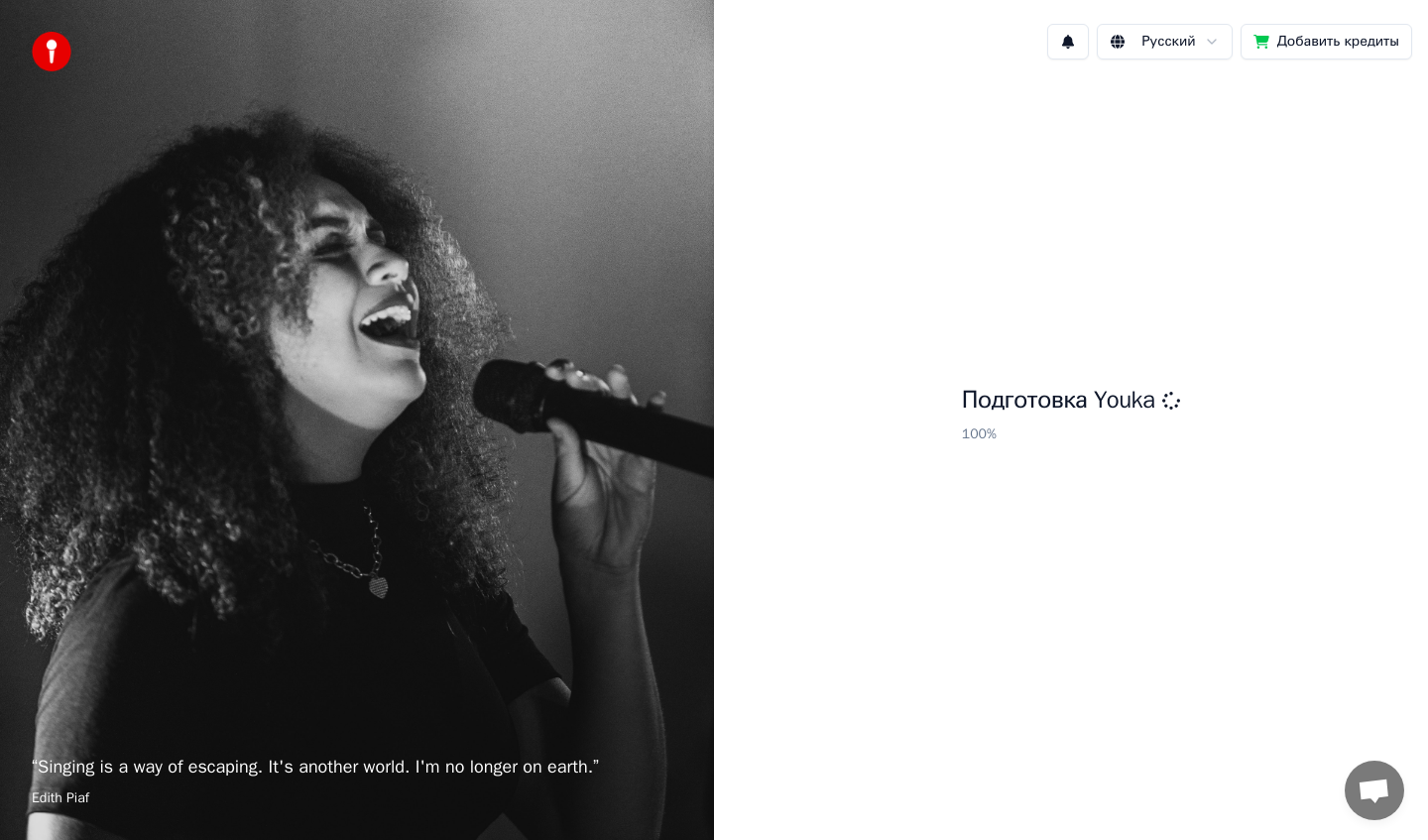 scroll, scrollTop: 0, scrollLeft: 0, axis: both 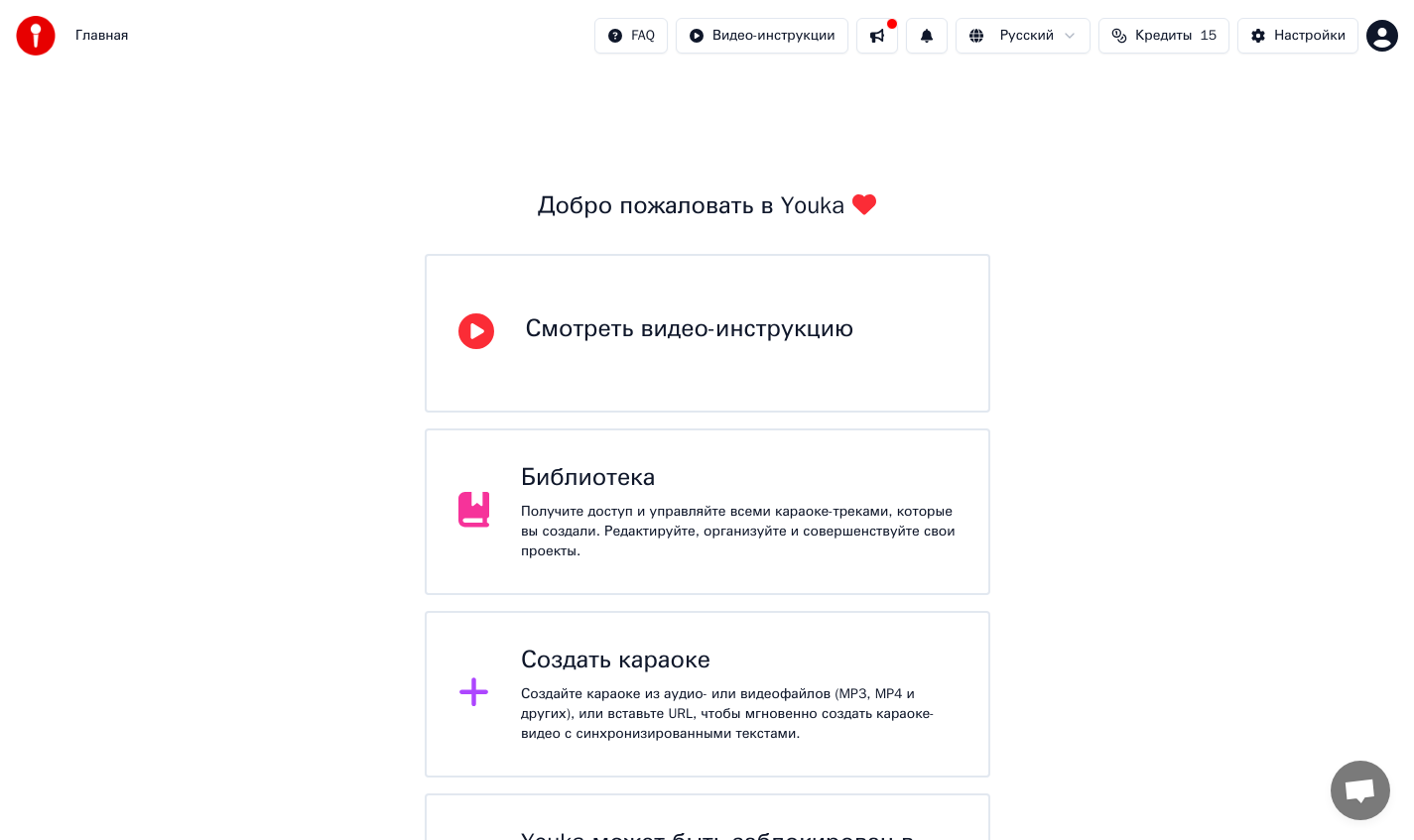 click on "Создайте караоке из аудио- или видеофайлов (MP3, MP4 и других), или вставьте URL, чтобы мгновенно создать караоке-видео с синхронизированными текстами." at bounding box center [738, 714] 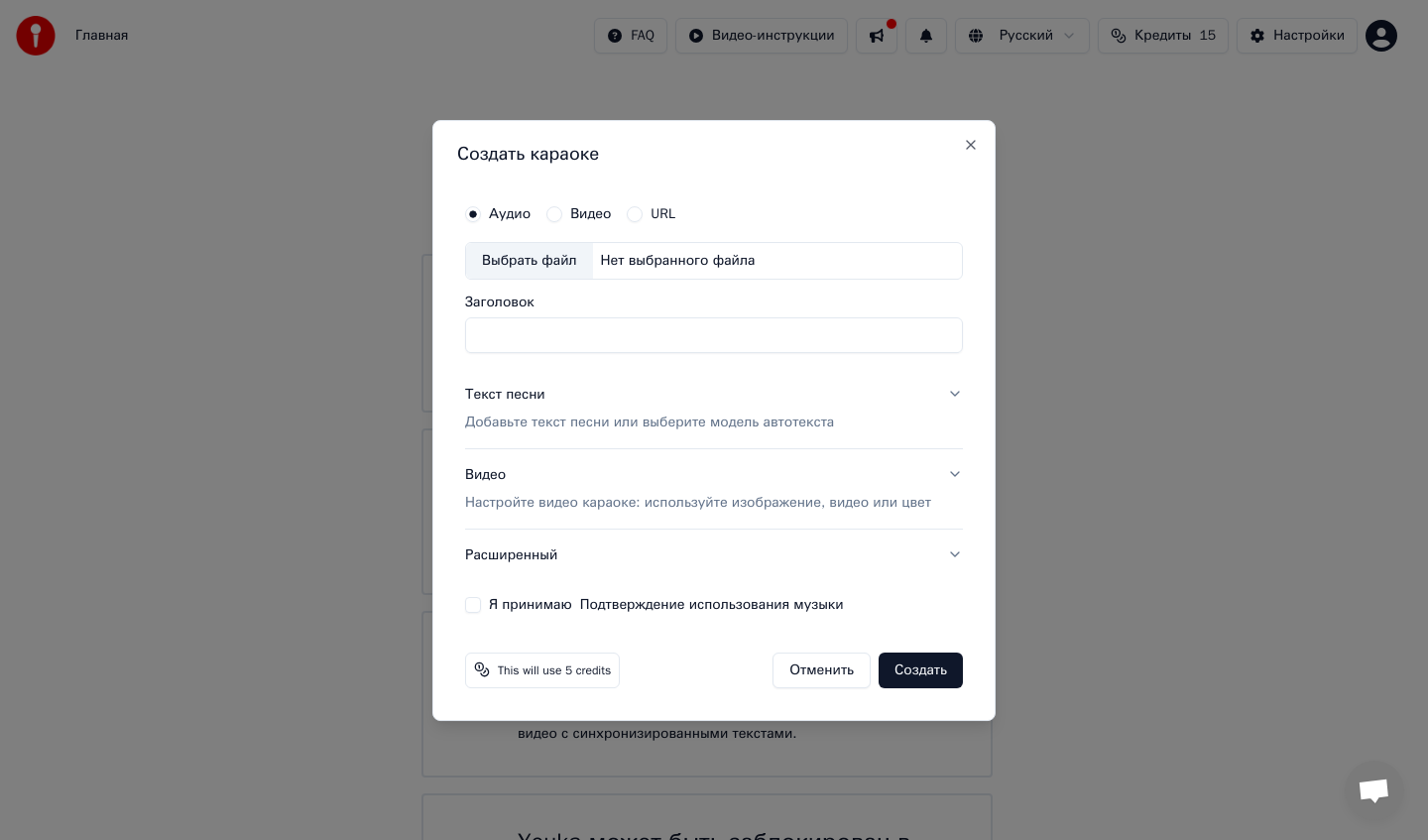 click on "Выбрать файл" at bounding box center [530, 261] 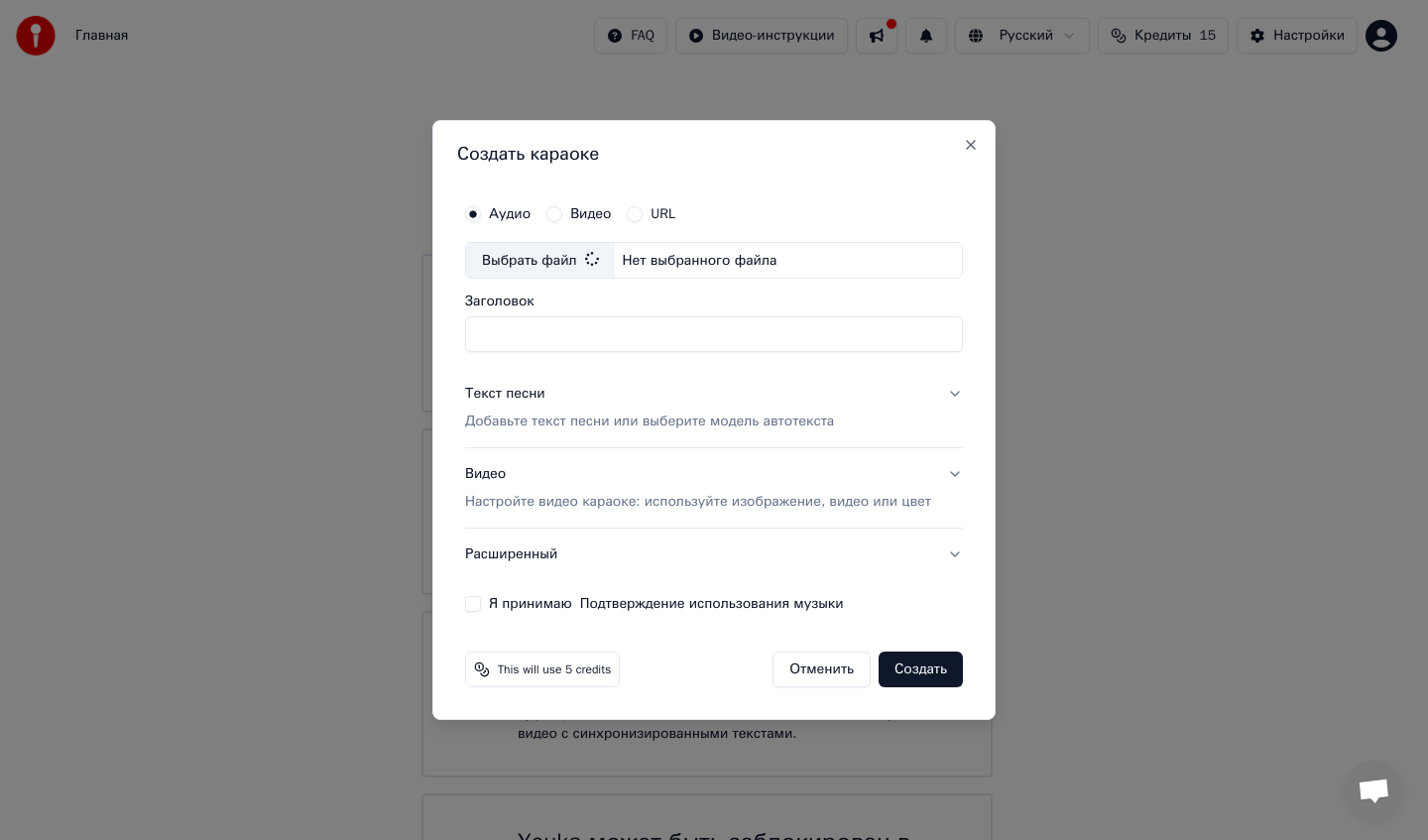 type on "**********" 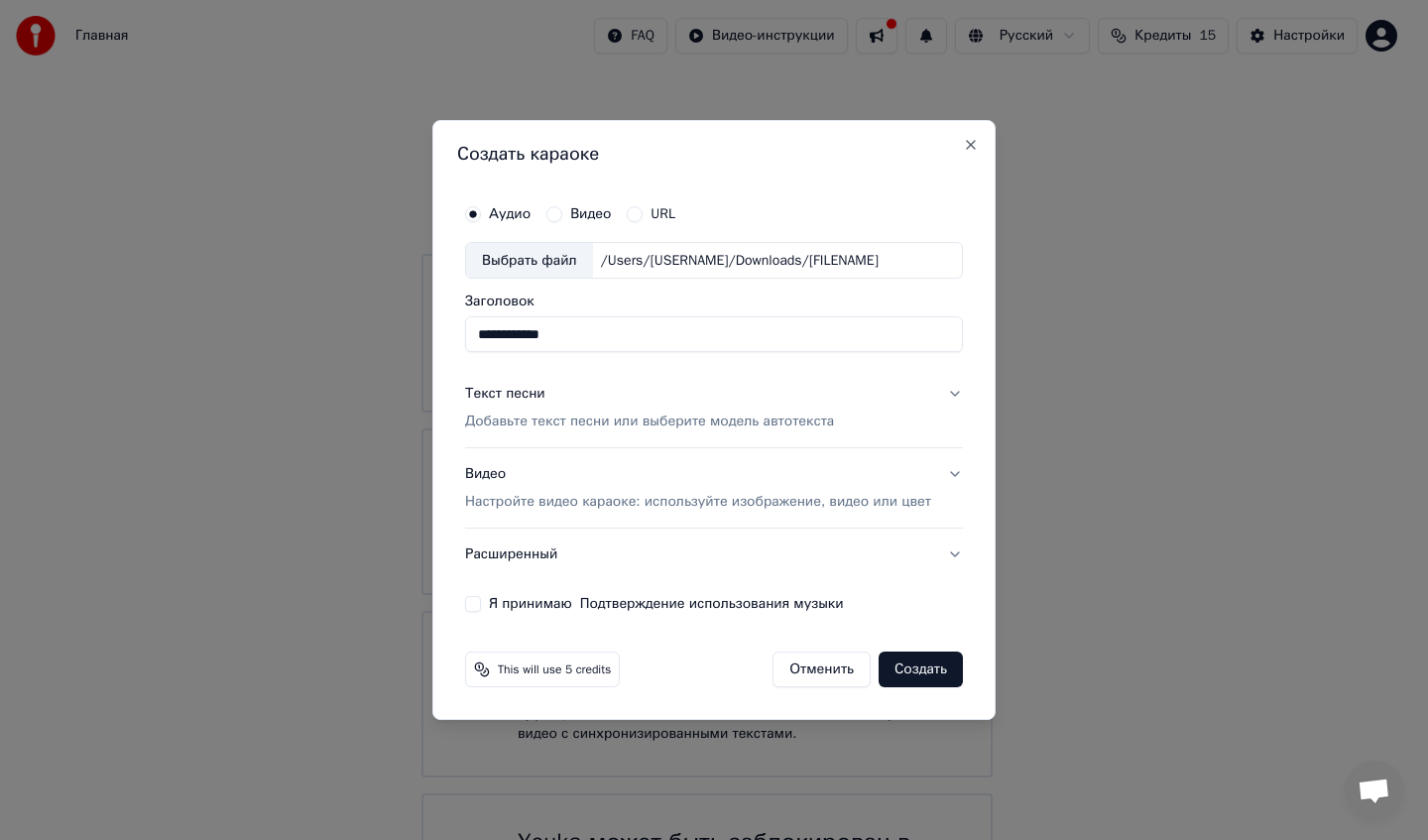 click on "Добавьте текст песни или выберите модель автотекста" at bounding box center [650, 422] 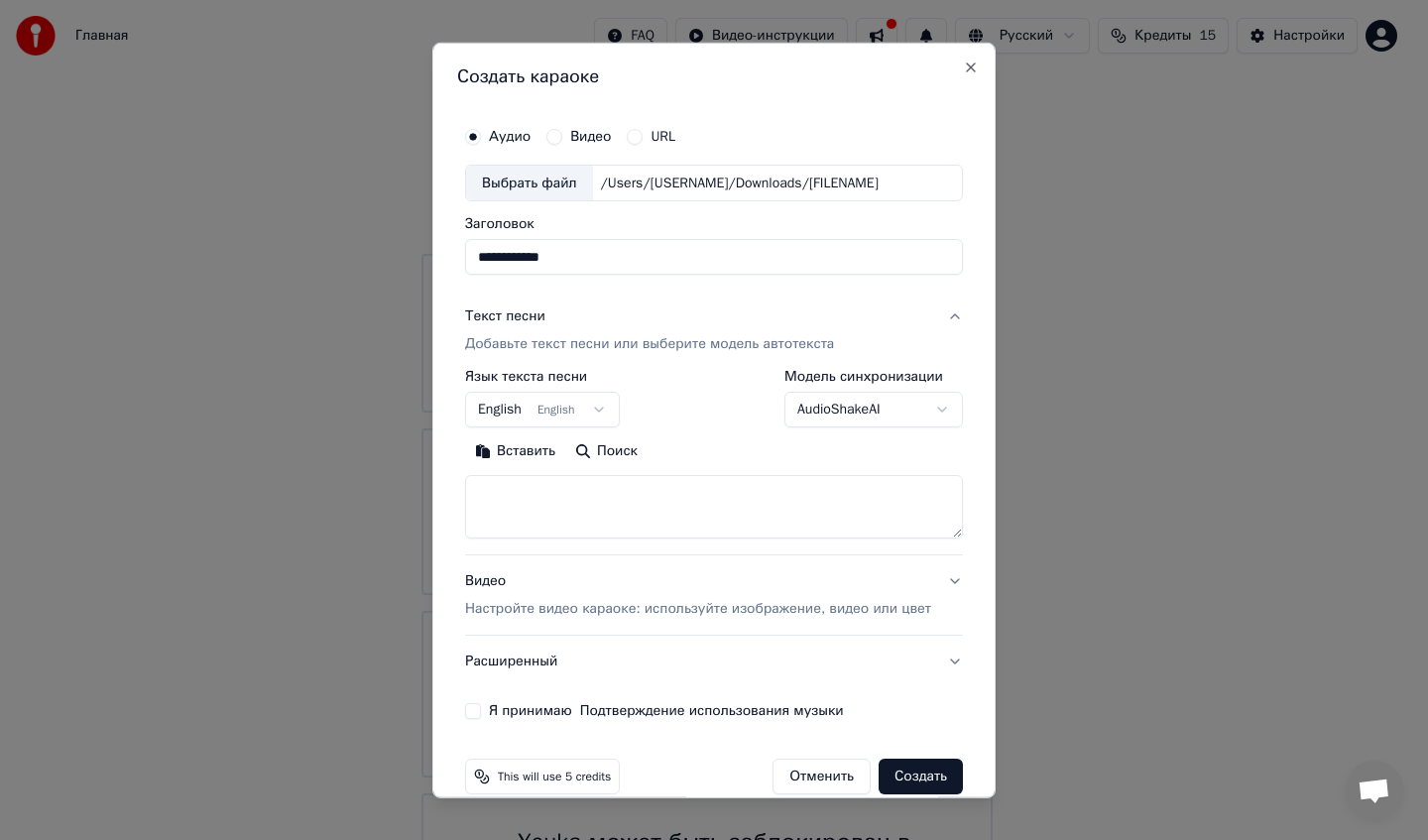 click on "Главная FAQ Видео-инструкции Русский Кредиты 15 Настройки Добро пожаловать в Youka Смотреть видео-инструкцию Библиотека Получите доступ и управляйте всеми караоке-треками, которые вы создали. Редактируйте, организуйте и совершенствуйте свои проекты. Создать караоке Создайте караоке из аудио- или видеофайлов (MP3, MP4 и других), или вставьте URL, чтобы мгновенно создать караоке-видео с синхронизированными текстами. Youka может быть заблокирован в России Если у вас возникают проблемы при создании караоке, попробуйте использовать VPN для доступа к Youka.
Аудио Видео URL" at bounding box center (706, 486) 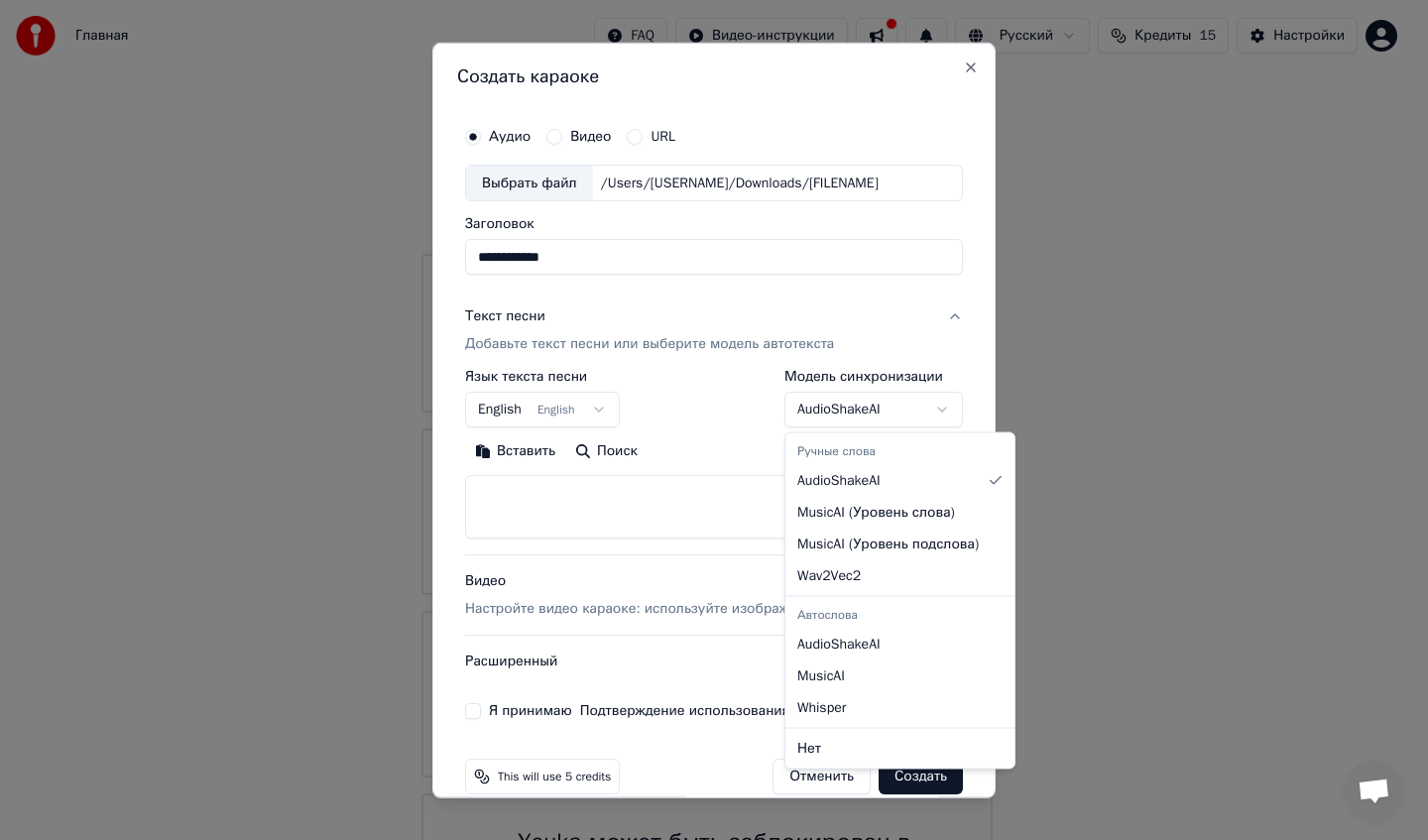 select on "**********" 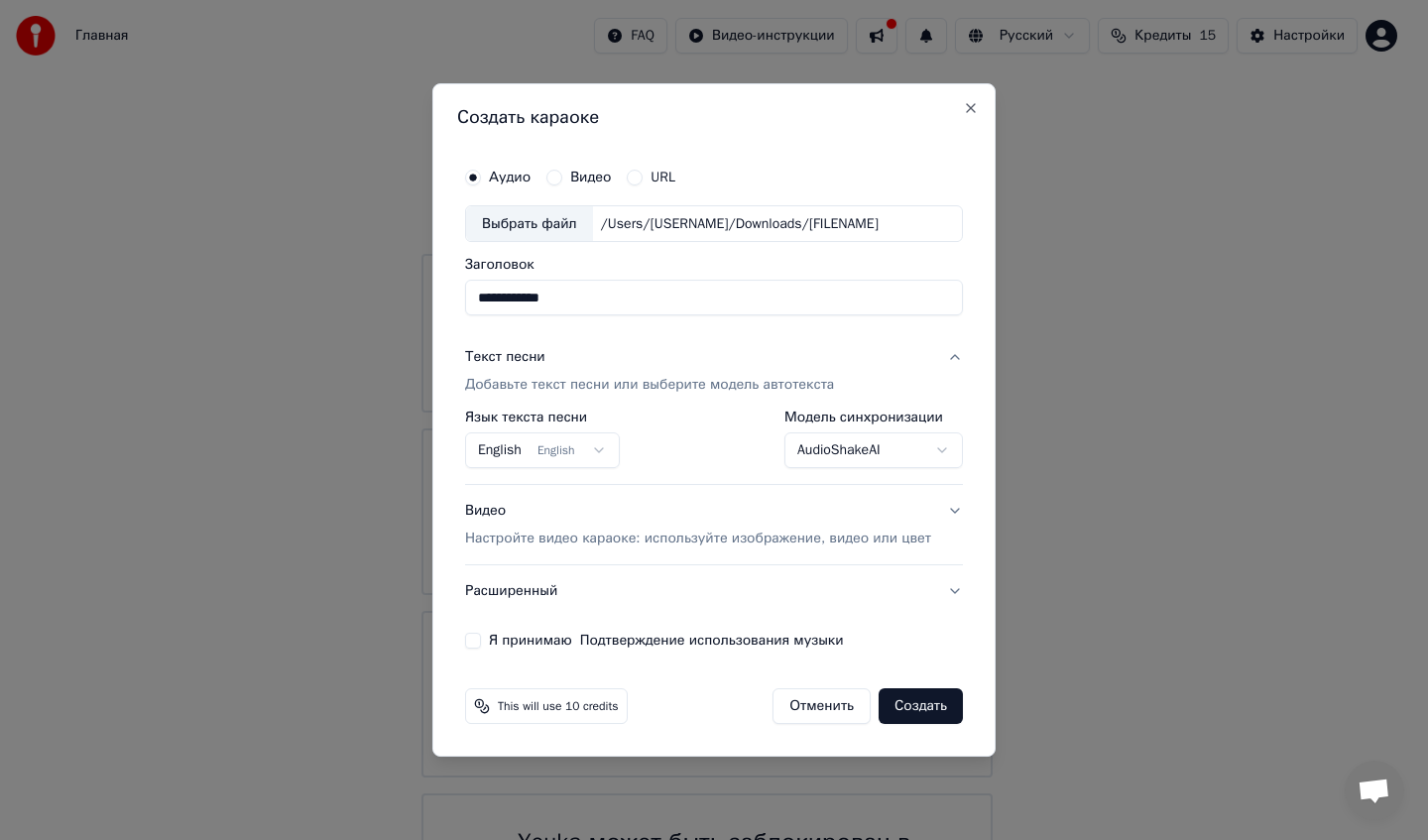click on "Главная FAQ Видео-инструкции Русский Кредиты 15 Настройки Добро пожаловать в Youka Смотреть видео-инструкцию Библиотека Получите доступ и управляйте всеми караоке-треками, которые вы создали. Редактируйте, организуйте и совершенствуйте свои проекты. Создать караоке Создайте караоке из аудио- или видеофайлов (MP3, MP4 и других), или вставьте URL, чтобы мгновенно создать караоке-видео с синхронизированными текстами. Youka может быть заблокирован в России Если у вас возникают проблемы при создании караоке, попробуйте использовать VPN для доступа к Youka.
Аудио Видео URL" at bounding box center [706, 486] 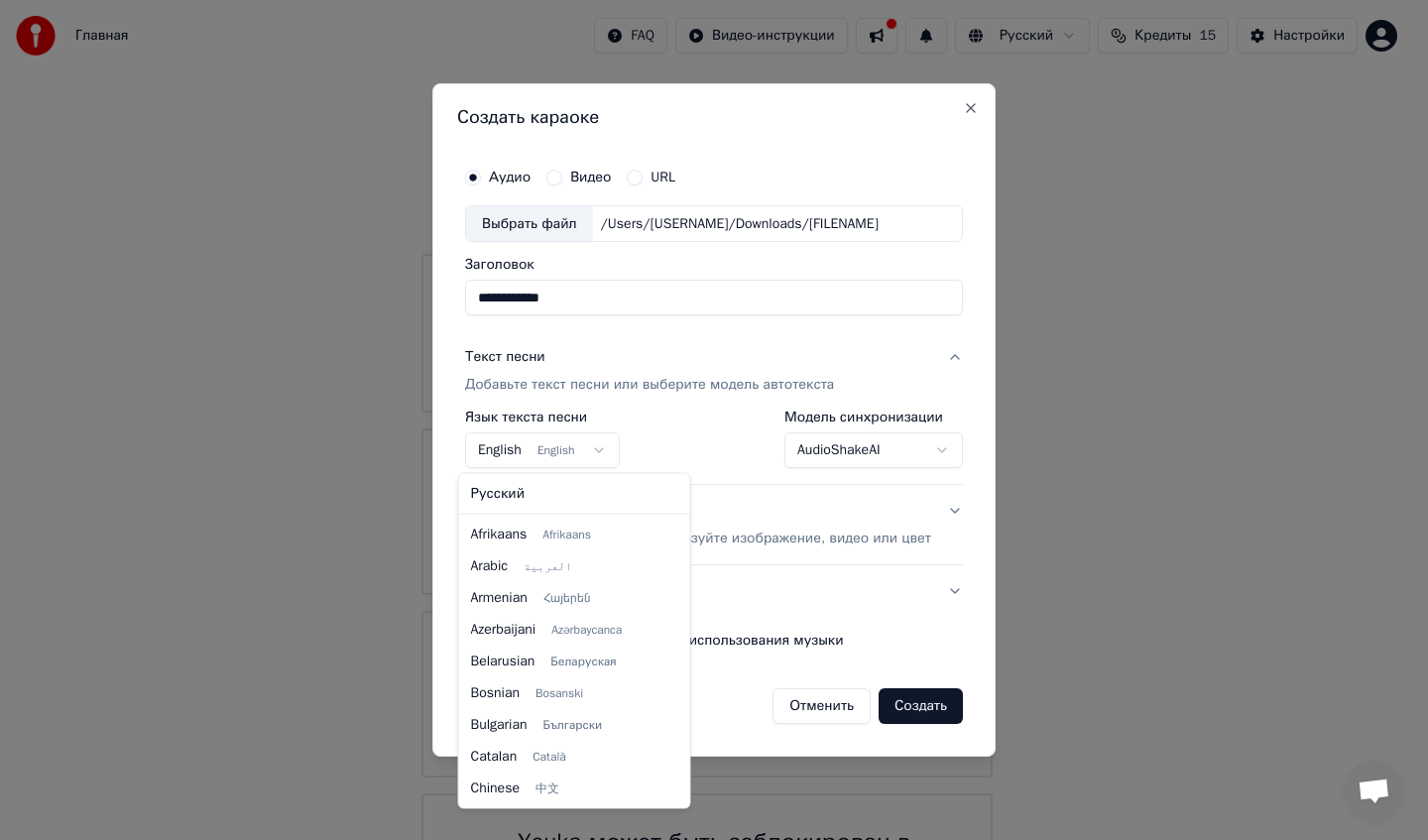 scroll, scrollTop: 159, scrollLeft: 0, axis: vertical 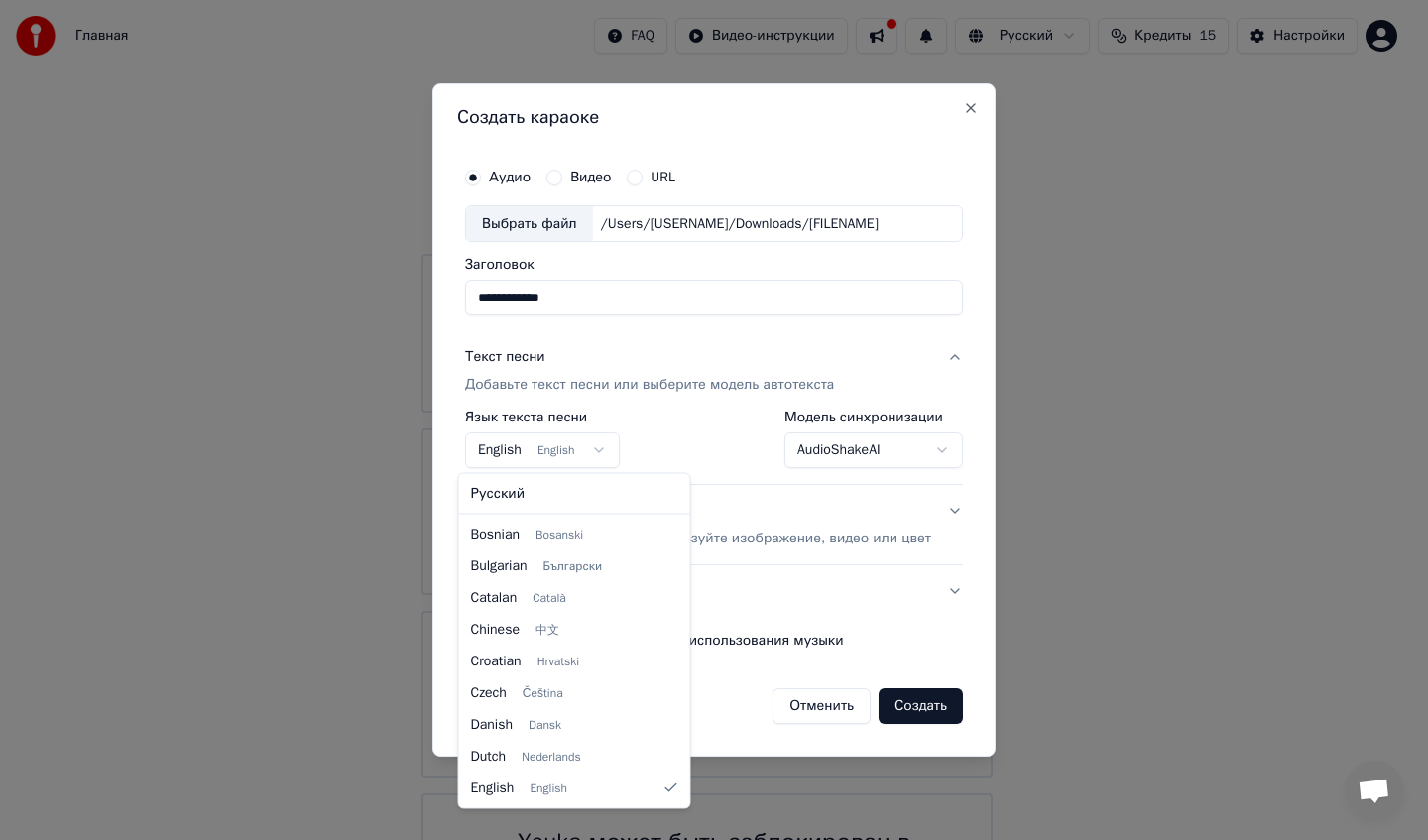 select on "**" 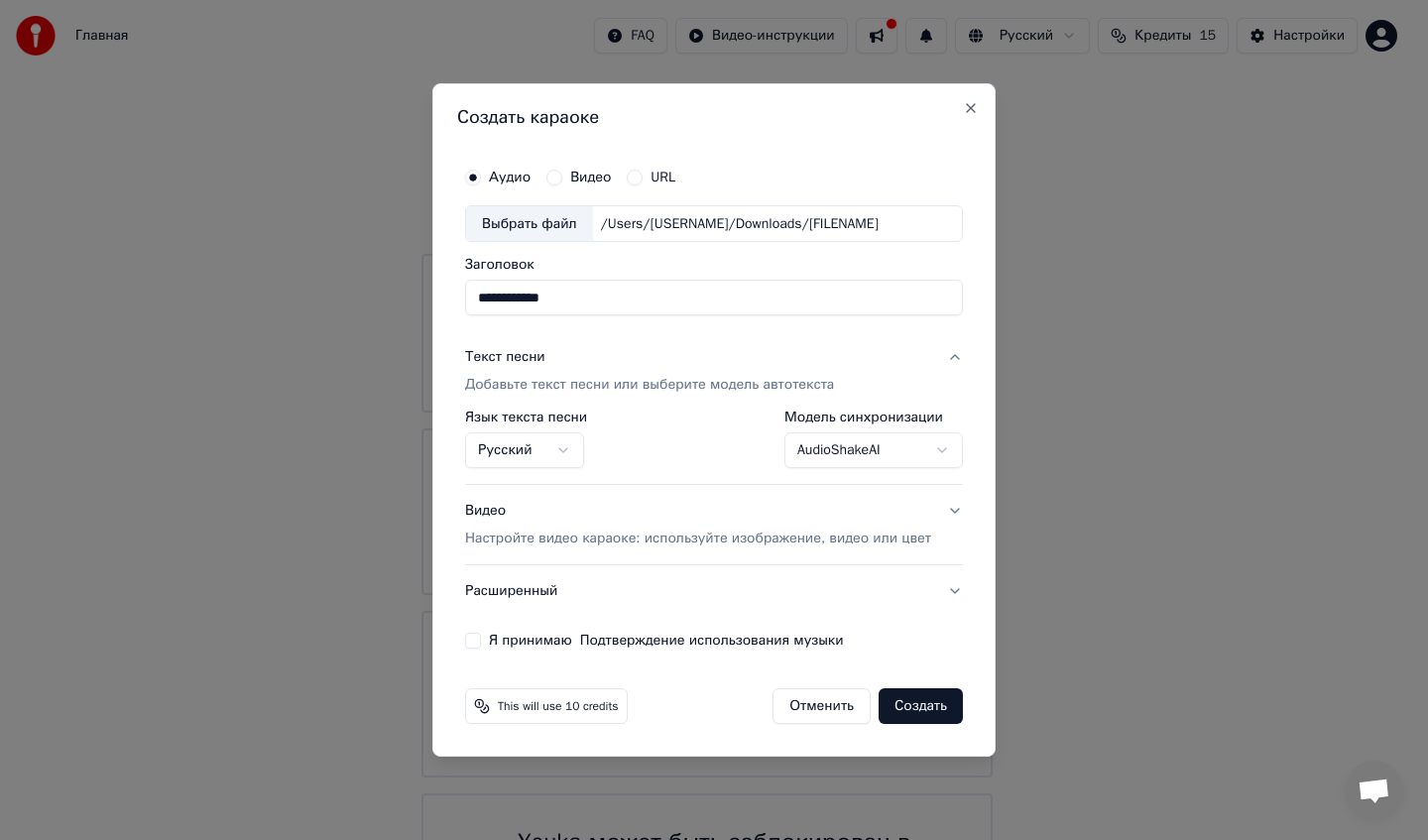 click on "Видео Настройте видео караоке: используйте изображение, видео или цвет" at bounding box center [714, 526] 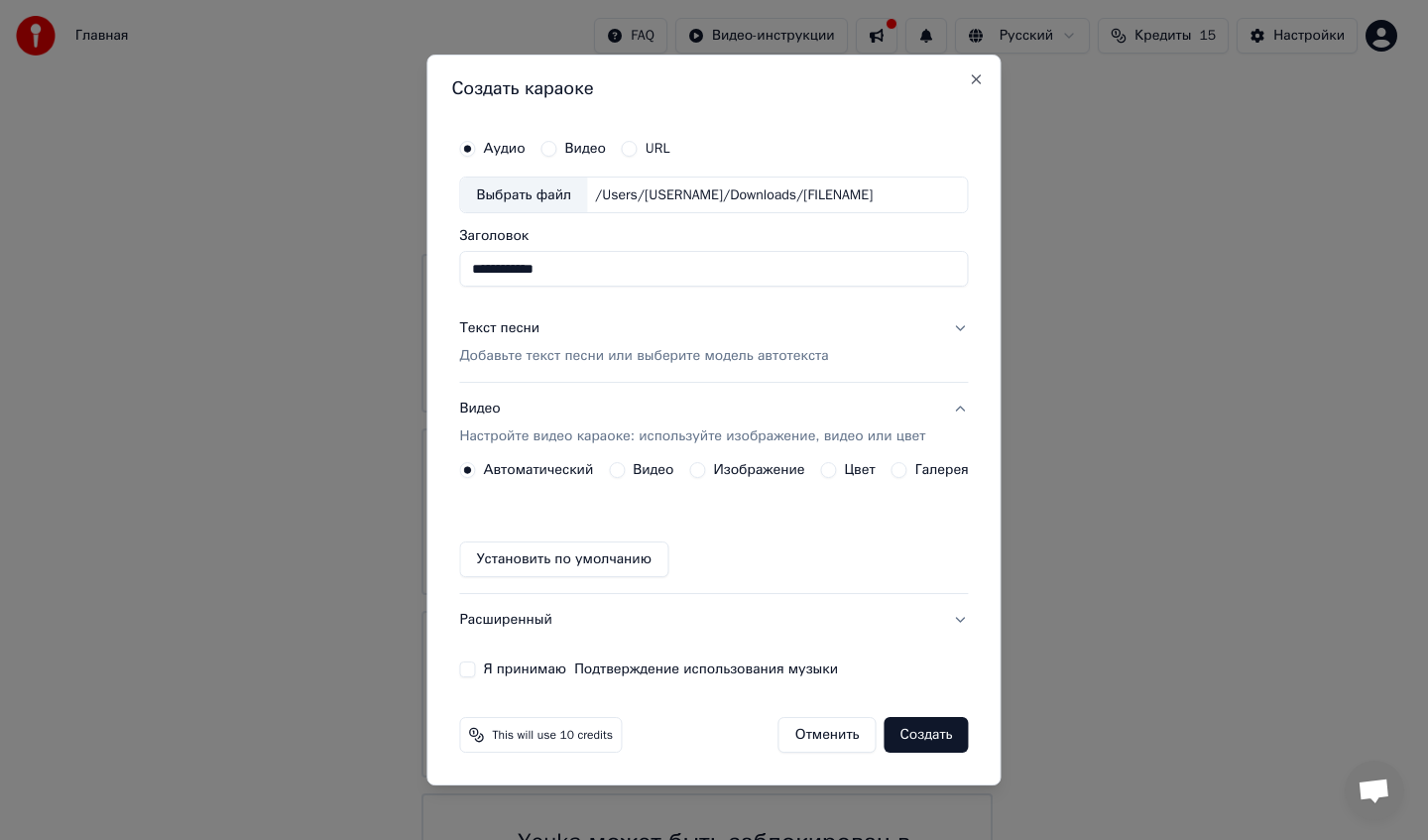 click on "Изображение" at bounding box center (759, 470) 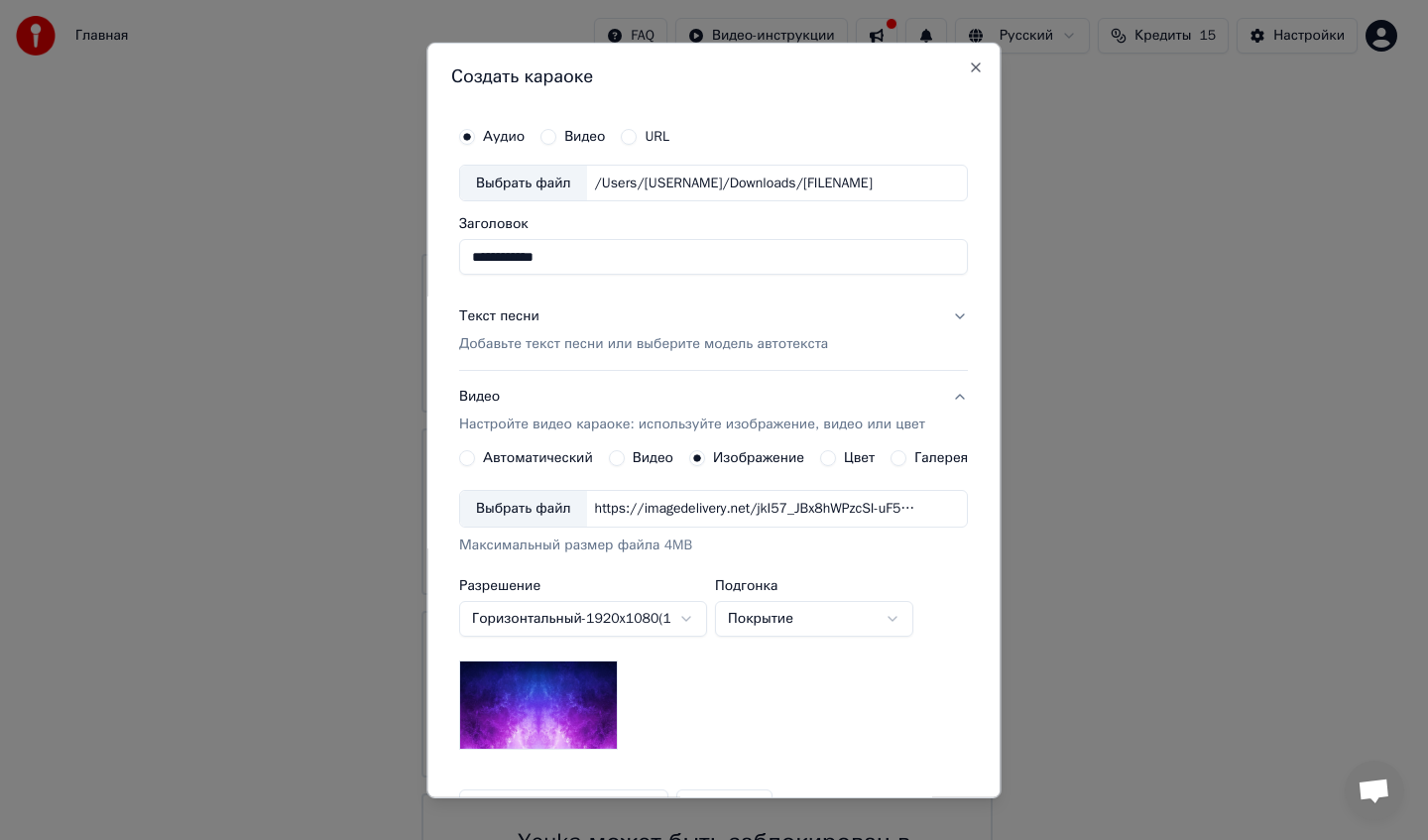 click on "Выбрать файл" at bounding box center [524, 509] 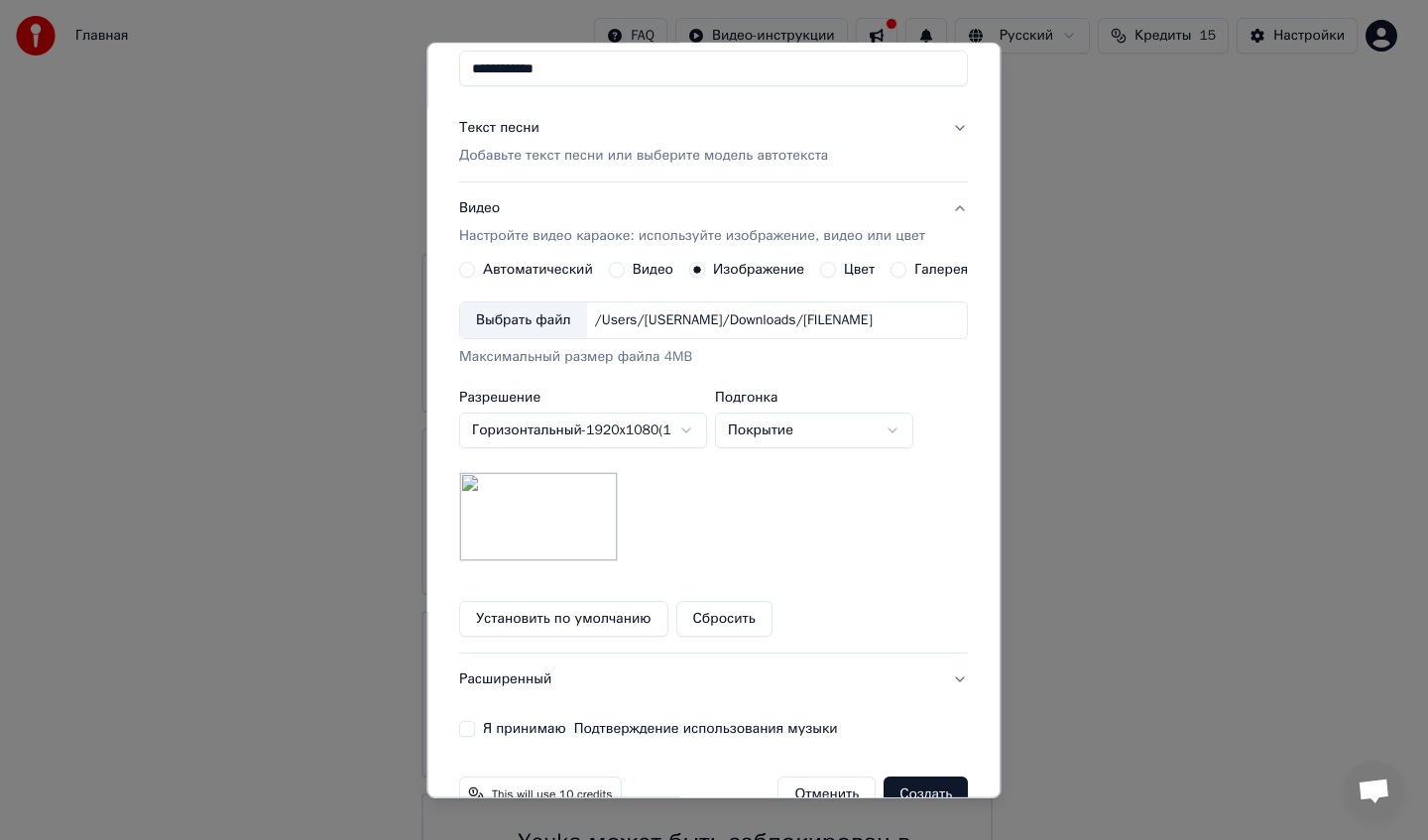 scroll, scrollTop: 235, scrollLeft: 0, axis: vertical 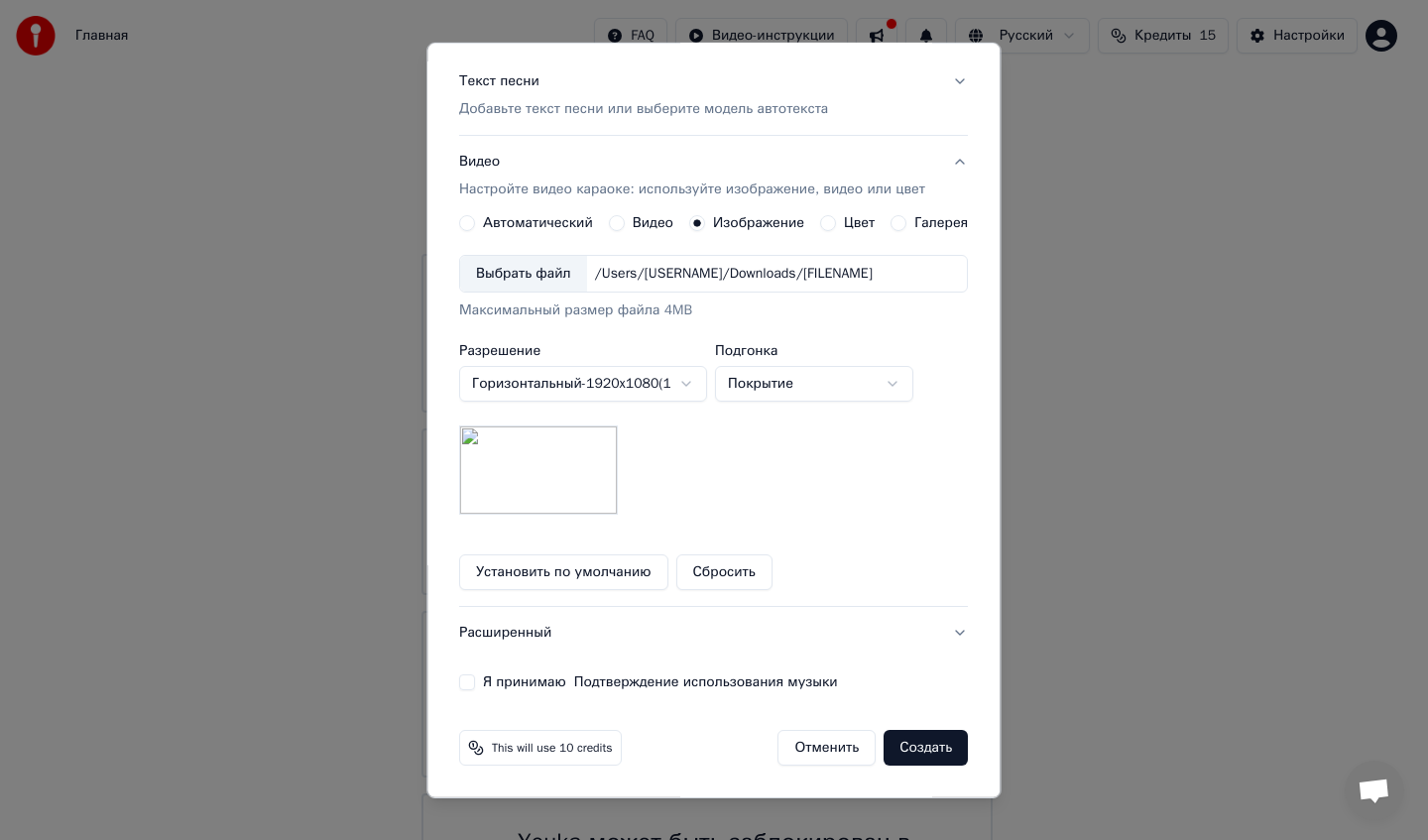 click on "Я принимаю   Подтверждение использования музыки" at bounding box center [467, 682] 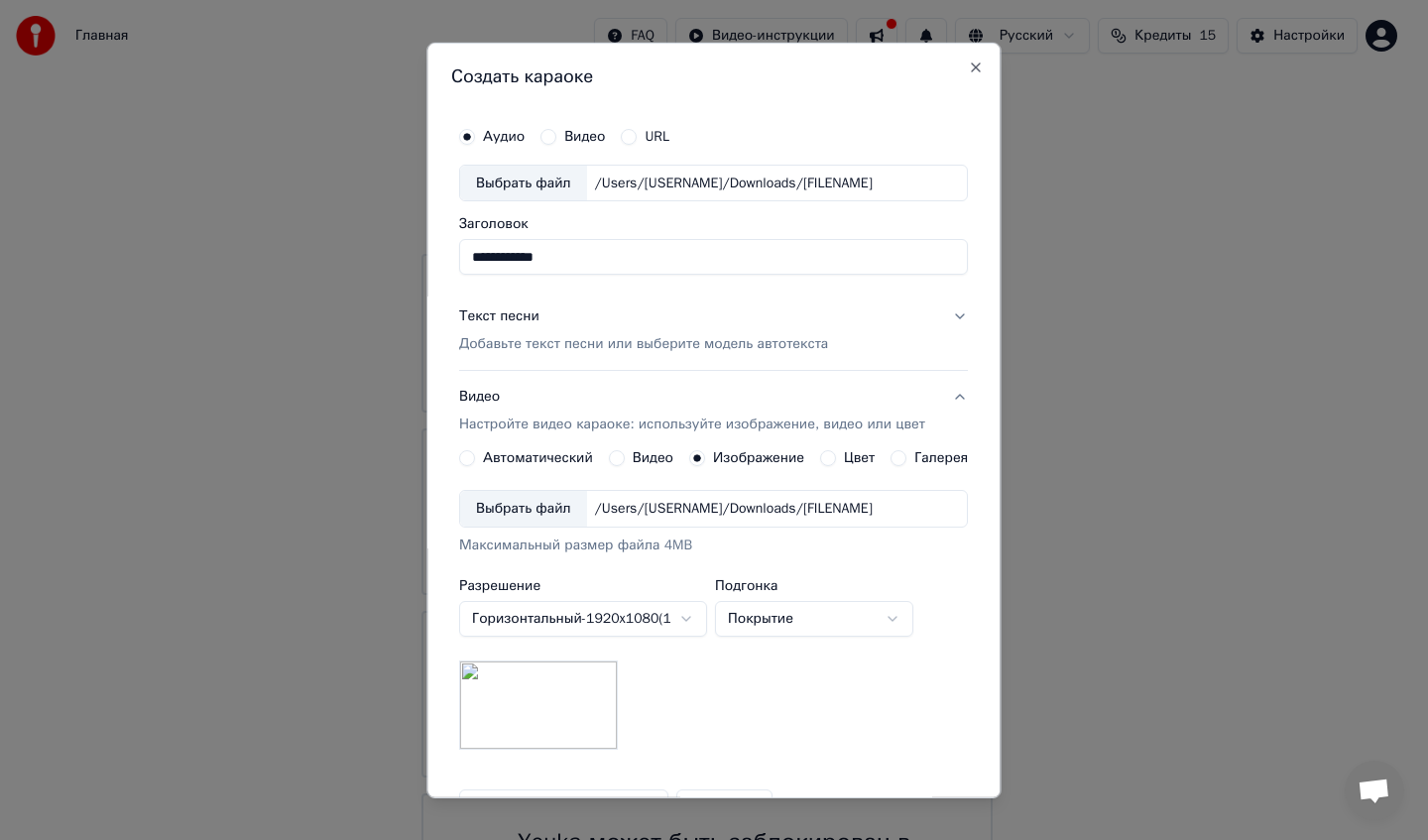 scroll, scrollTop: 235, scrollLeft: 0, axis: vertical 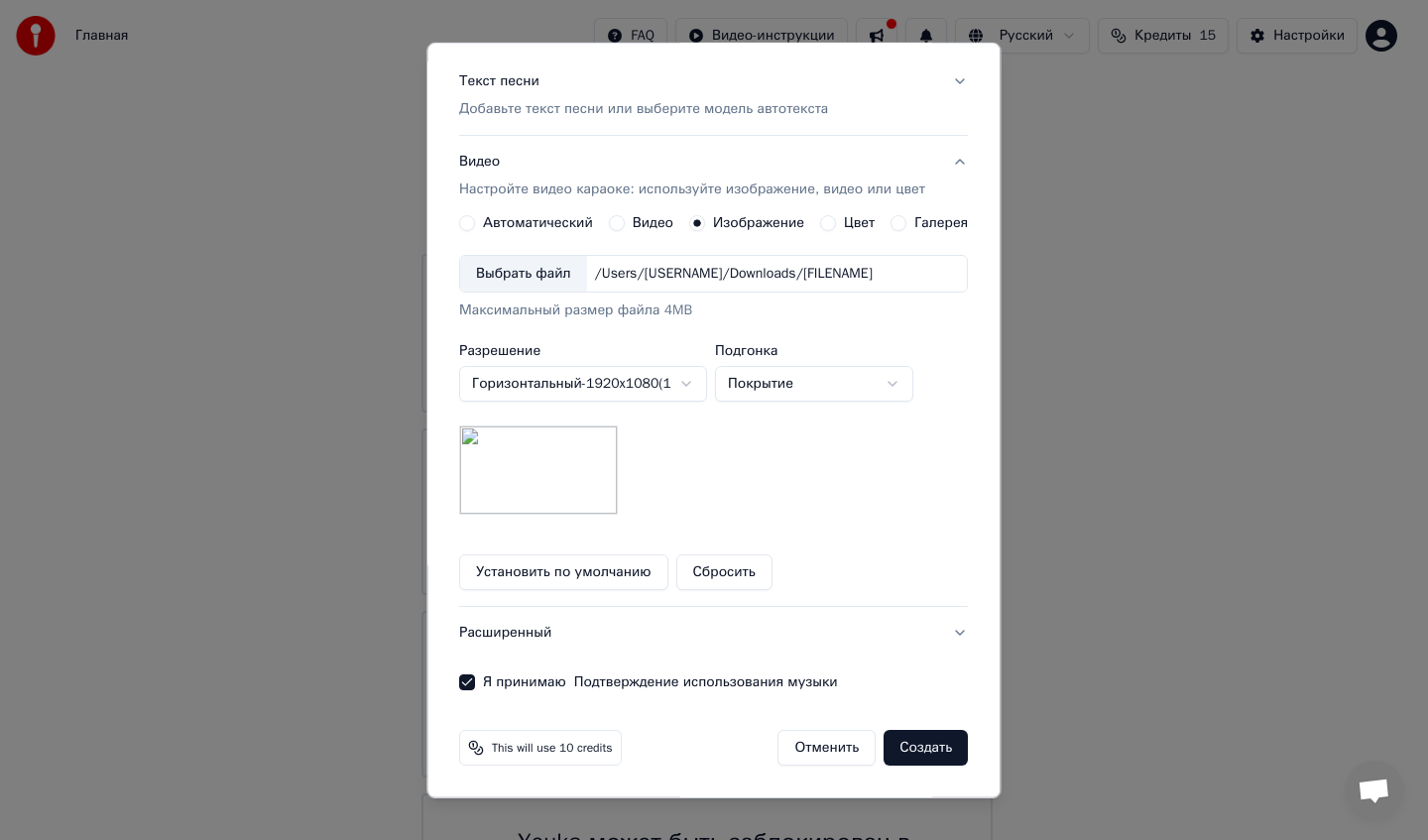 click on "Создать" at bounding box center [926, 748] 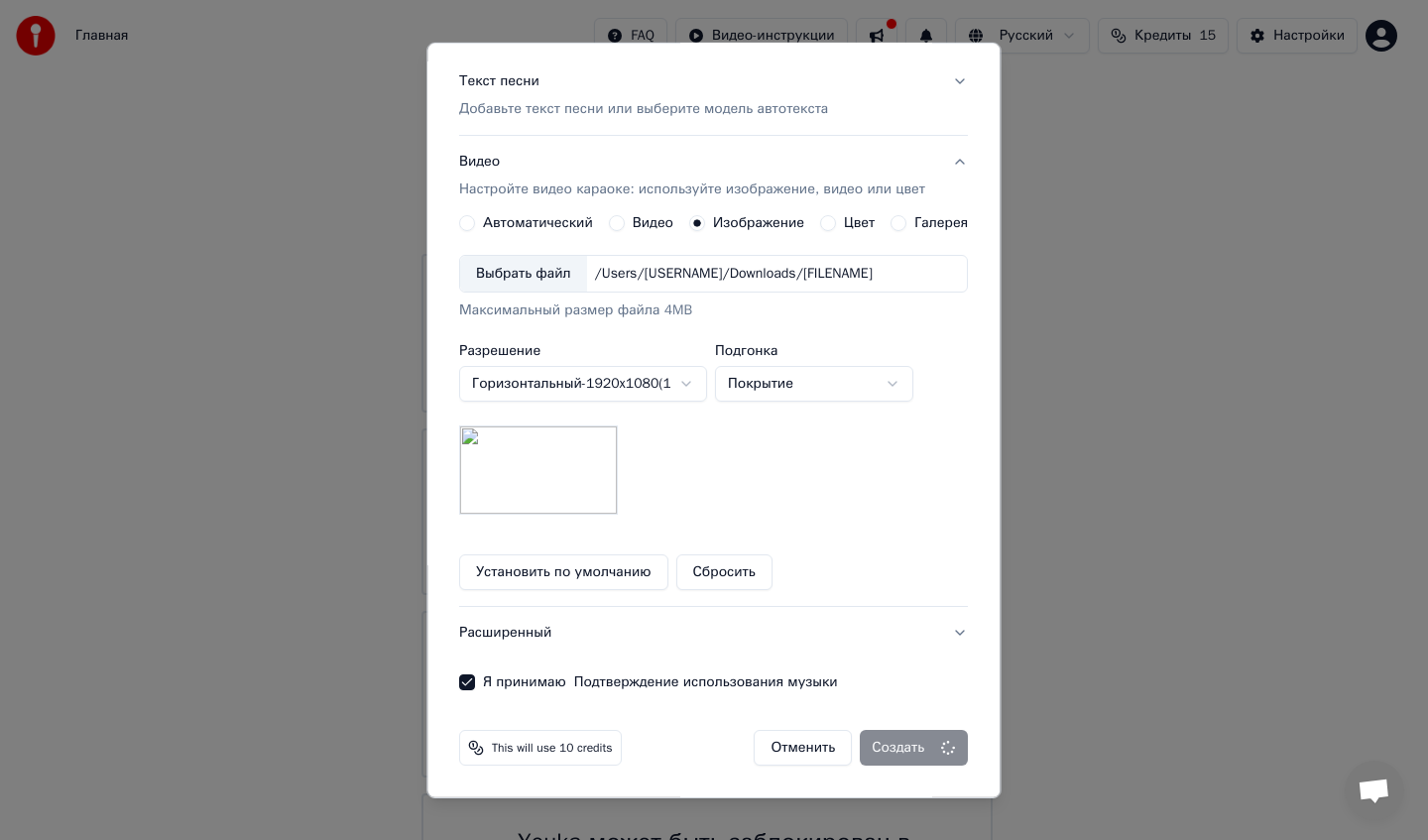scroll, scrollTop: 0, scrollLeft: 0, axis: both 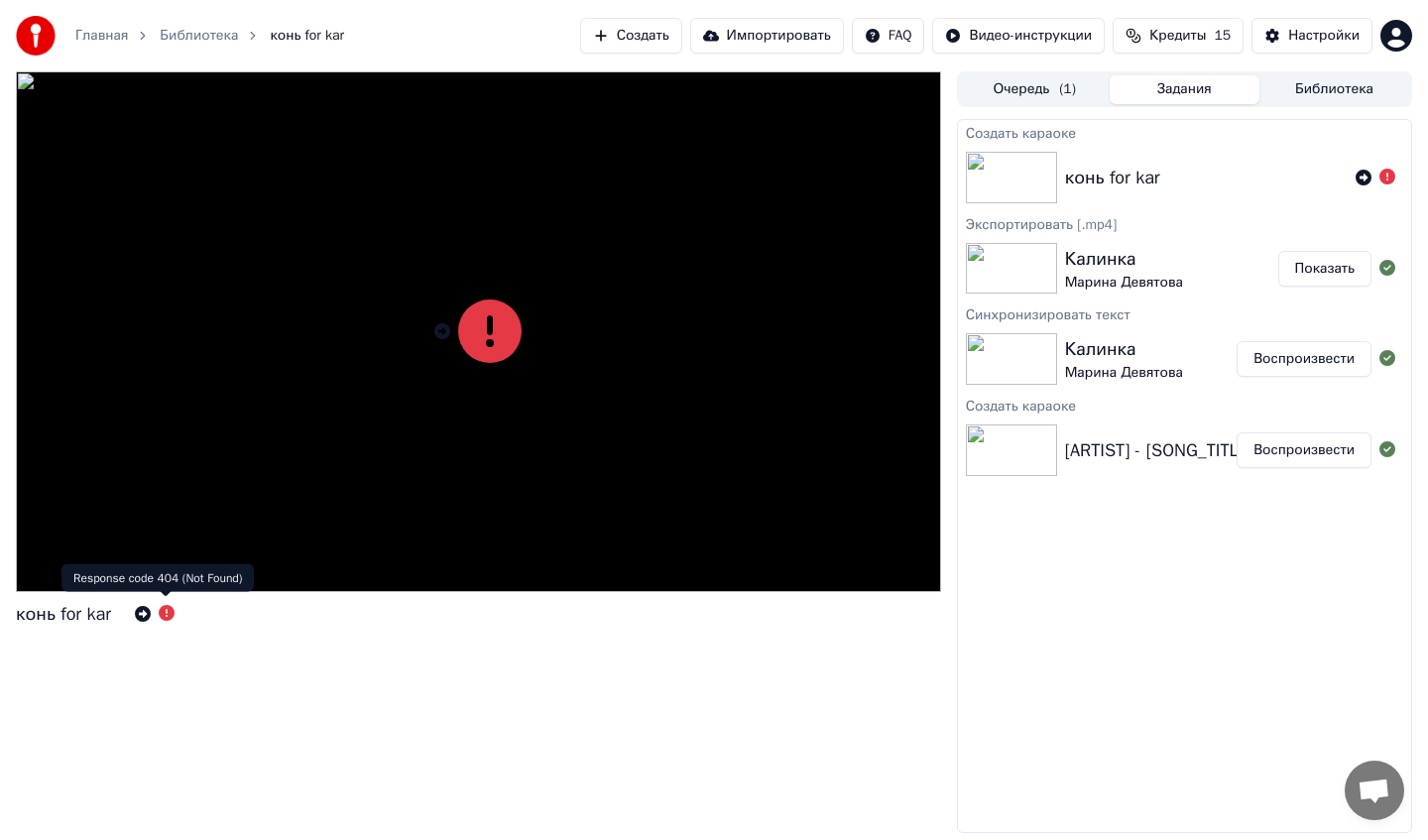 click 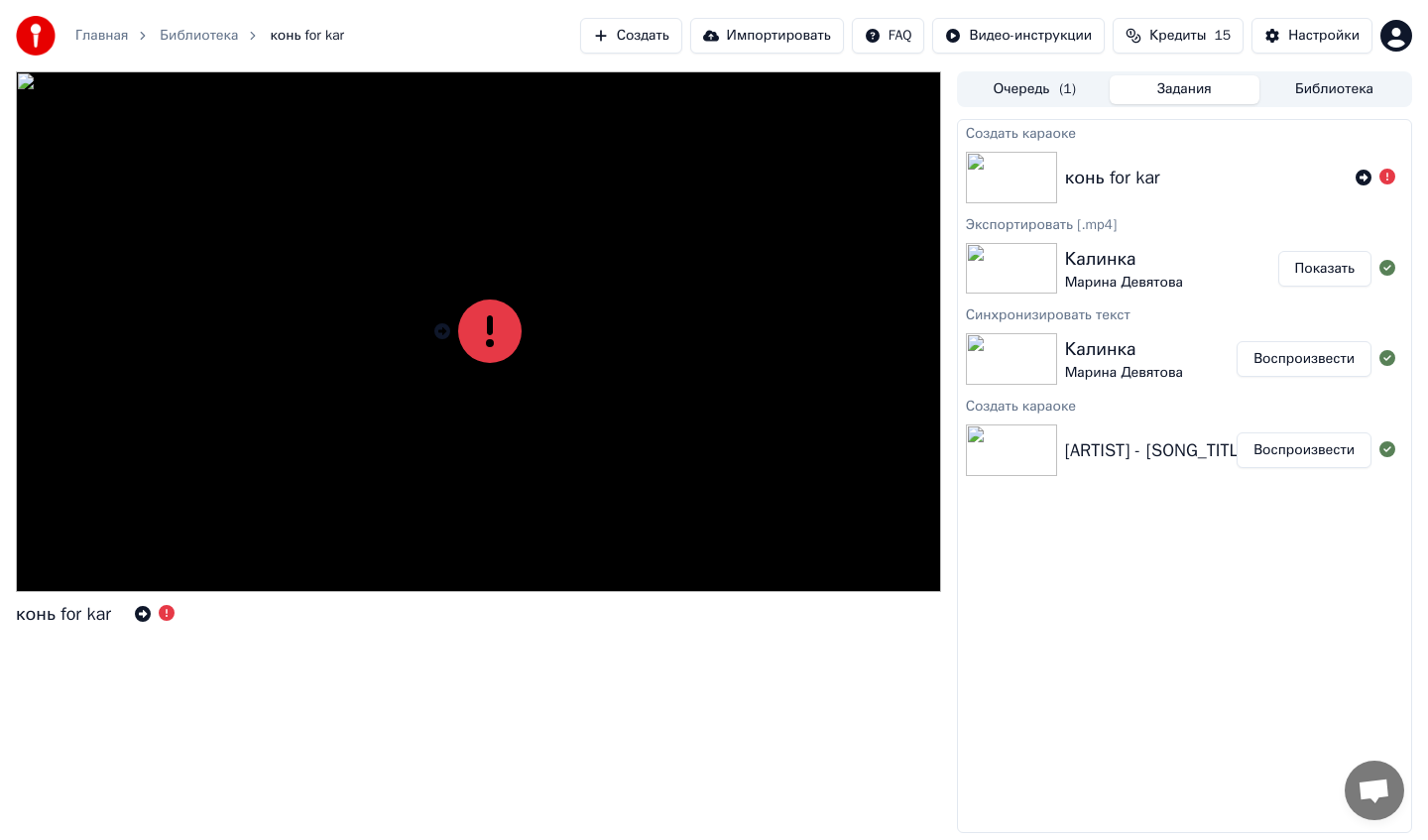 click 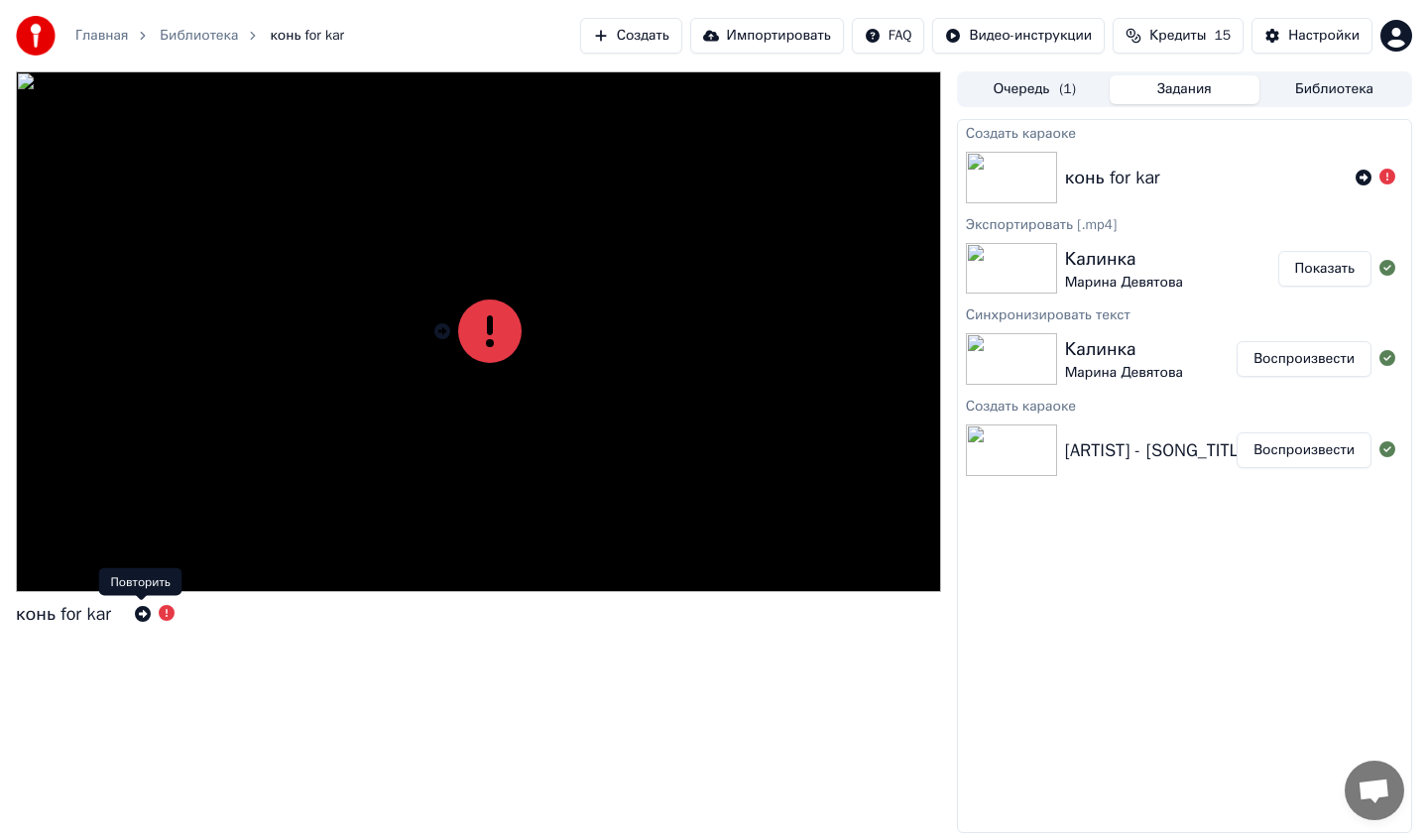 click 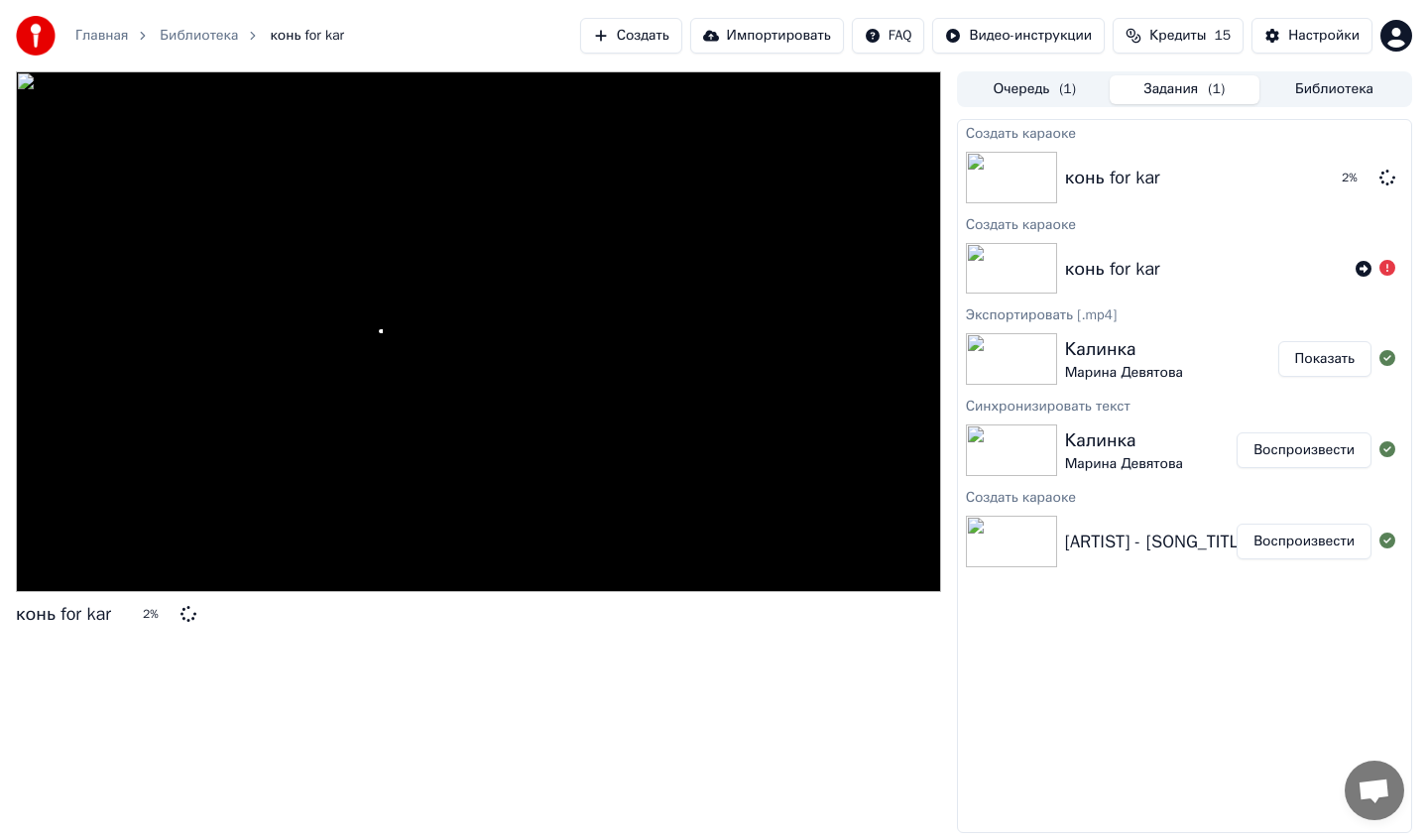 click on "Кредиты" at bounding box center [1177, 36] 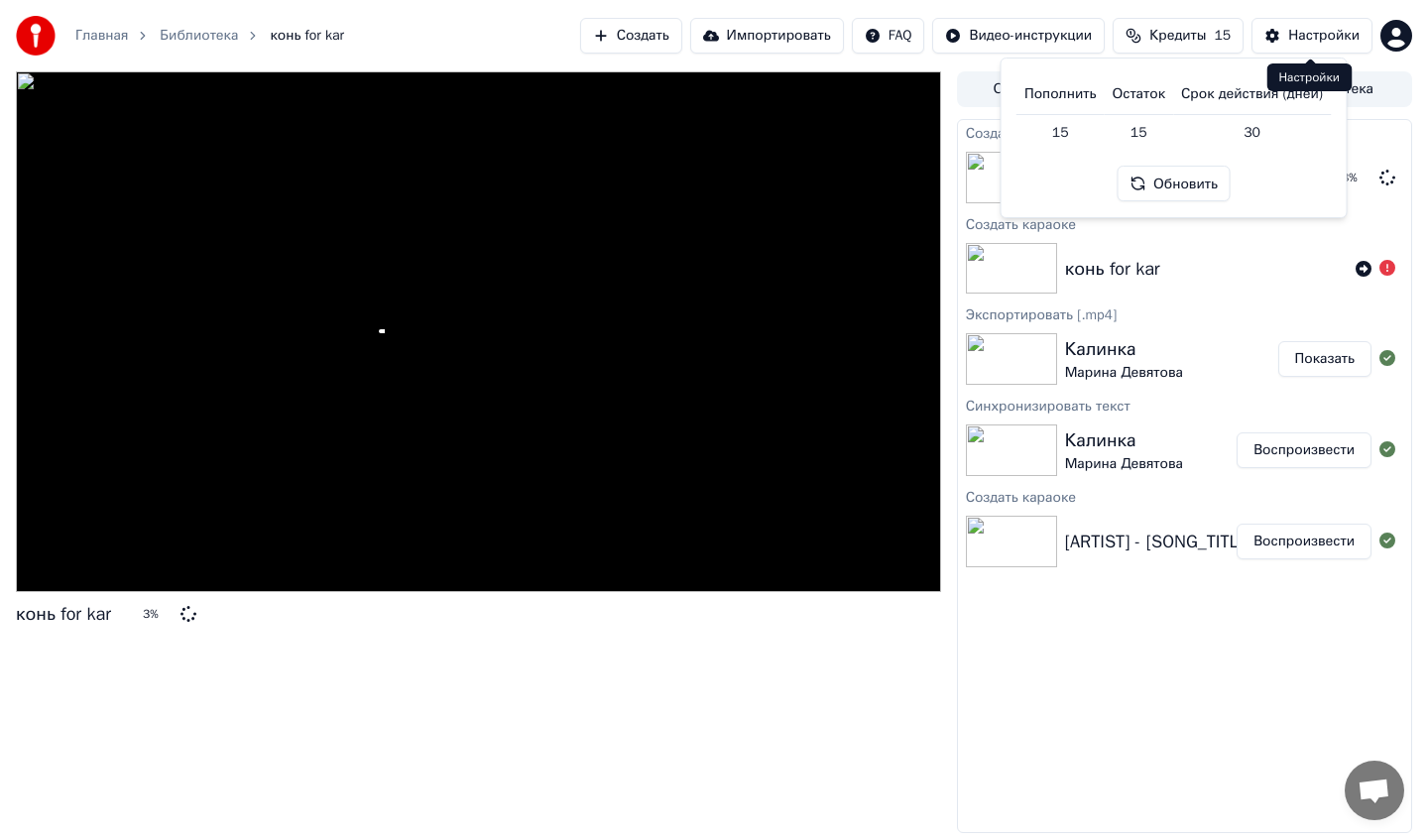 click on "Настройки" at bounding box center [1312, 36] 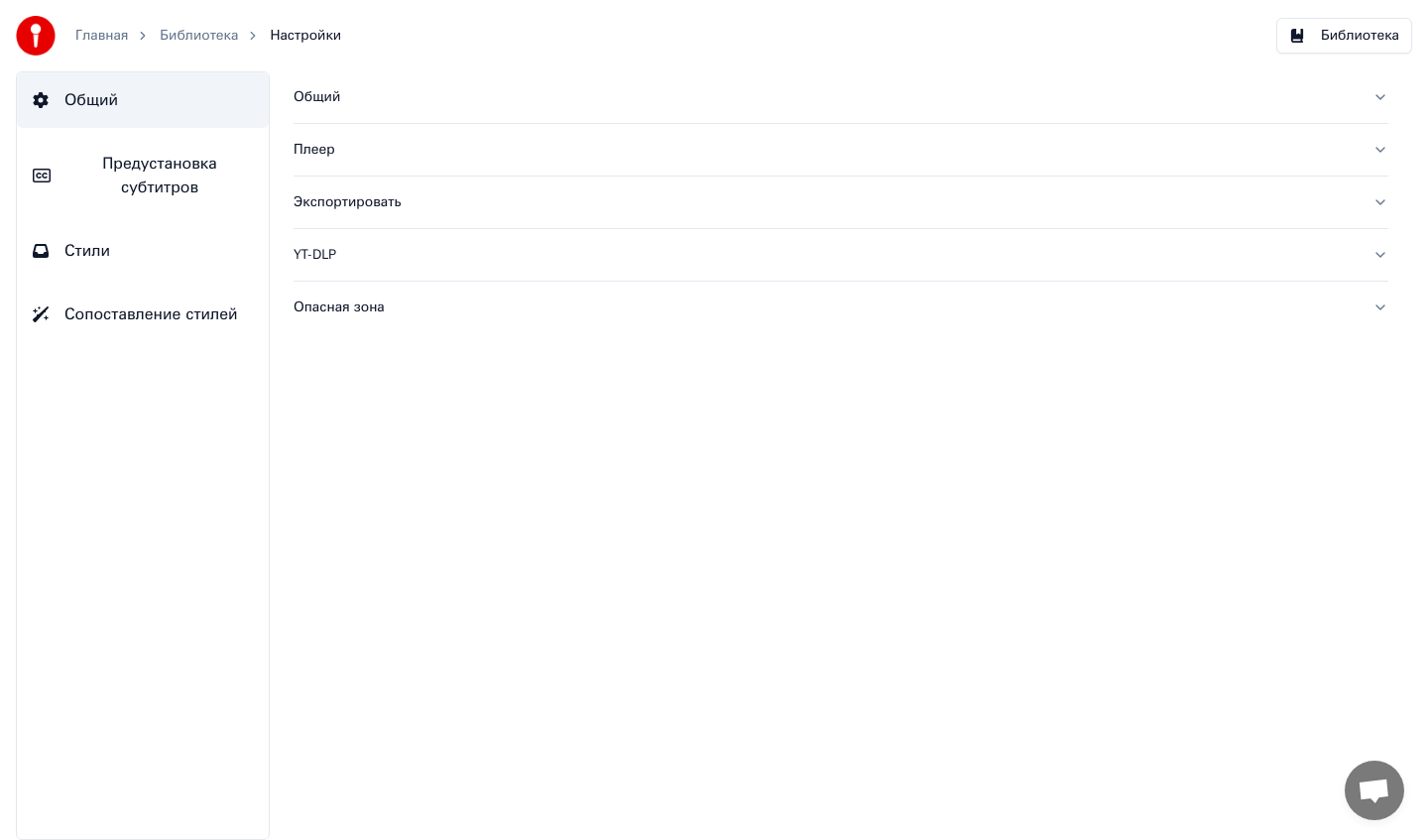 click on "Библиотека" at bounding box center [1344, 36] 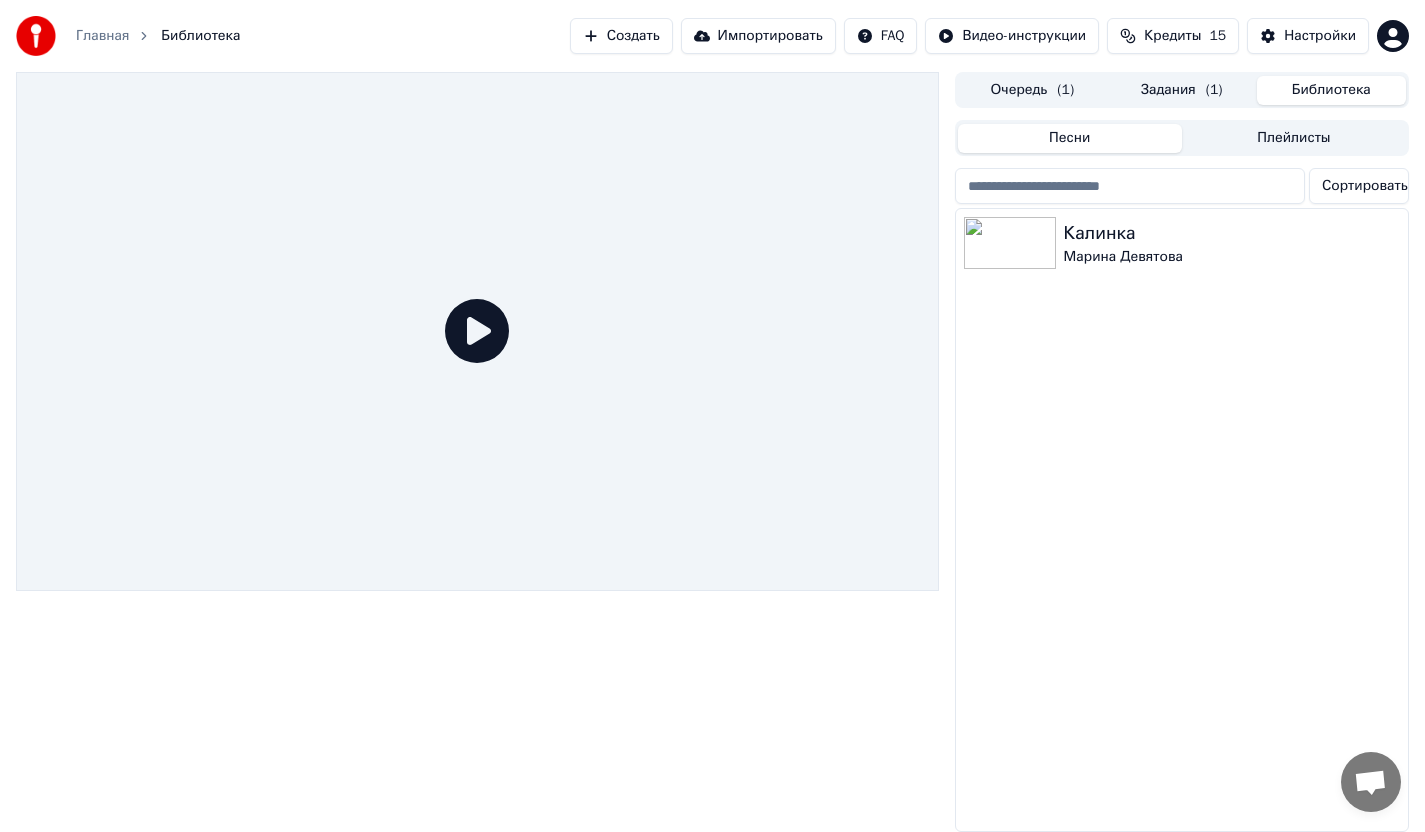 click on "Задания ( 1 )" at bounding box center [1181, 90] 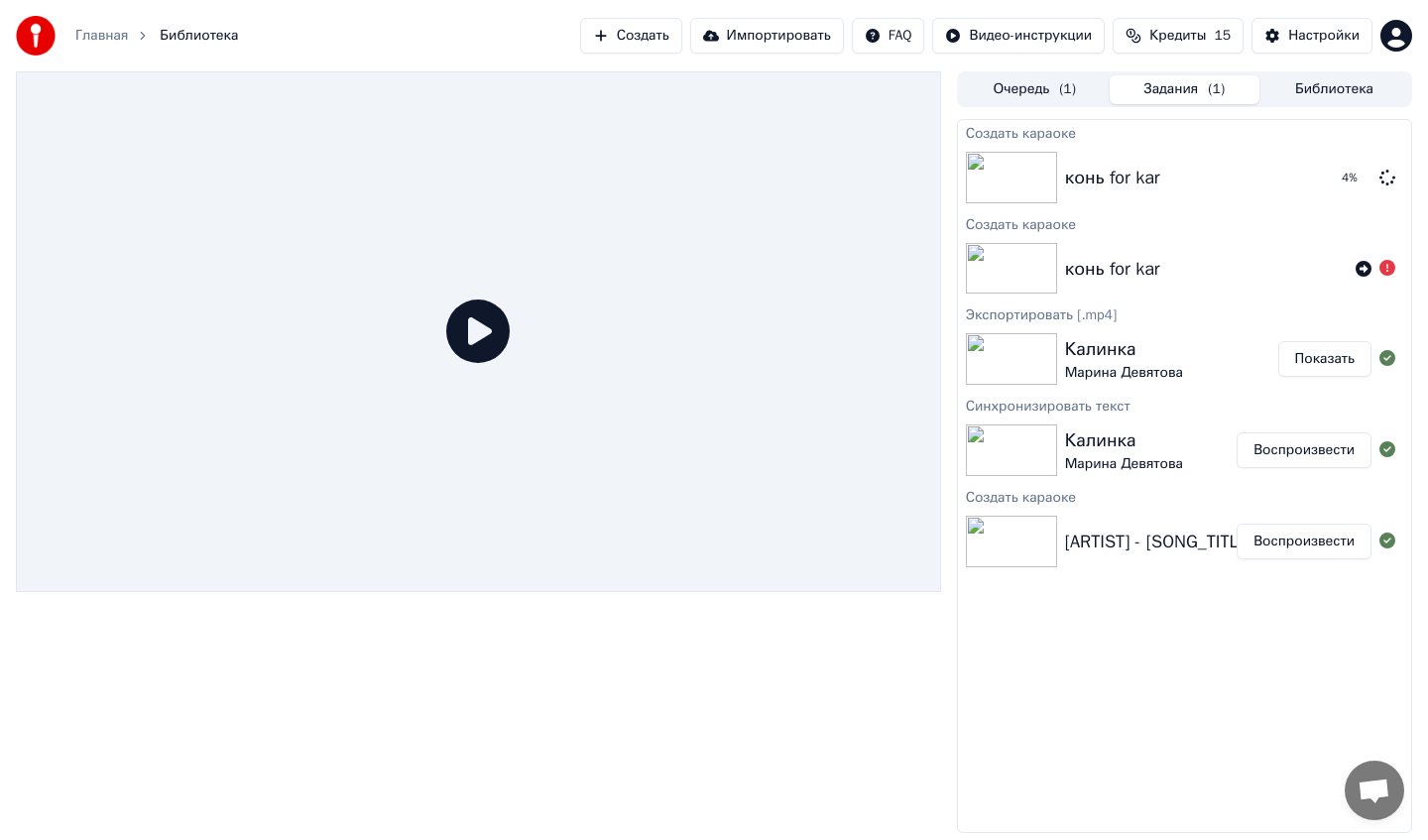click on "Главная Библиотека Создать Импортировать FAQ Видео-инструкции Кредиты 15 Настройки Очередь ( 1 ) Задания ( 1 ) Библиотека Создать караоке конь for kar 4 % Создать караоке конь for kar Экспортировать [.mp4] Калинка Марина Девятова Показать Синхронизировать текст Калинка Марина Девятова Воспроизвести Создать караоке Марина Девятова - Калинка Воспроизвести" at bounding box center [714, 420] 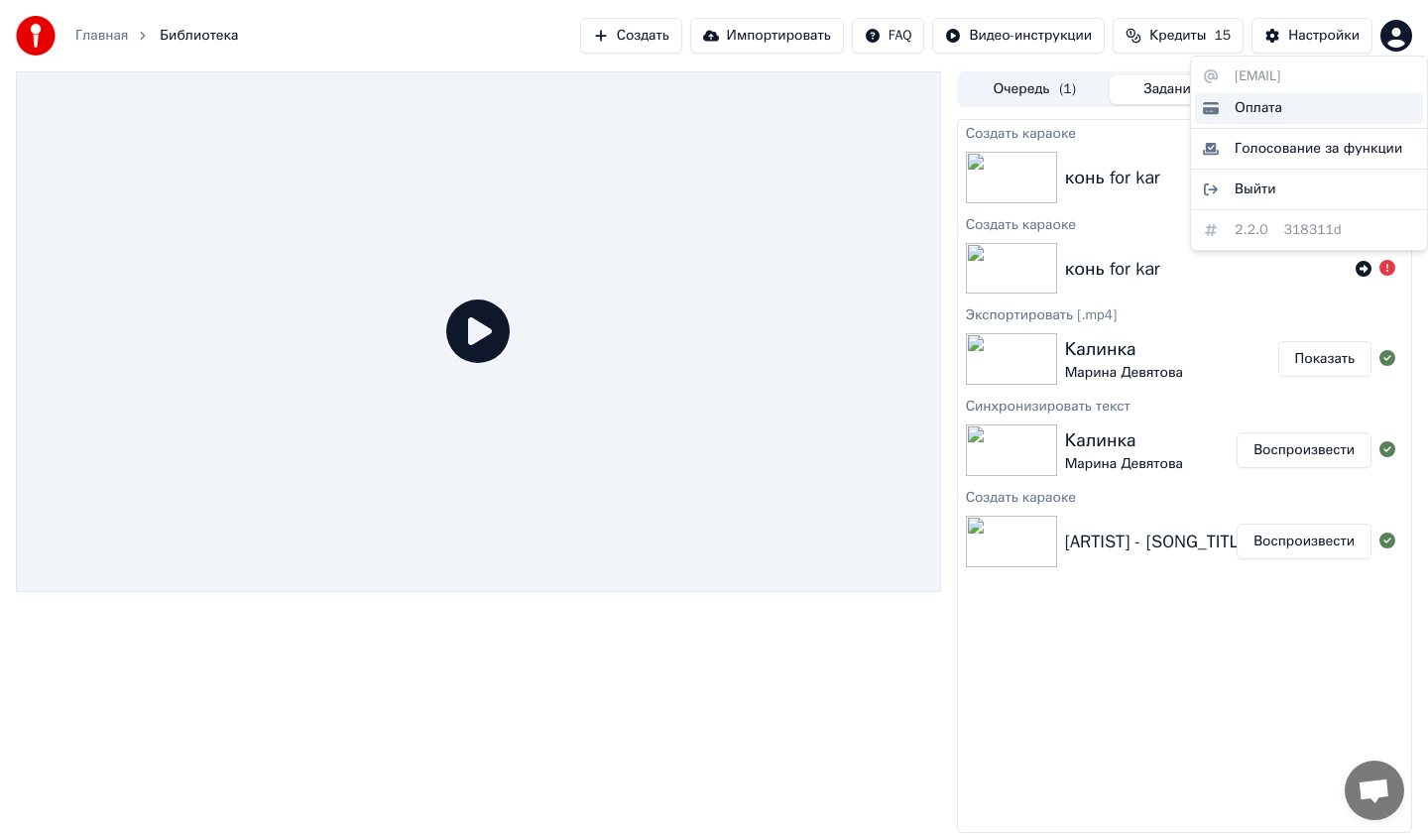 click on "Оплата" at bounding box center (1309, 108) 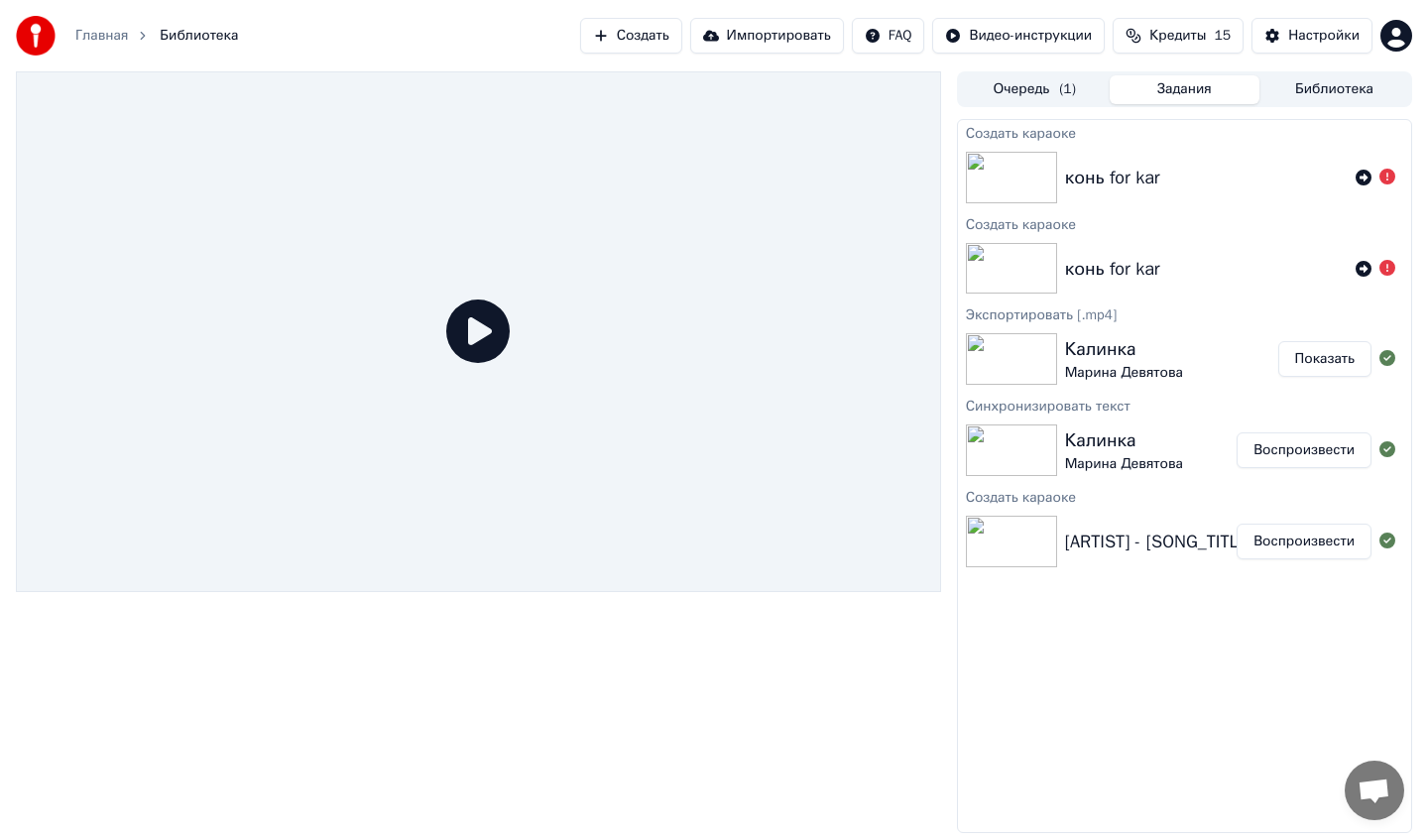 click on "конь for kar" at bounding box center [1184, 178] 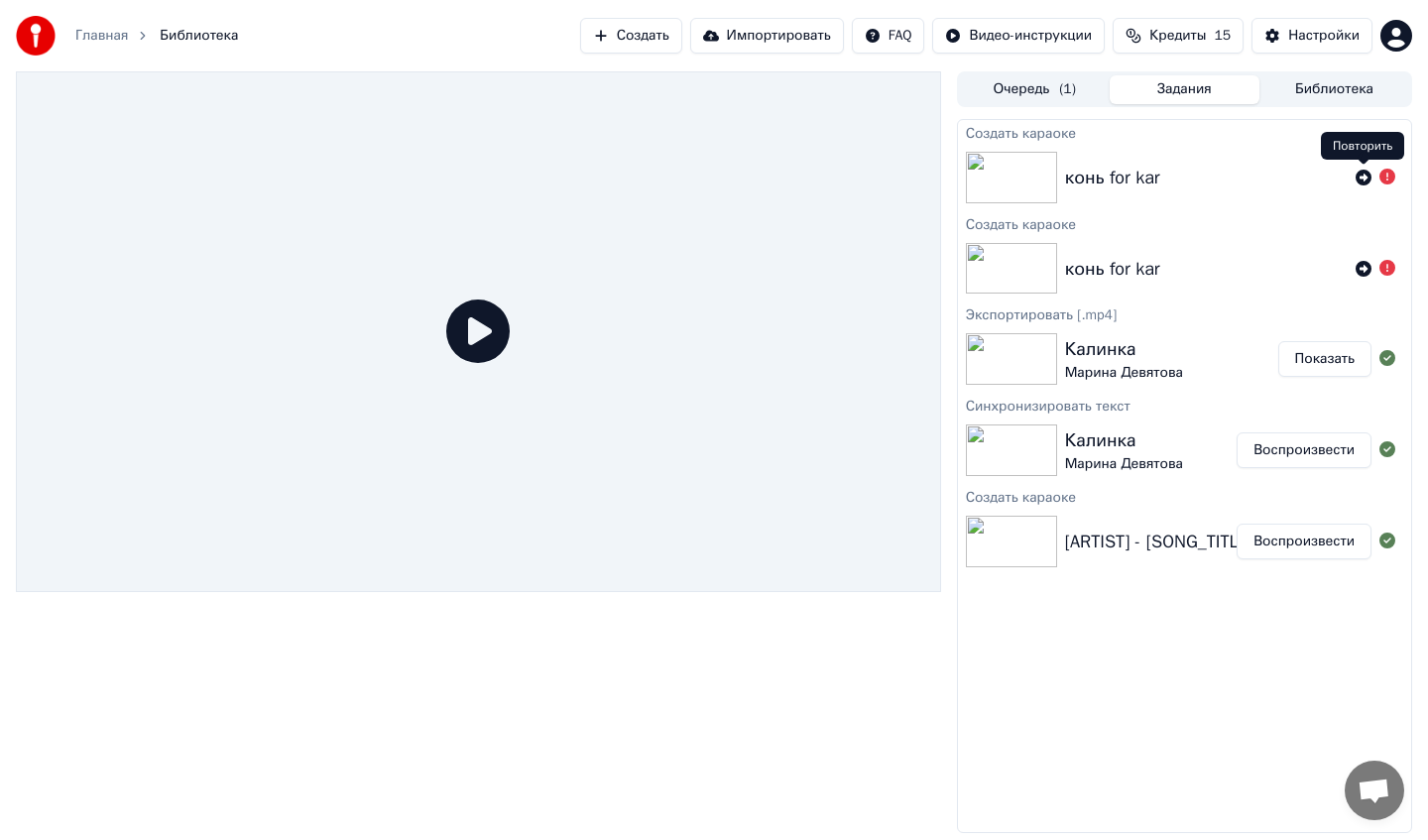 click 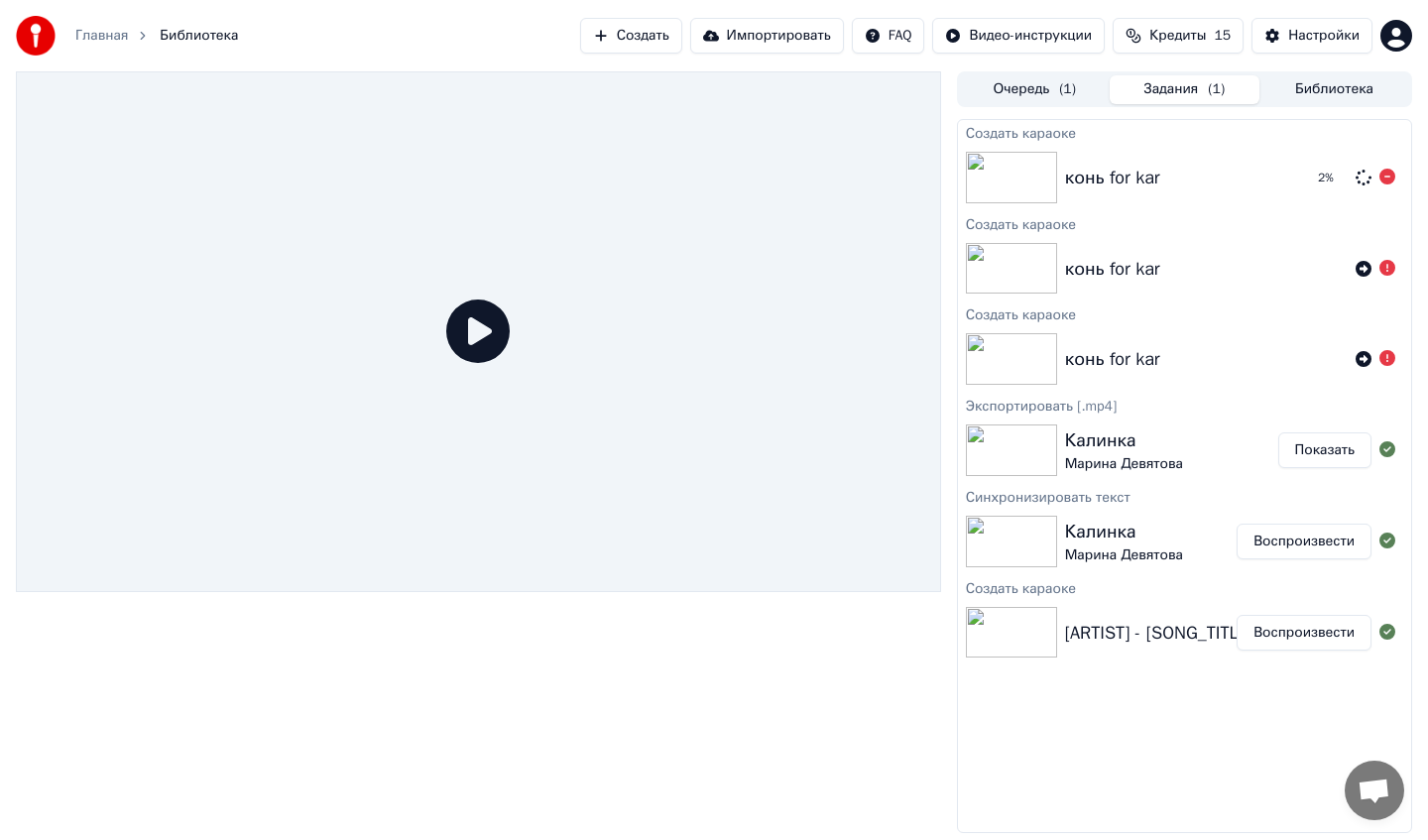 click on "конь for kar" at bounding box center (1183, 178) 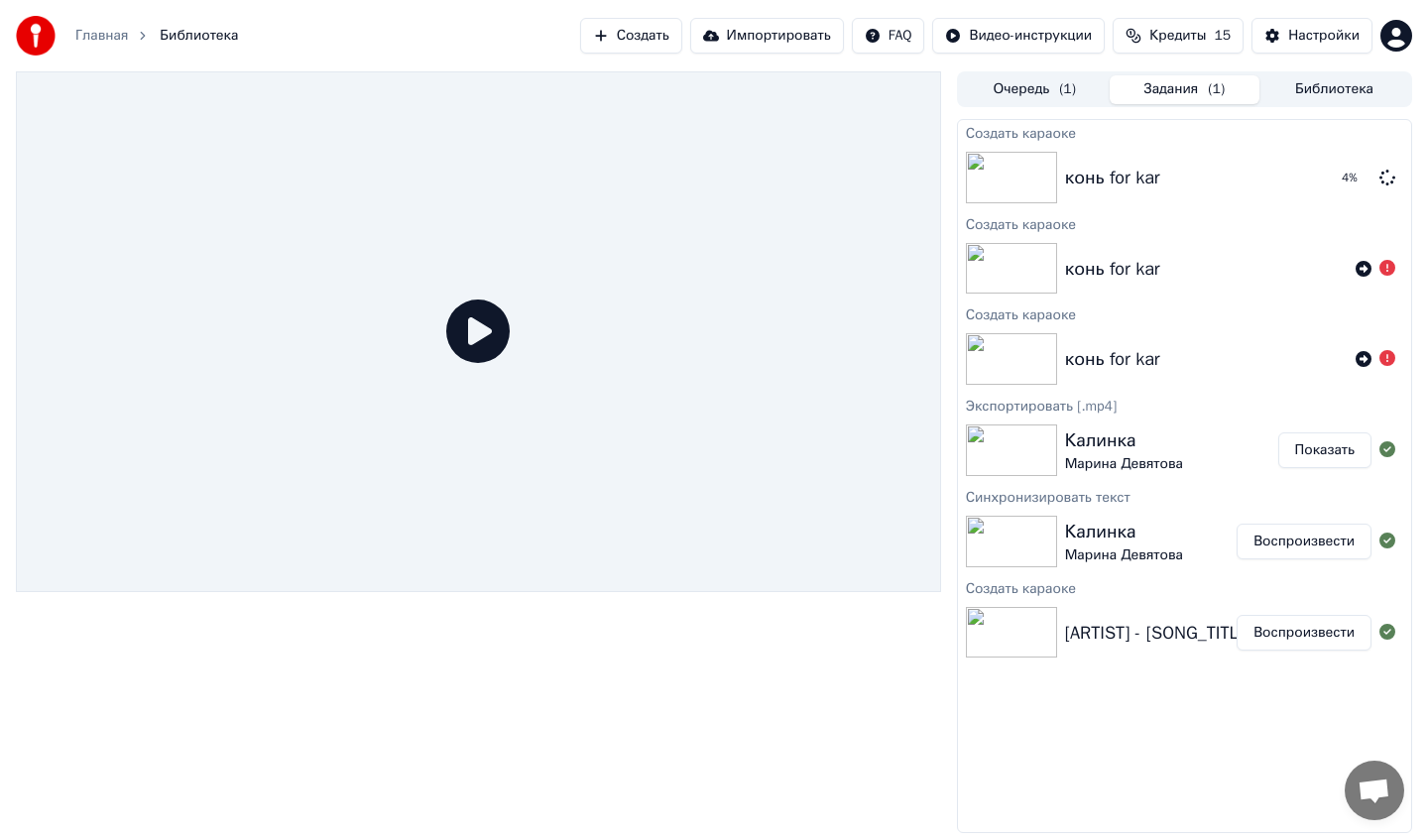 click on "Очередь ( 1 ) Задания ( 1 ) Библиотека" at bounding box center [1184, 89] 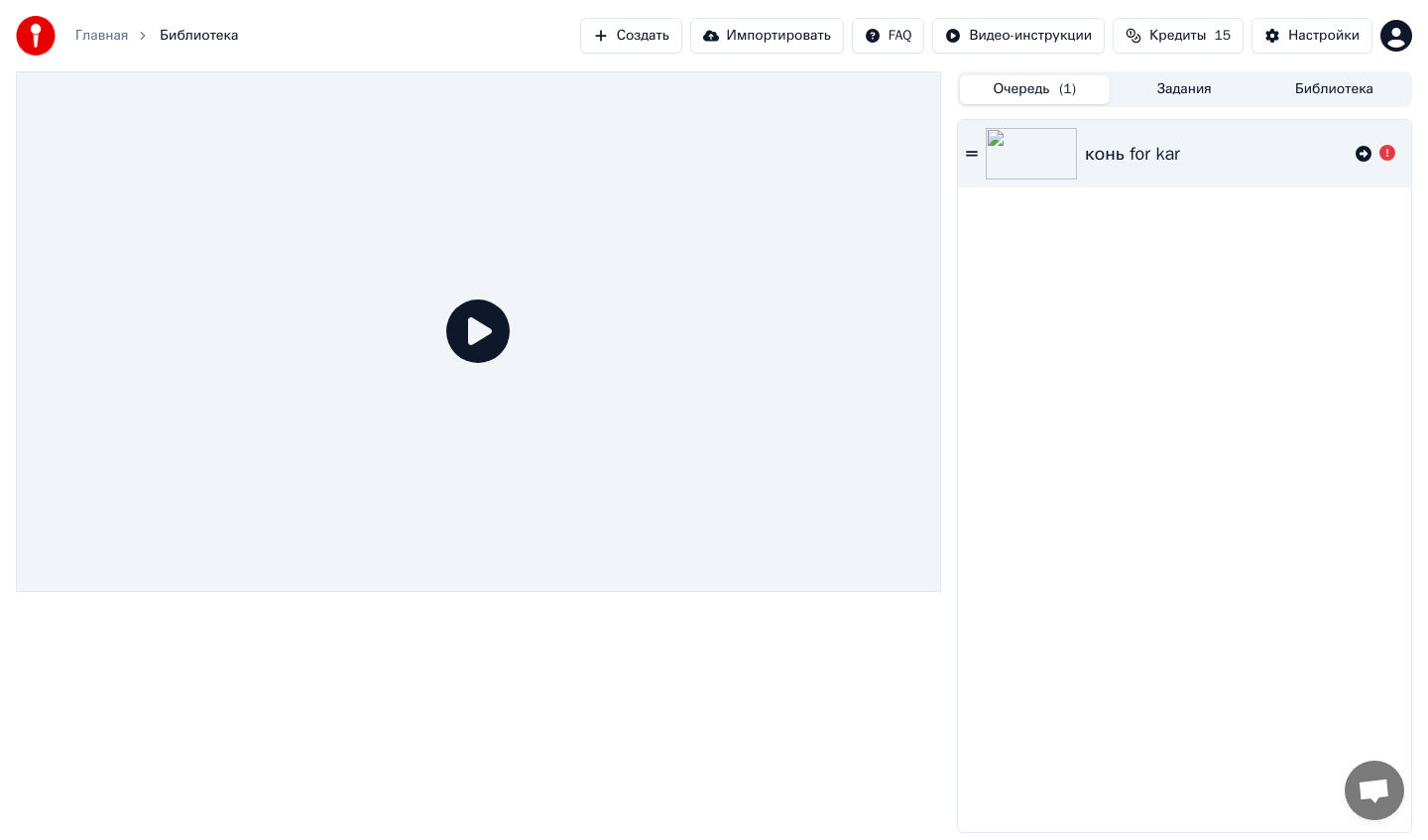 type 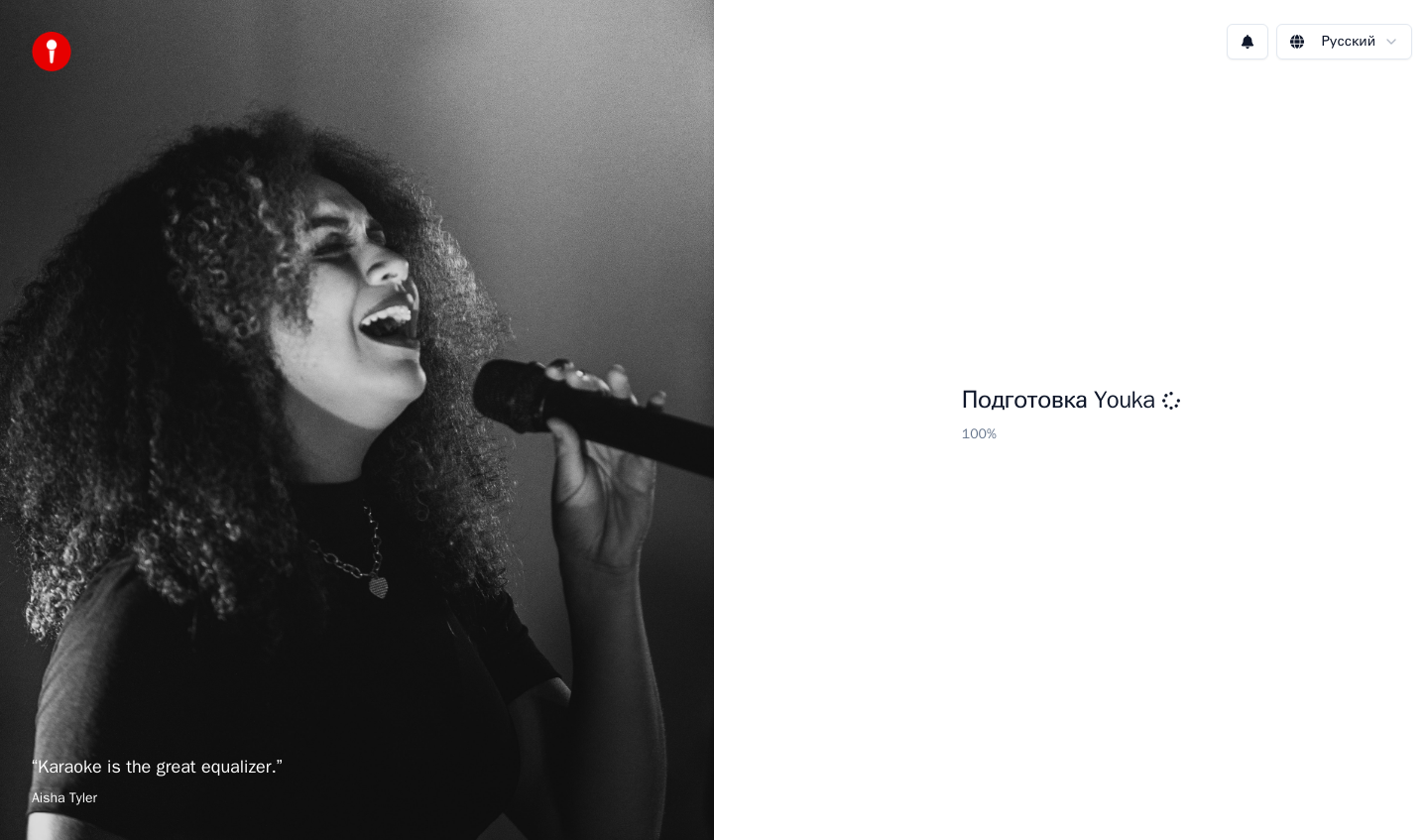 scroll, scrollTop: 0, scrollLeft: 0, axis: both 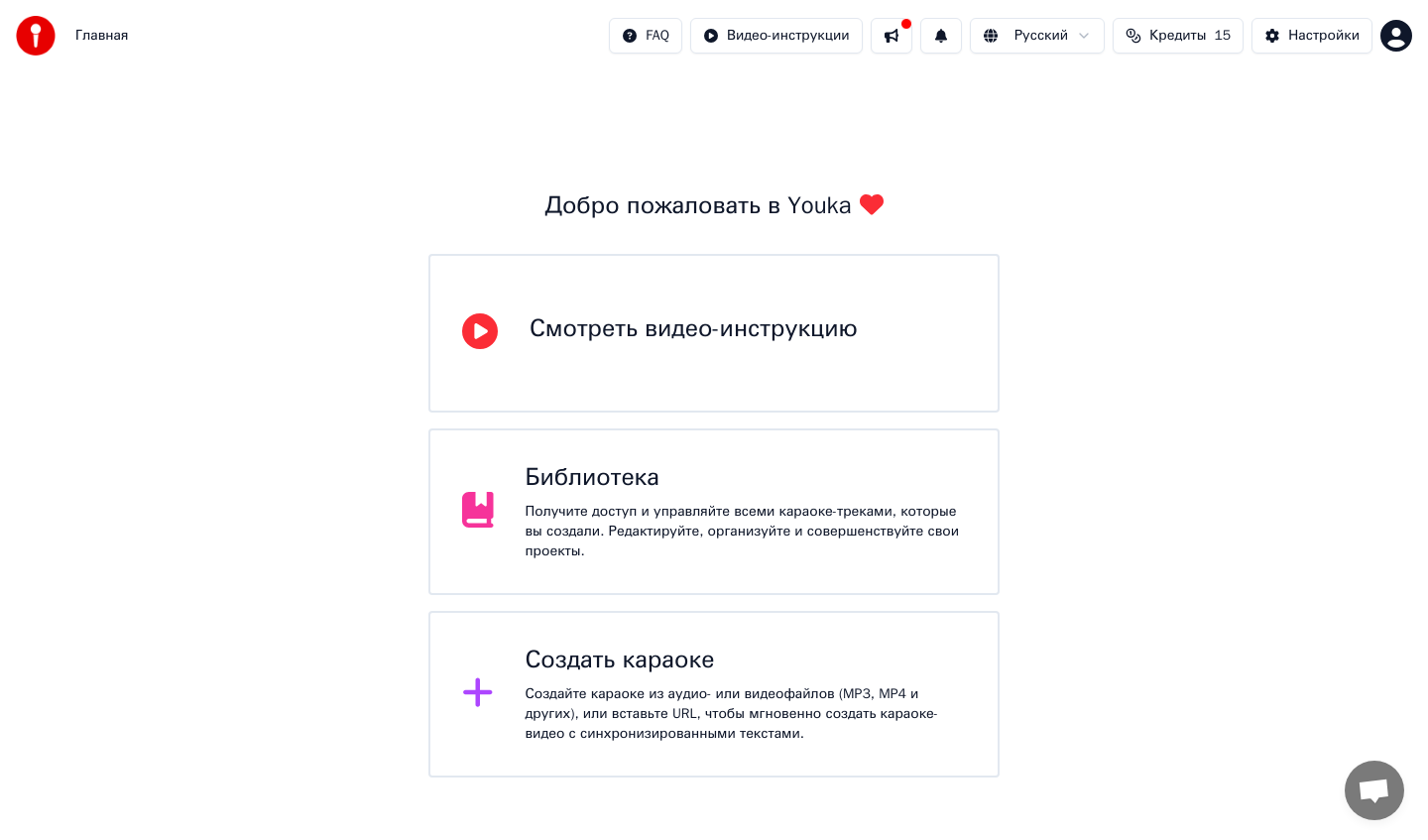click at bounding box center [892, 36] 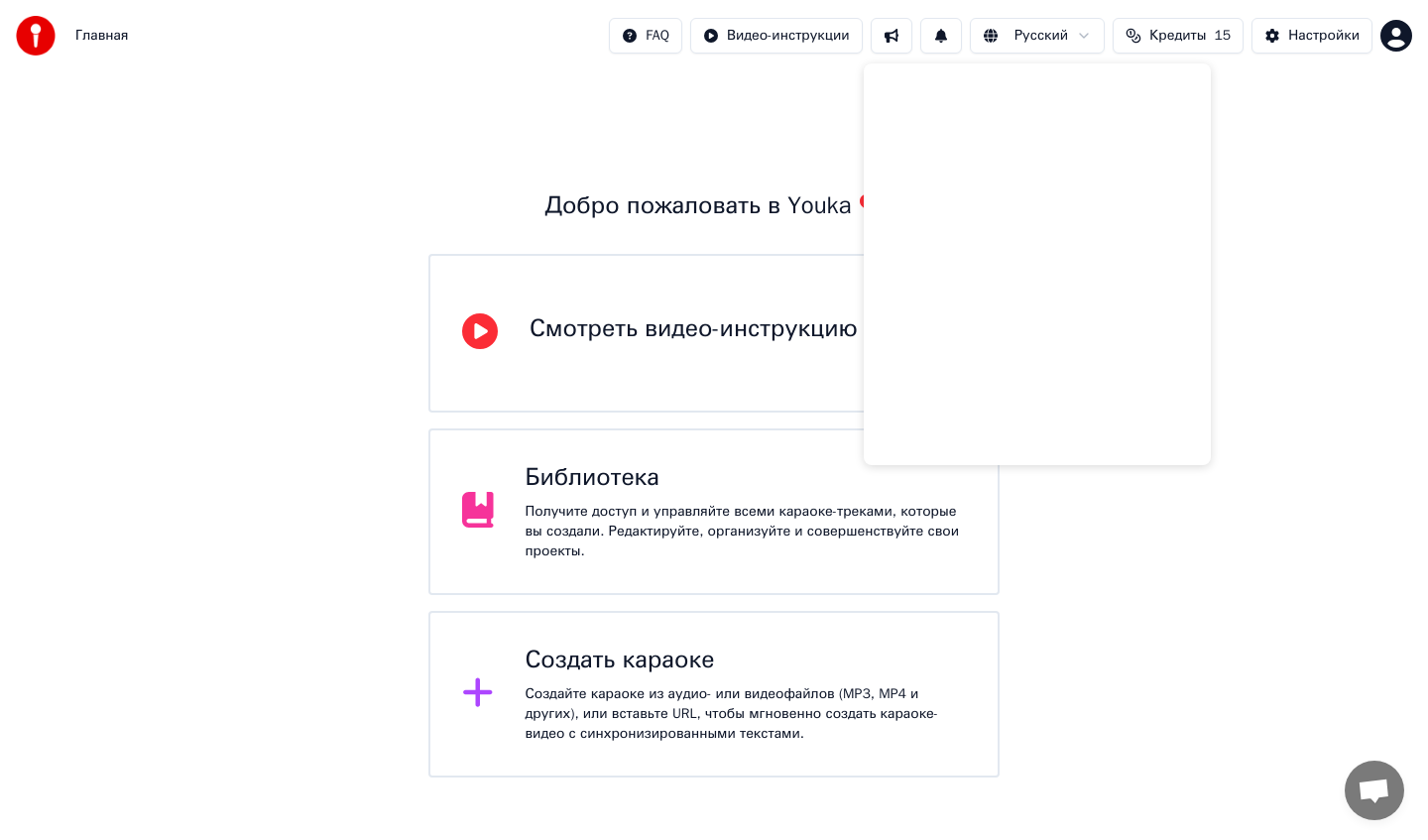 click on "Главная FAQ Видео-инструкции Русский Кредиты 15 Настройки" at bounding box center (714, 36) 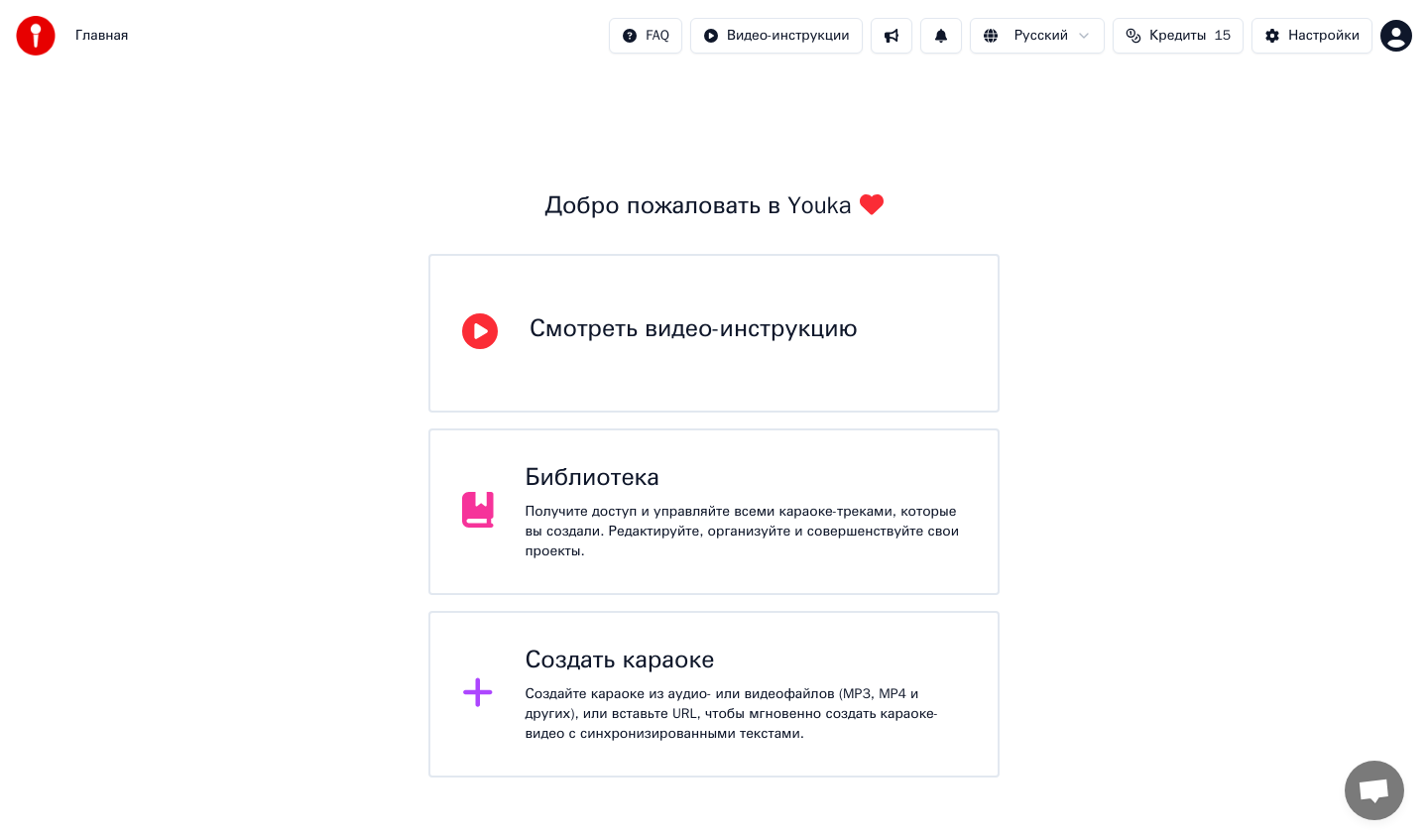 click on "Получите доступ и управляйте всеми караоке-треками, которые вы создали. Редактируйте, организуйте и совершенствуйте свои проекты." at bounding box center (746, 532) 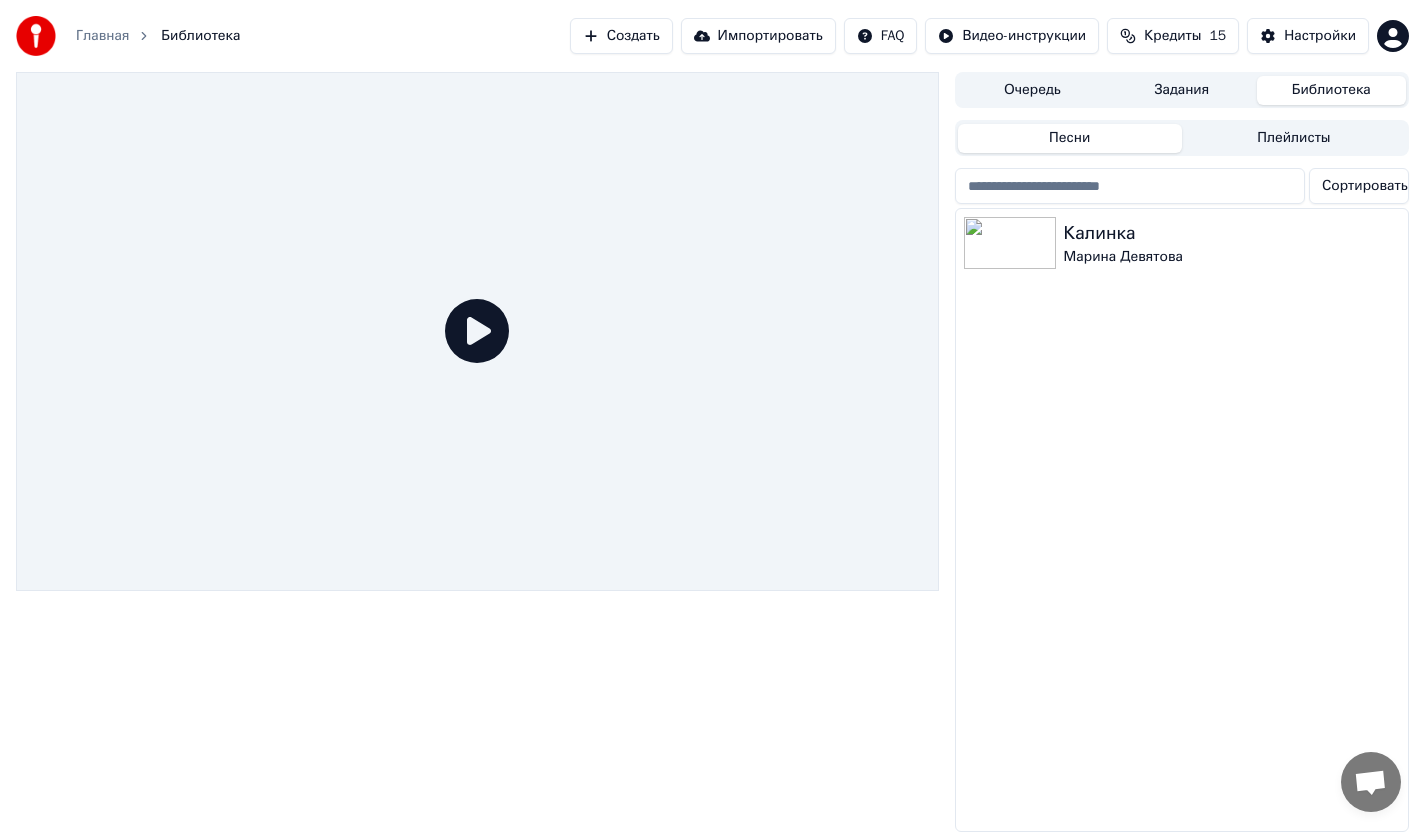 click on "Создать" at bounding box center (621, 36) 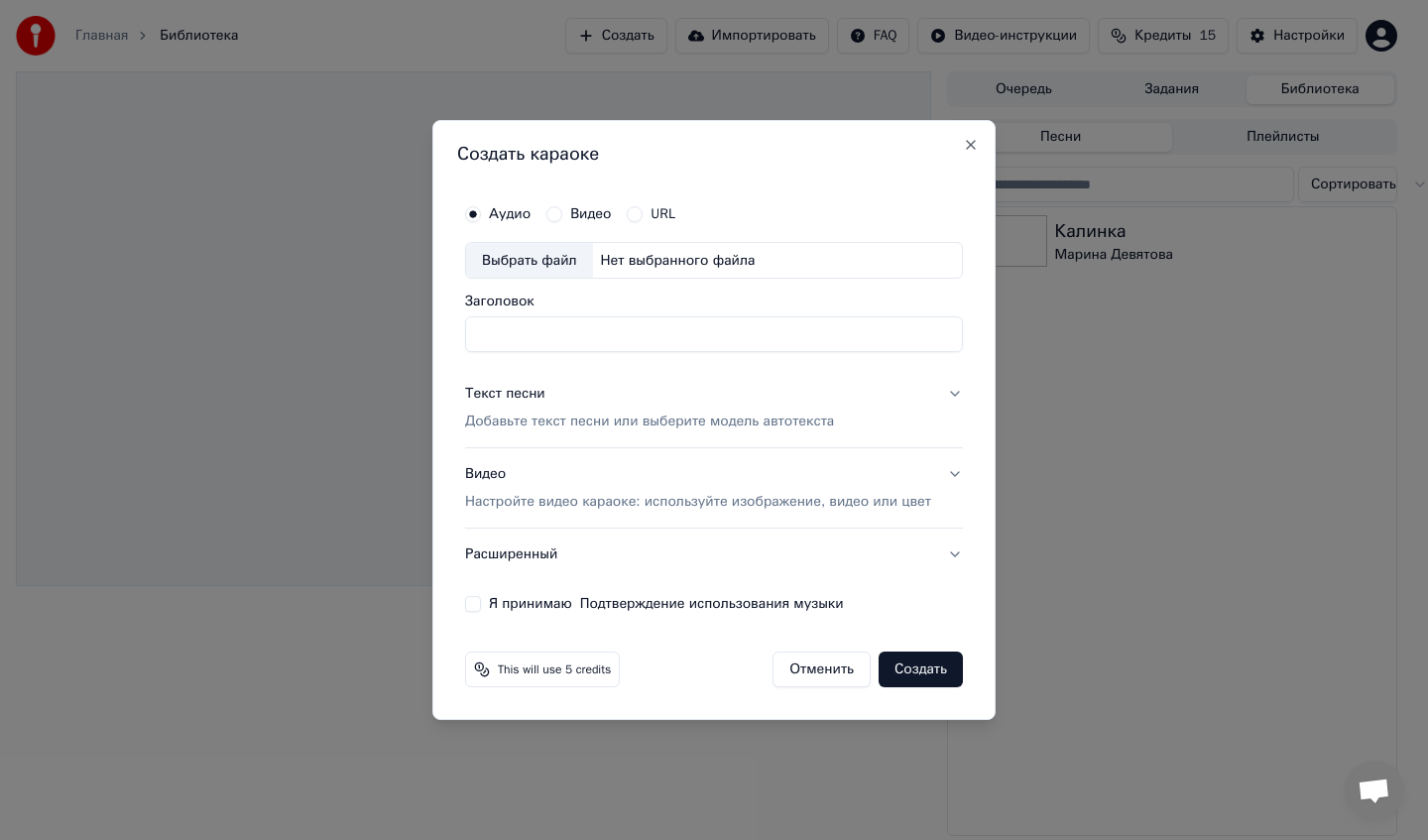 click on "Выбрать файл" at bounding box center [530, 261] 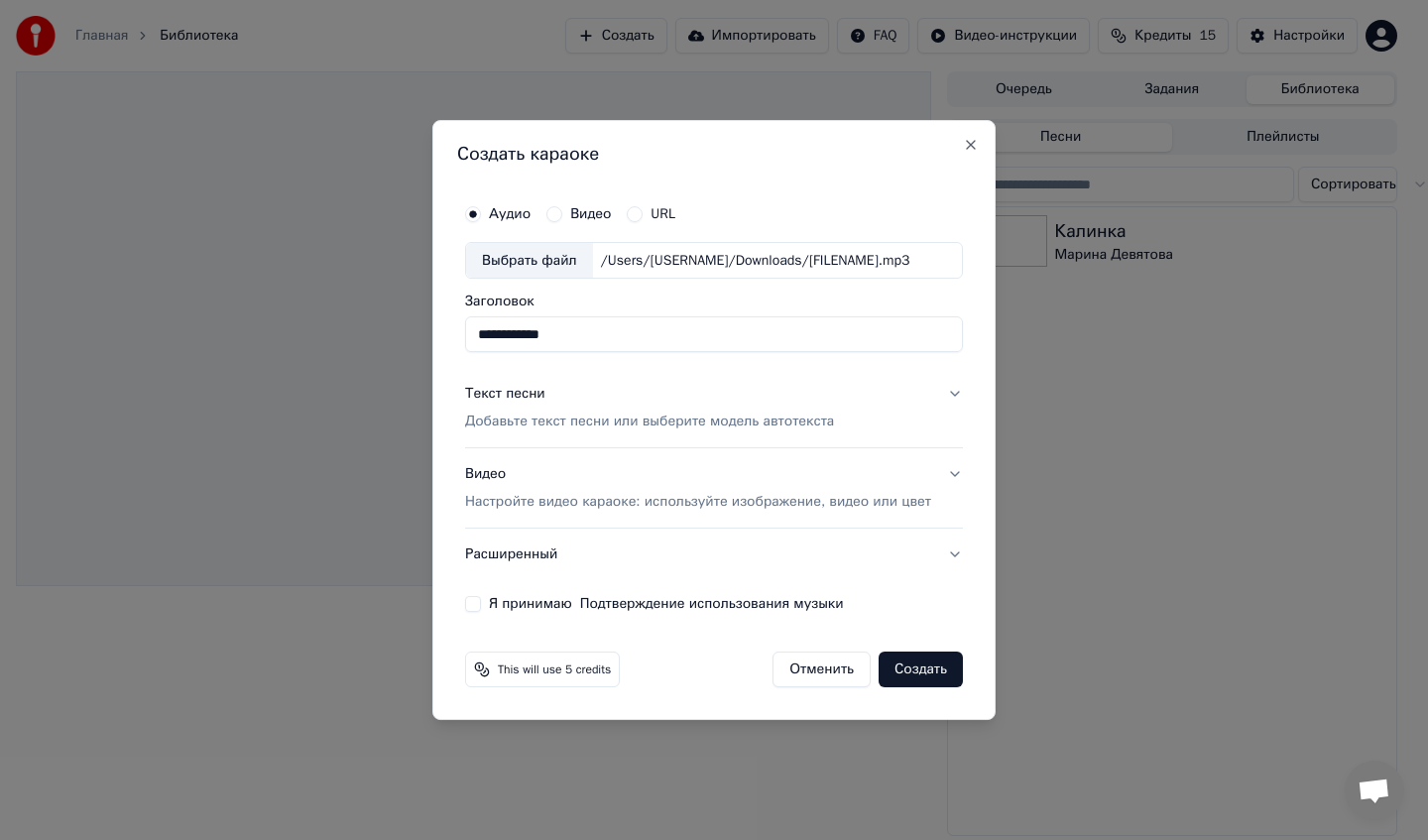 click on "Настройте видео караоке: используйте изображение, видео или цвет" at bounding box center (698, 502) 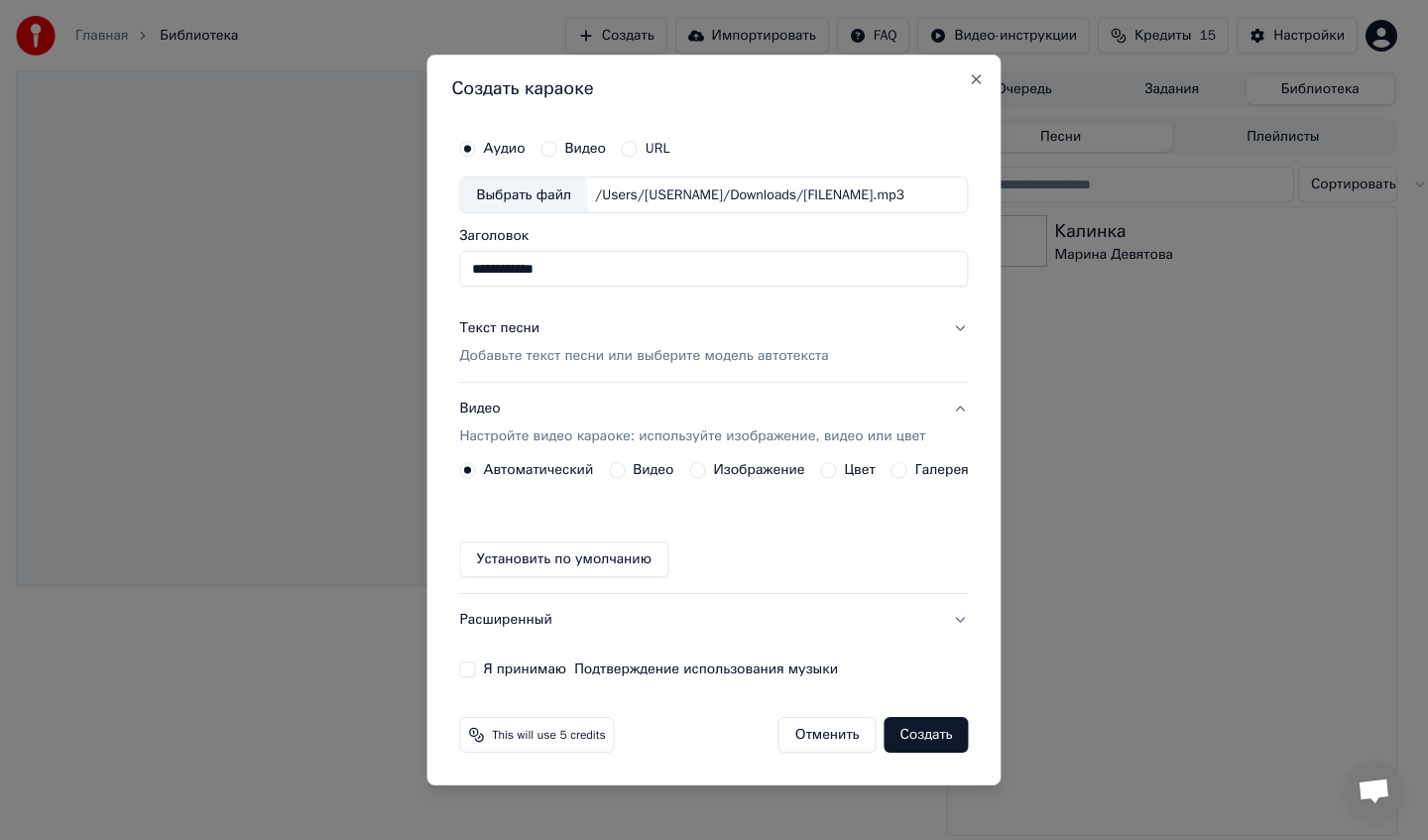 click on "Изображение" at bounding box center [759, 470] 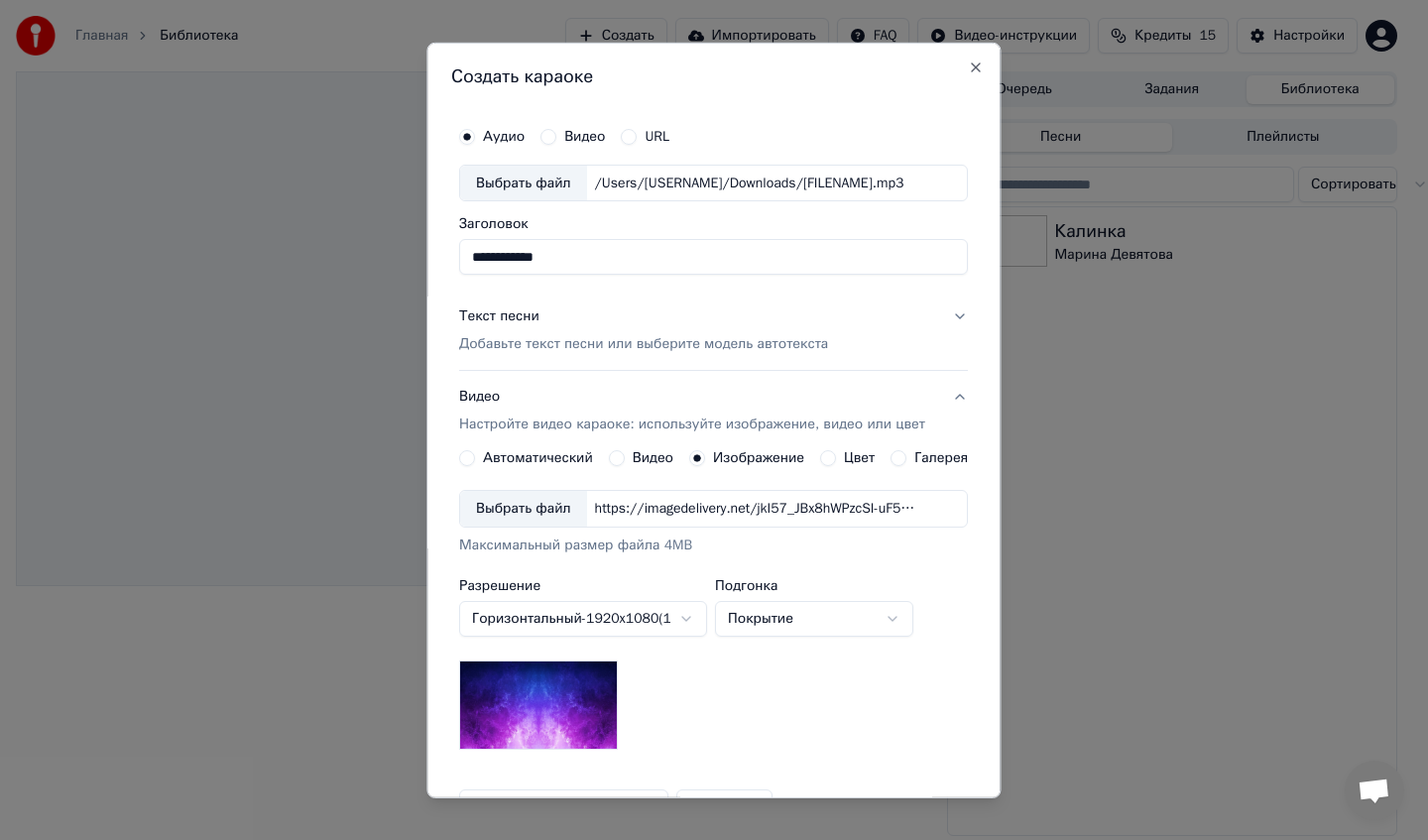 click on "Выбрать файл https://imagedelivery.net/jkI57_JBx8hWPzcSI-uF5w/c7639807-3f76-4ea5-9112-66e75e03d200/16x9" at bounding box center [713, 509] 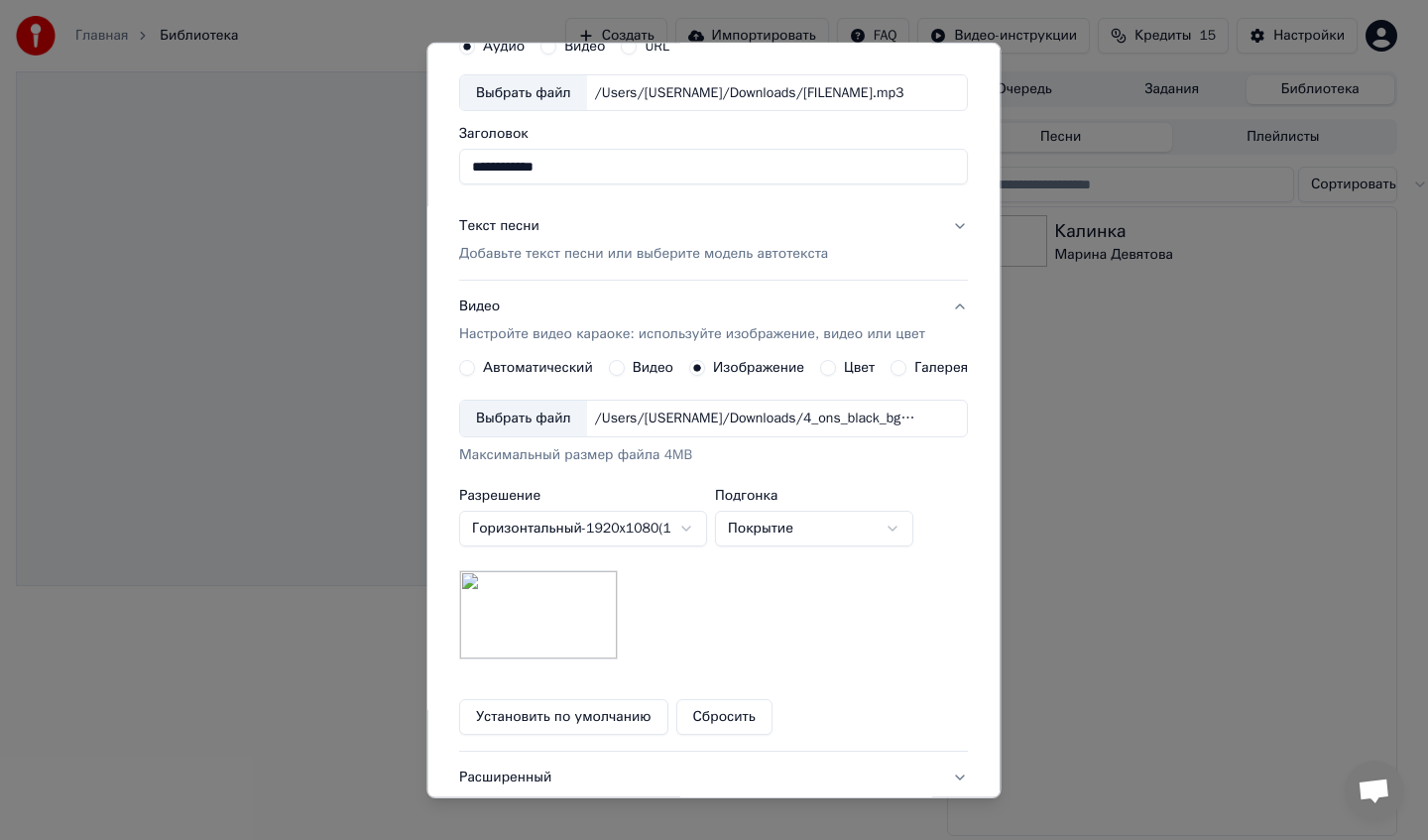 scroll, scrollTop: 95, scrollLeft: 0, axis: vertical 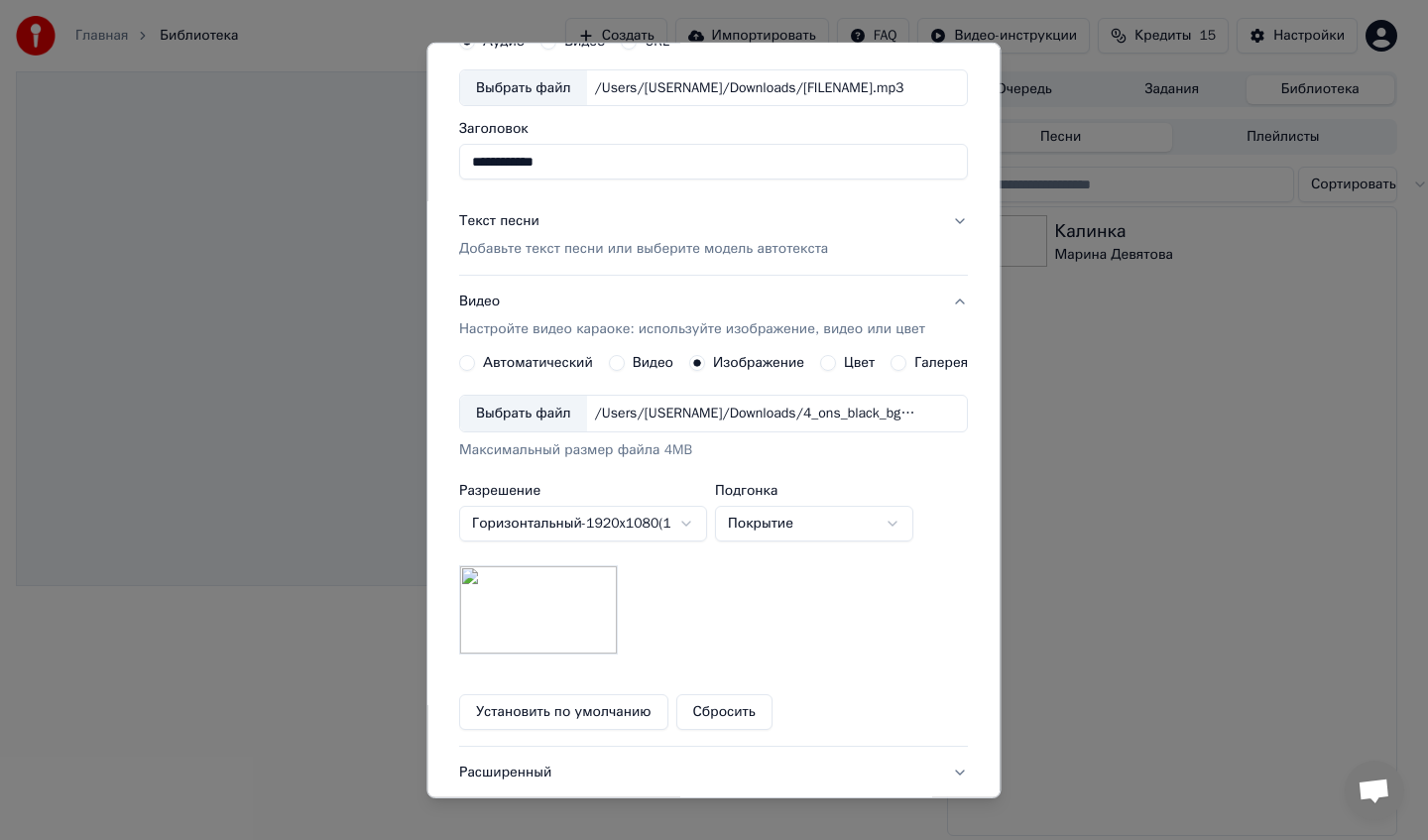 click on "**********" at bounding box center (713, 425) 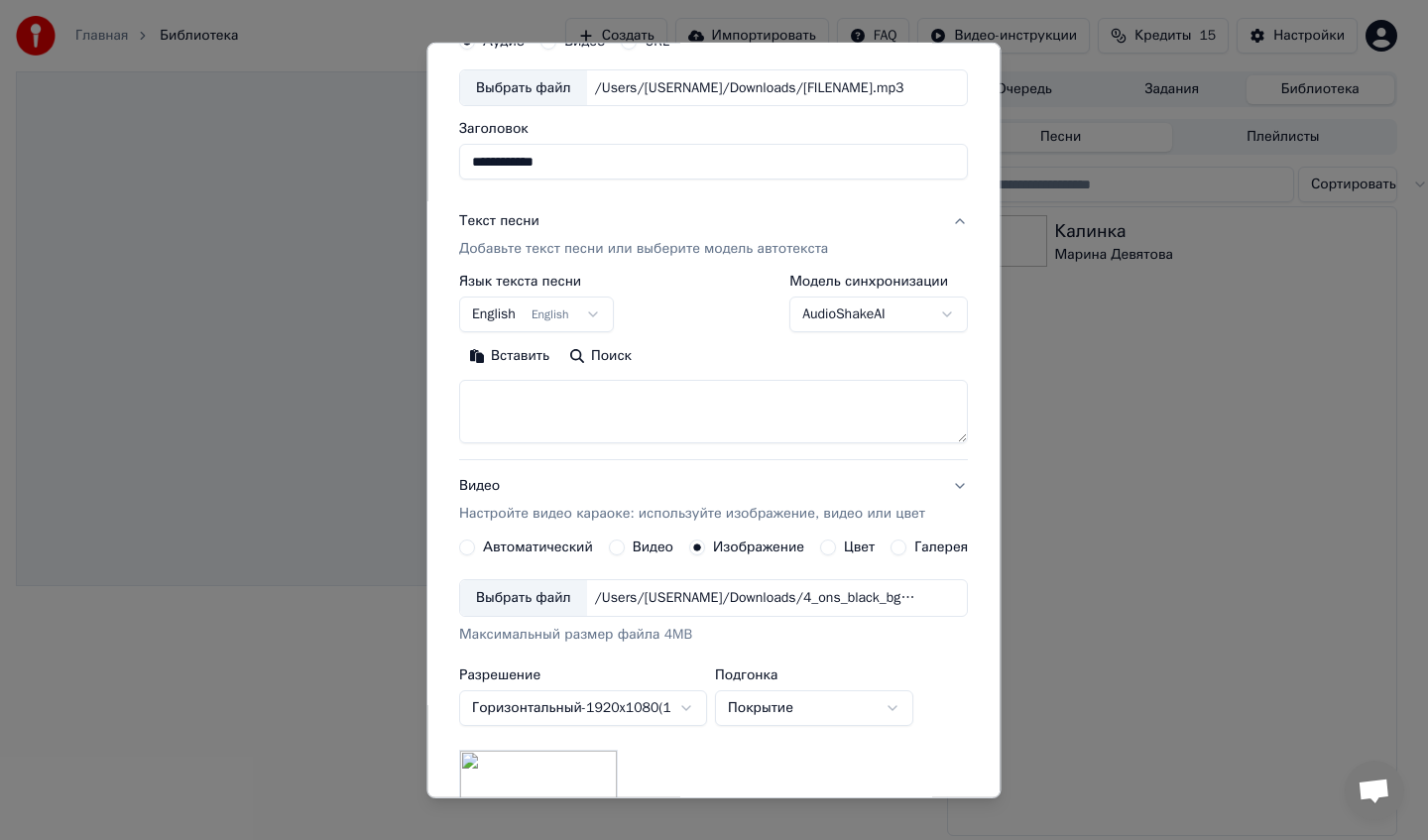 scroll, scrollTop: 29, scrollLeft: 0, axis: vertical 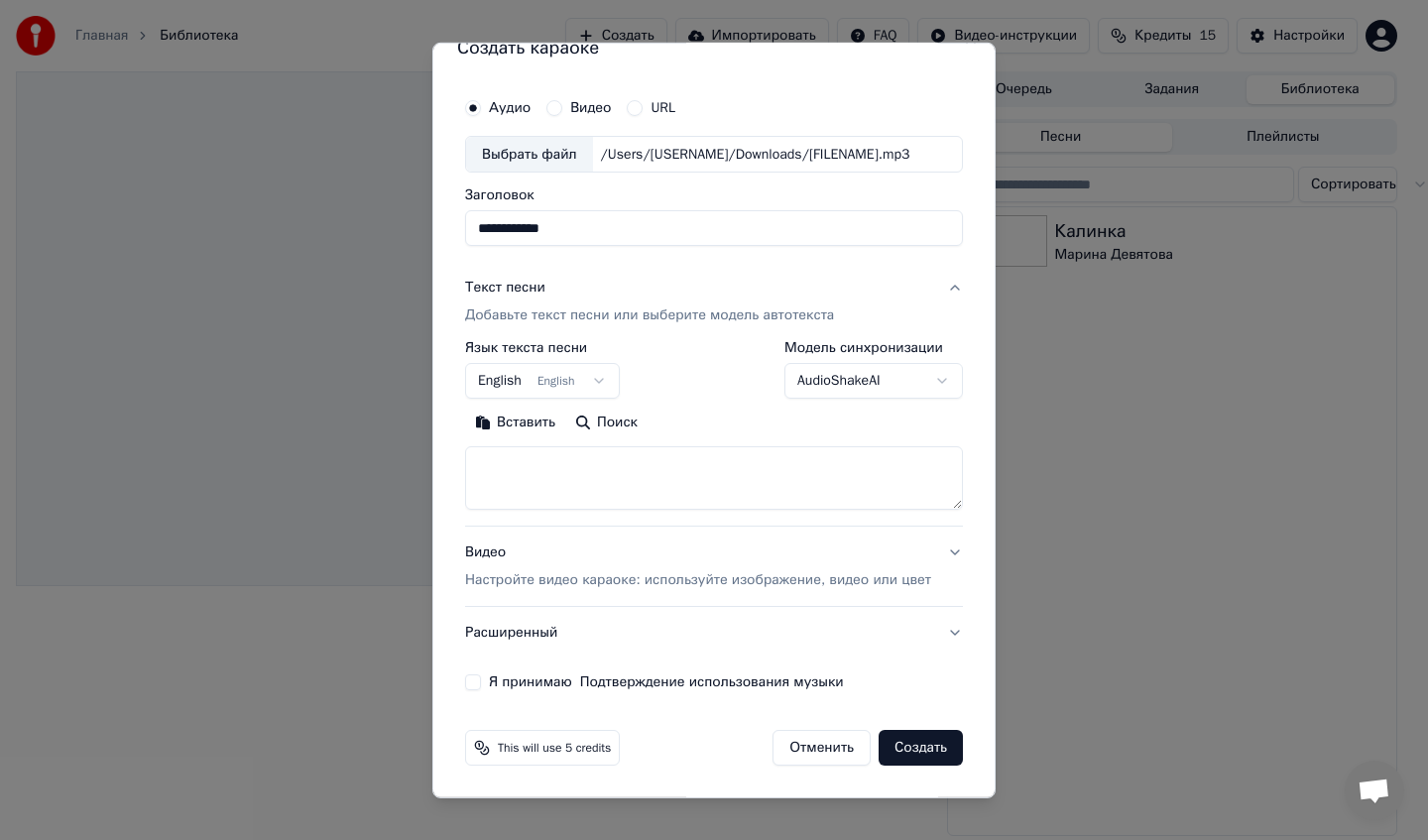 click on "**********" at bounding box center [706, 420] 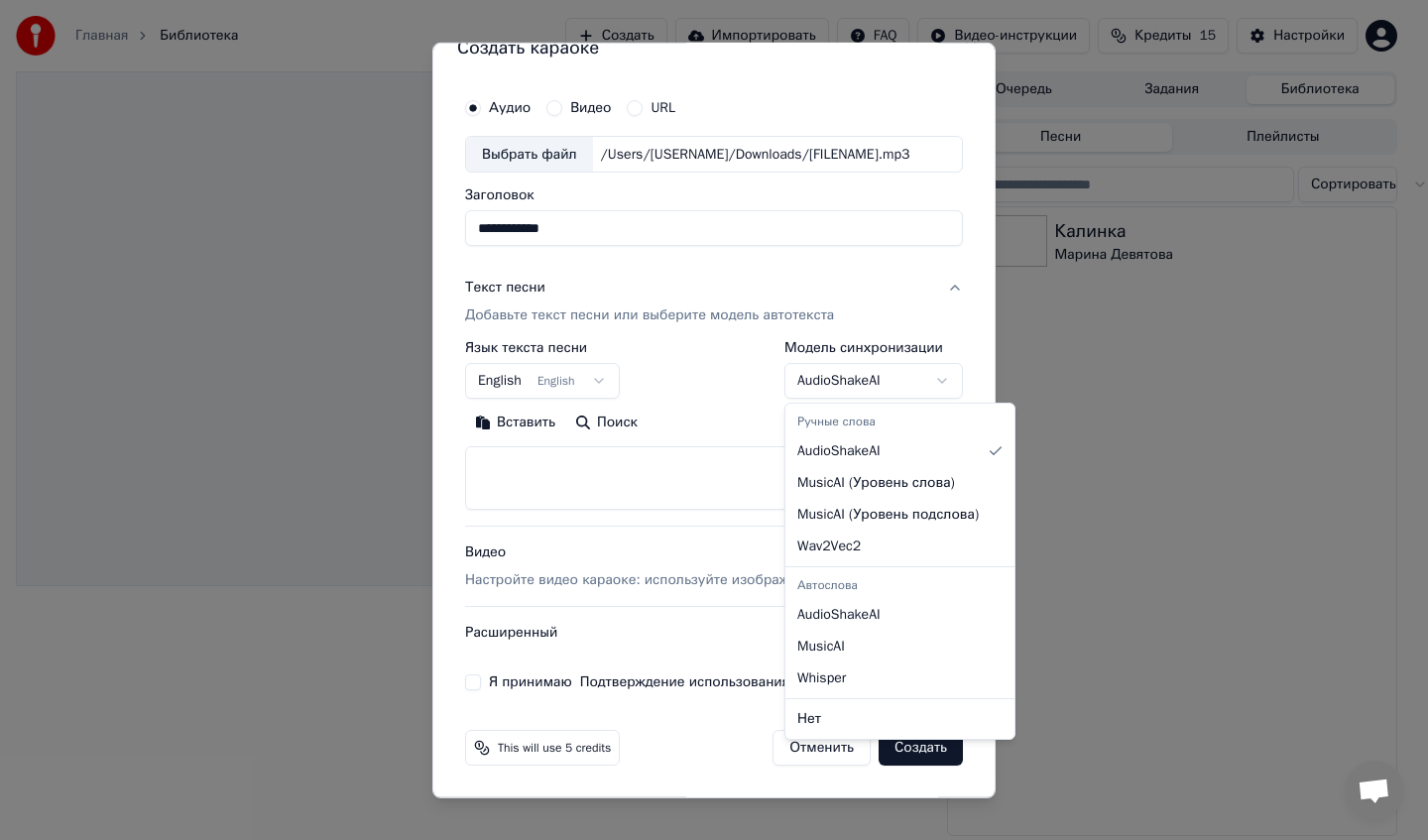 select on "**********" 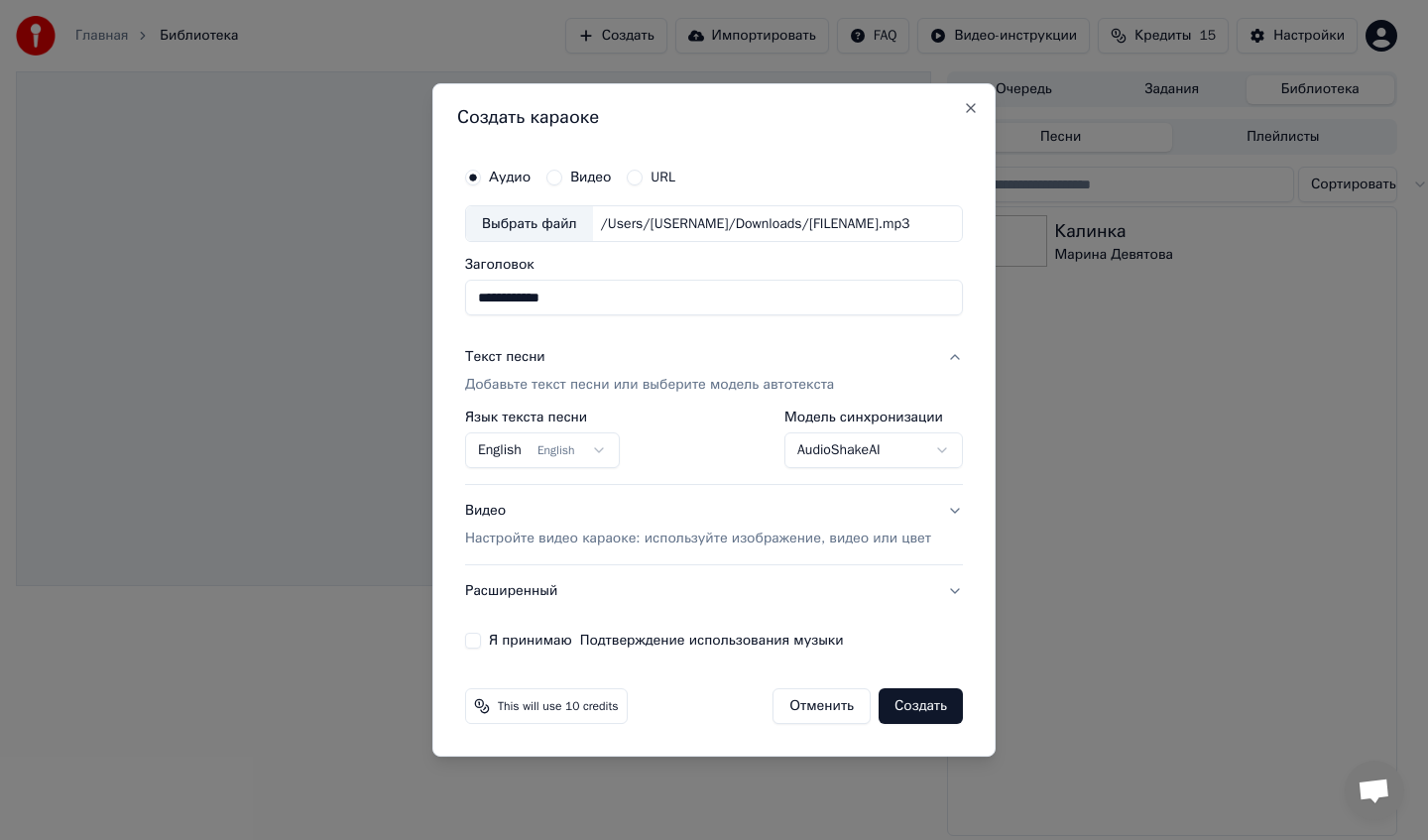 scroll, scrollTop: 0, scrollLeft: 0, axis: both 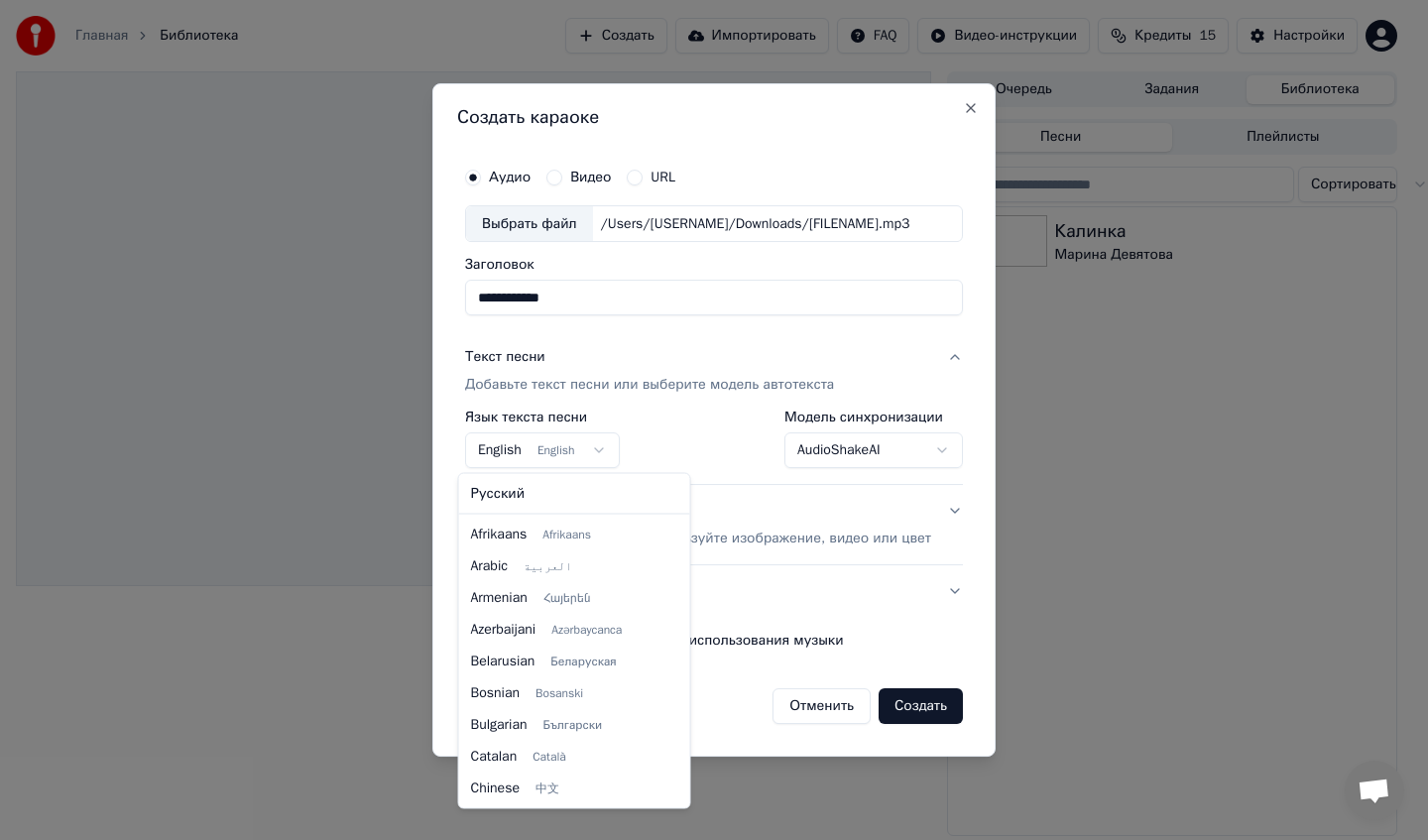 click on "**********" at bounding box center [706, 420] 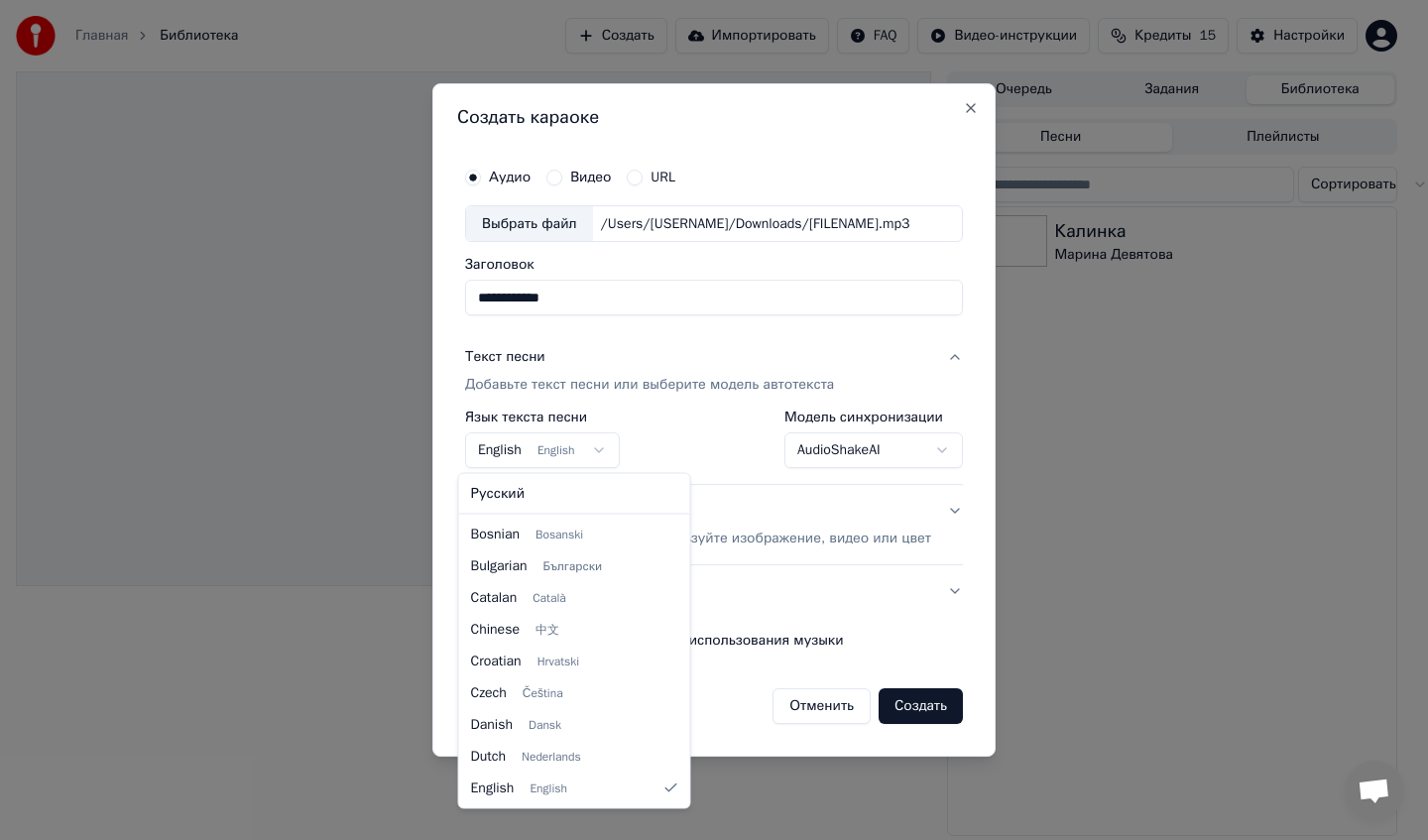select on "**" 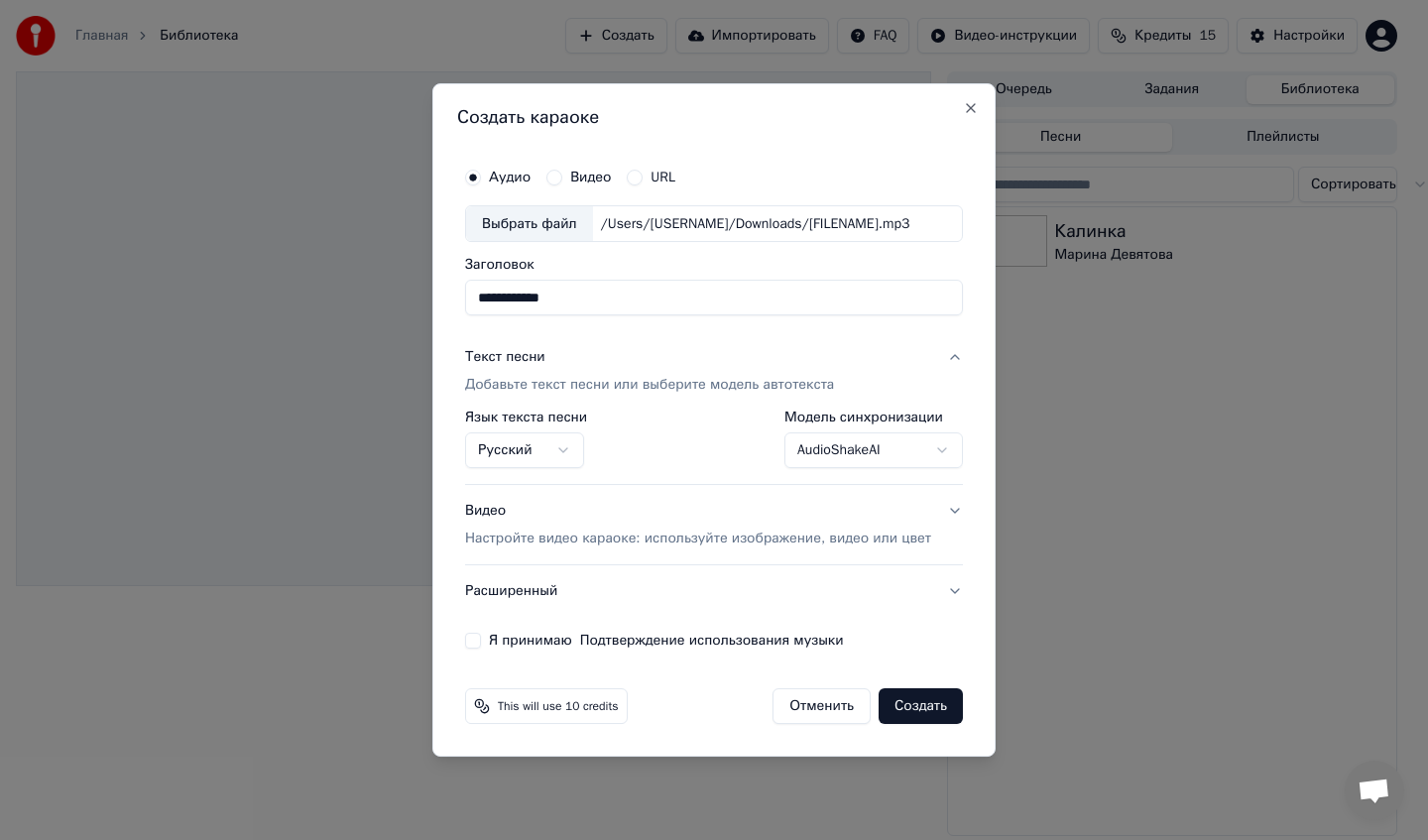 click on "Я принимаю   Подтверждение использования музыки" at bounding box center (473, 641) 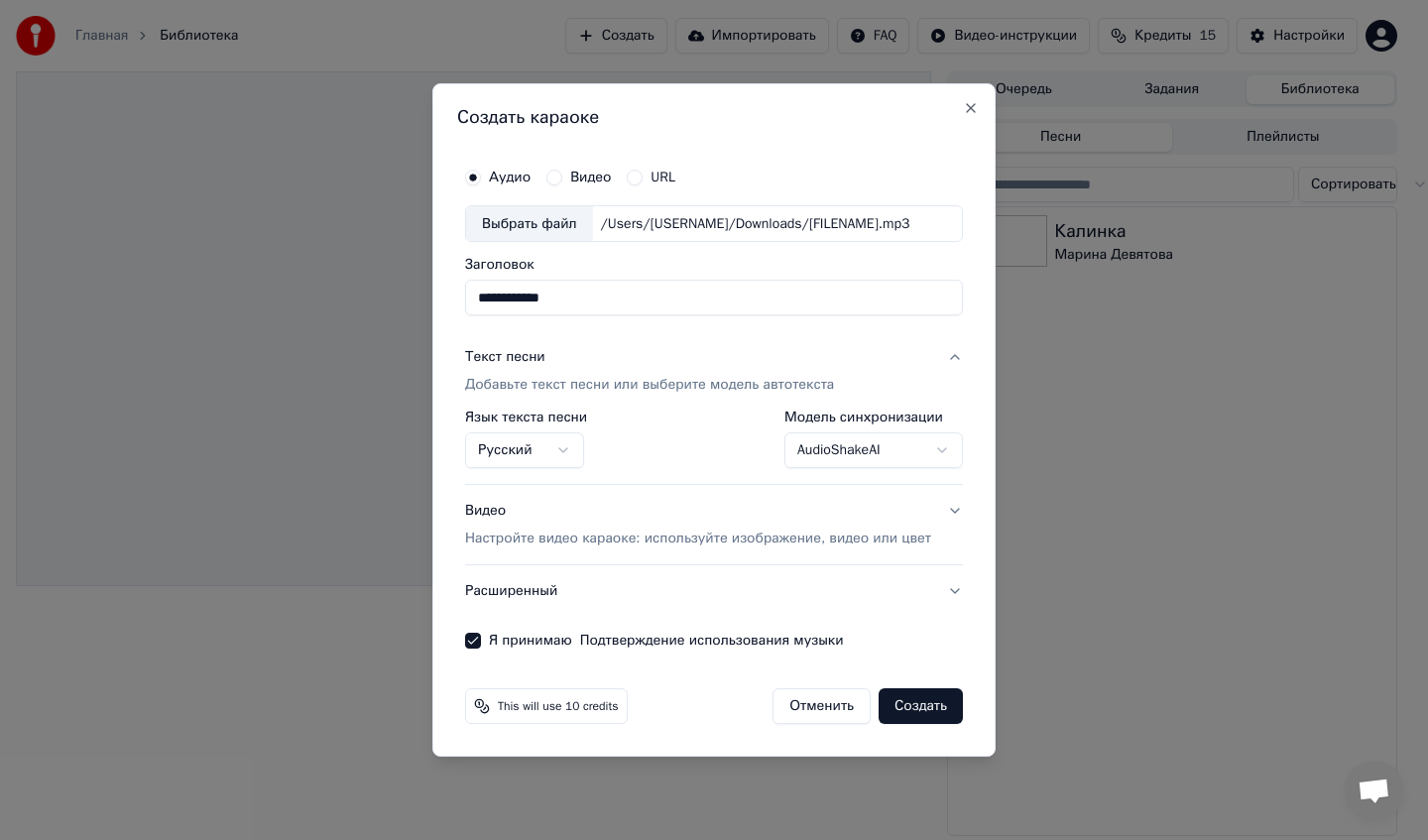 click on "Создать" at bounding box center [920, 706] 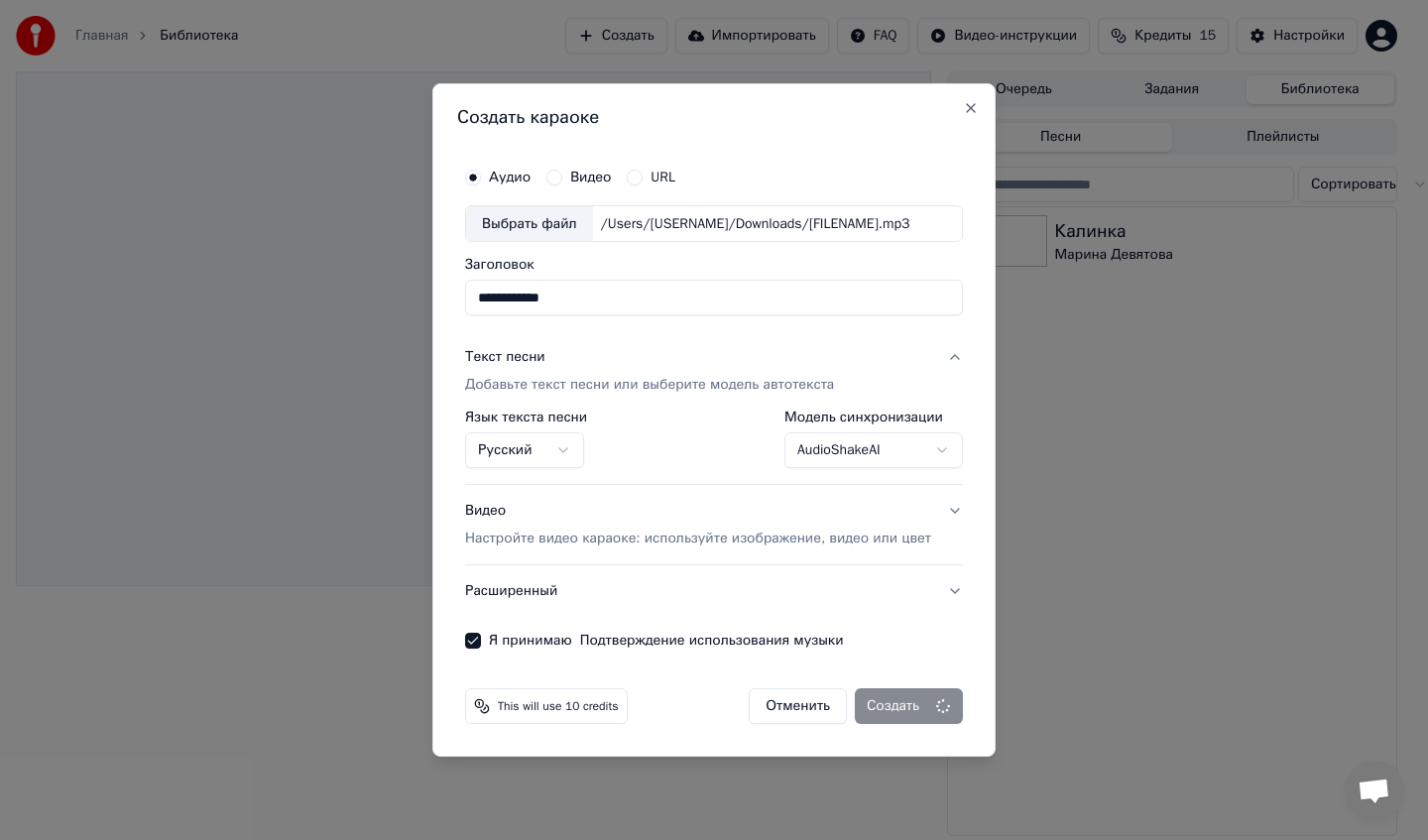 select on "**********" 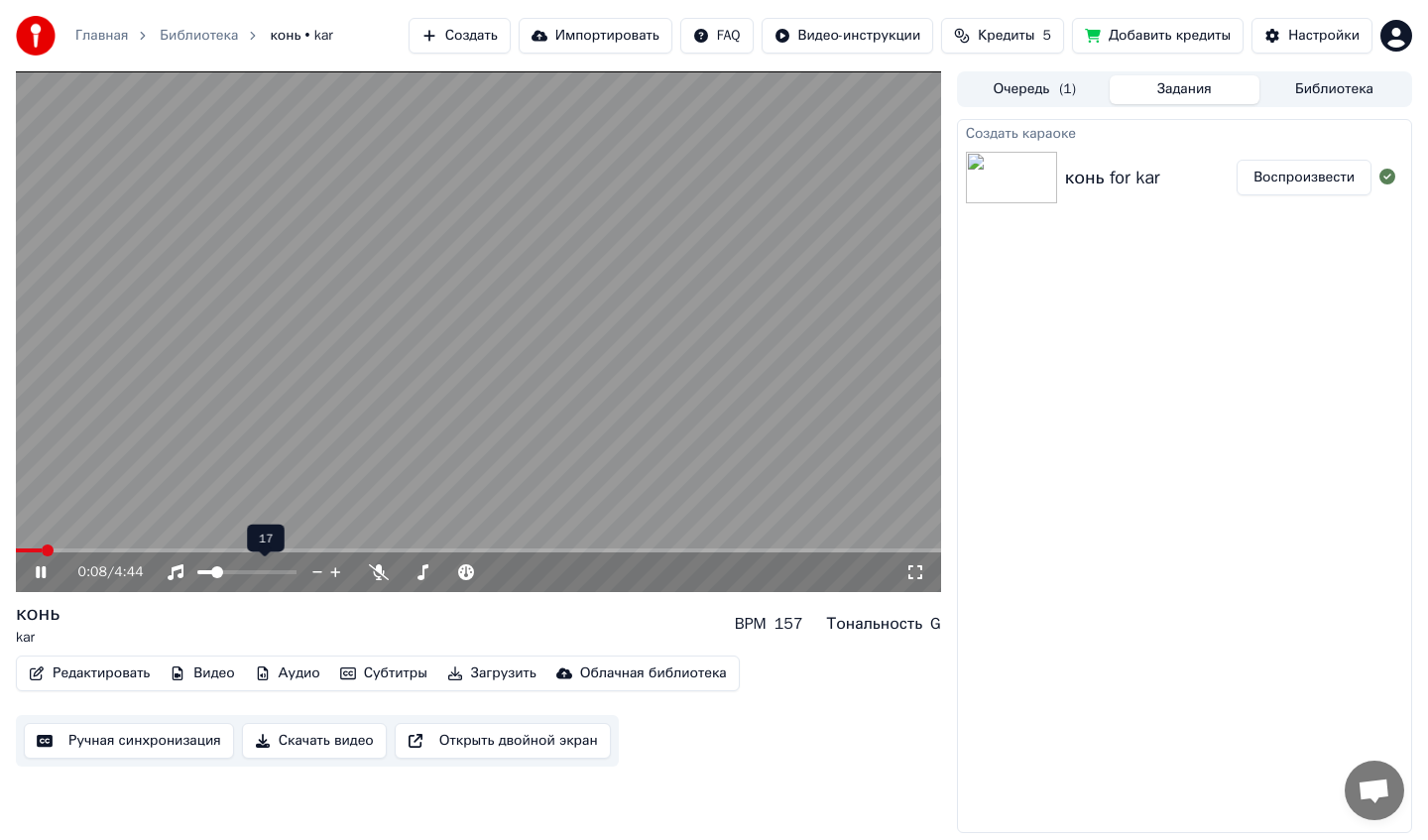click at bounding box center (205, 572) 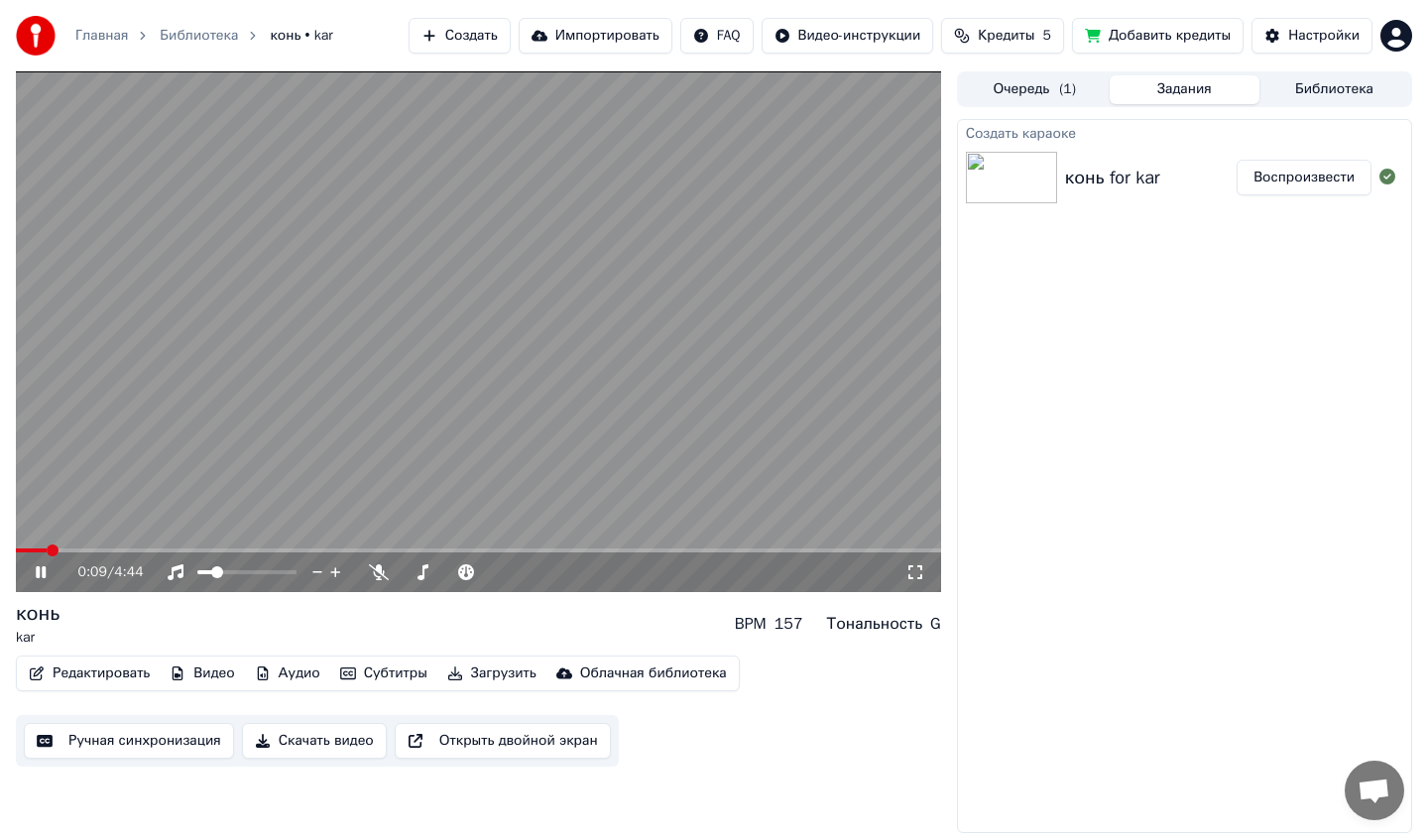 click at bounding box center (478, 550) 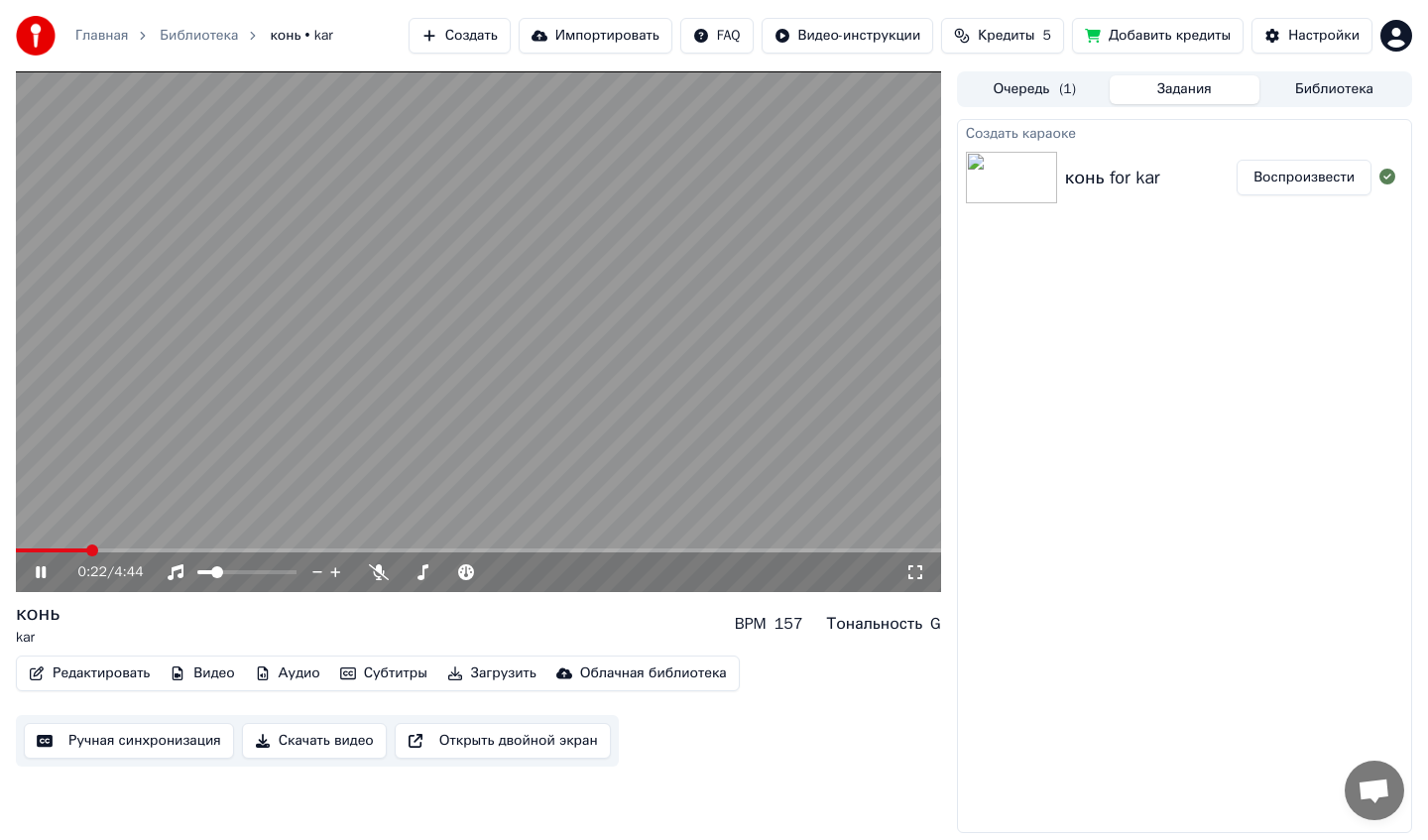 click at bounding box center (478, 550) 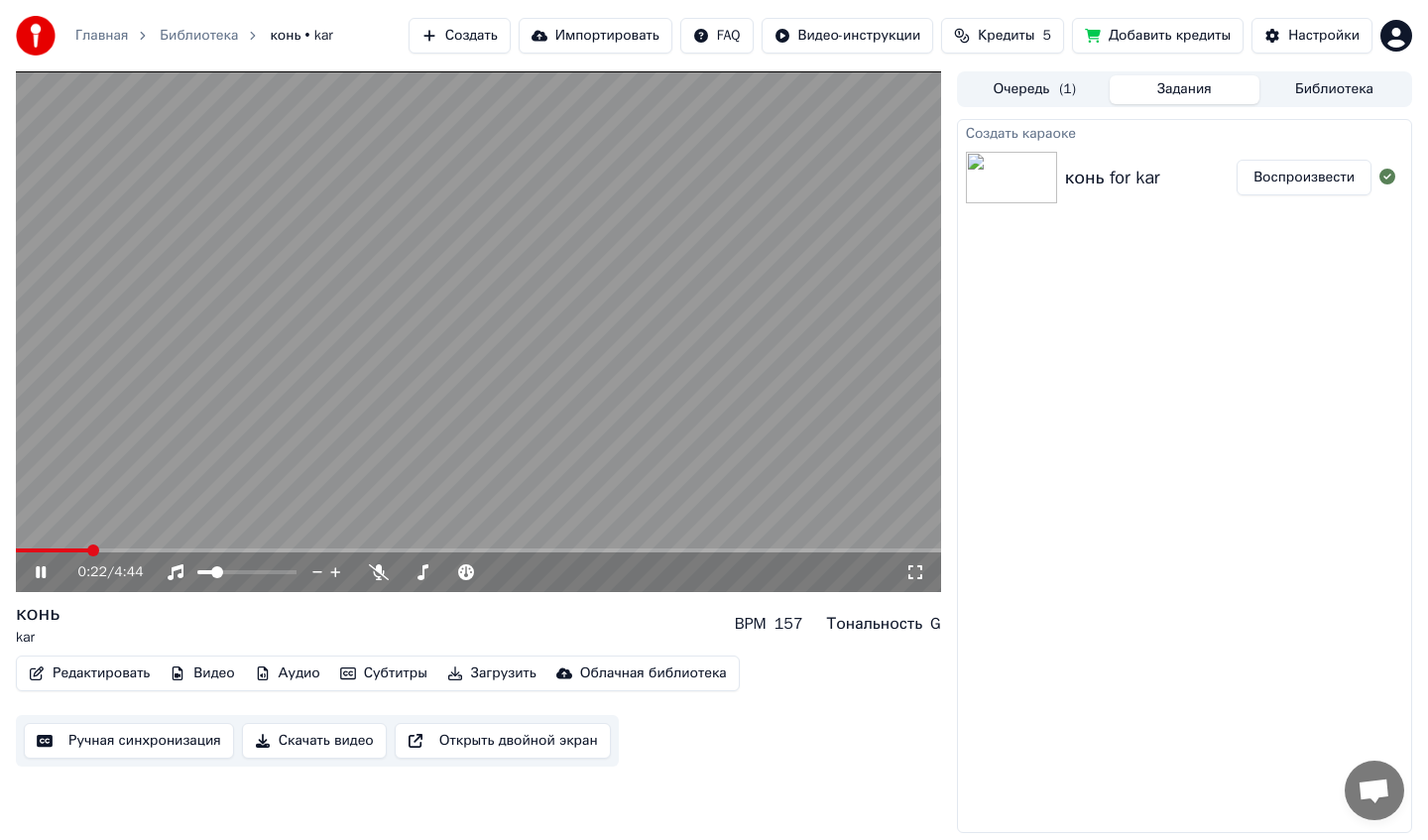 click at bounding box center [93, 550] 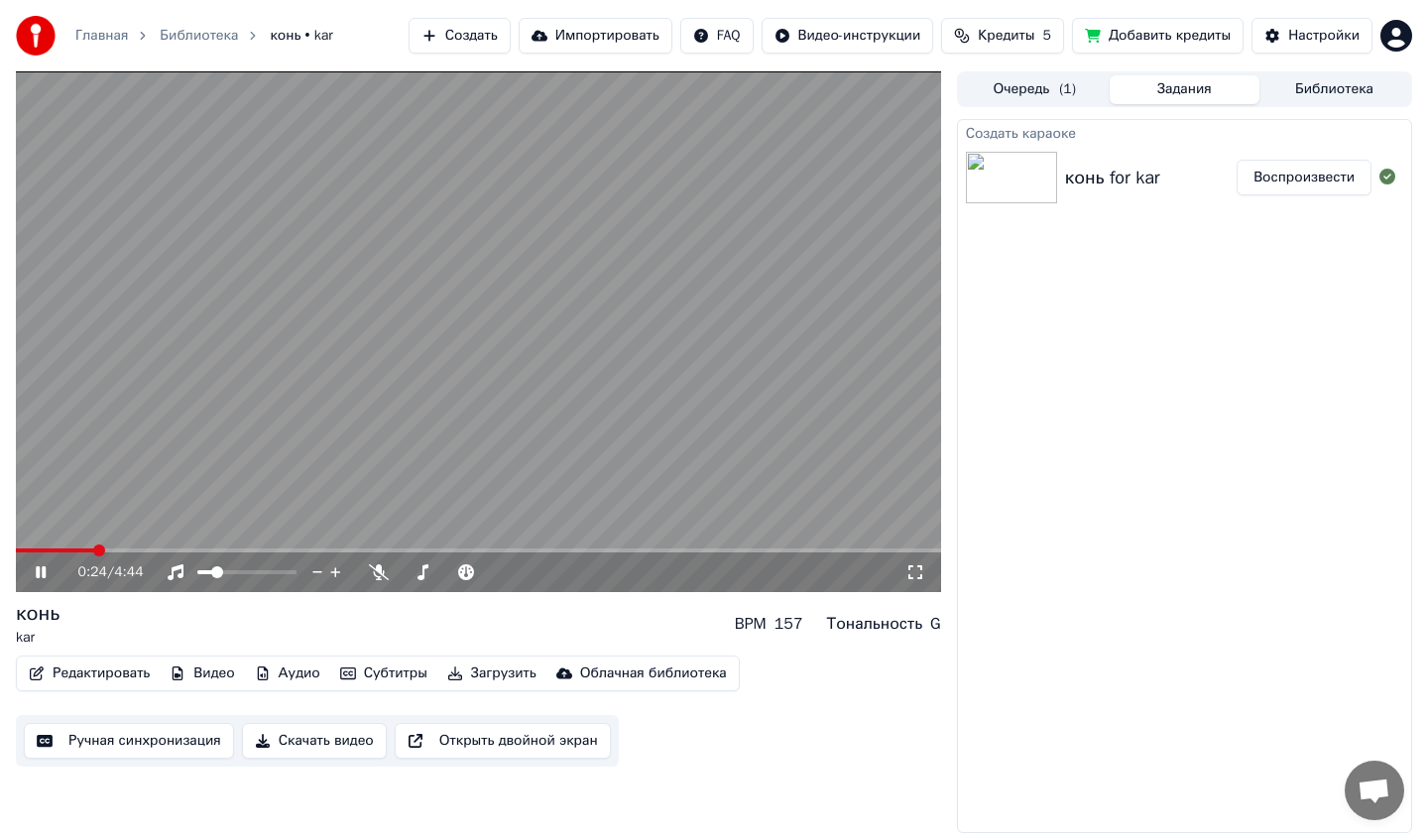 click at bounding box center (55, 550) 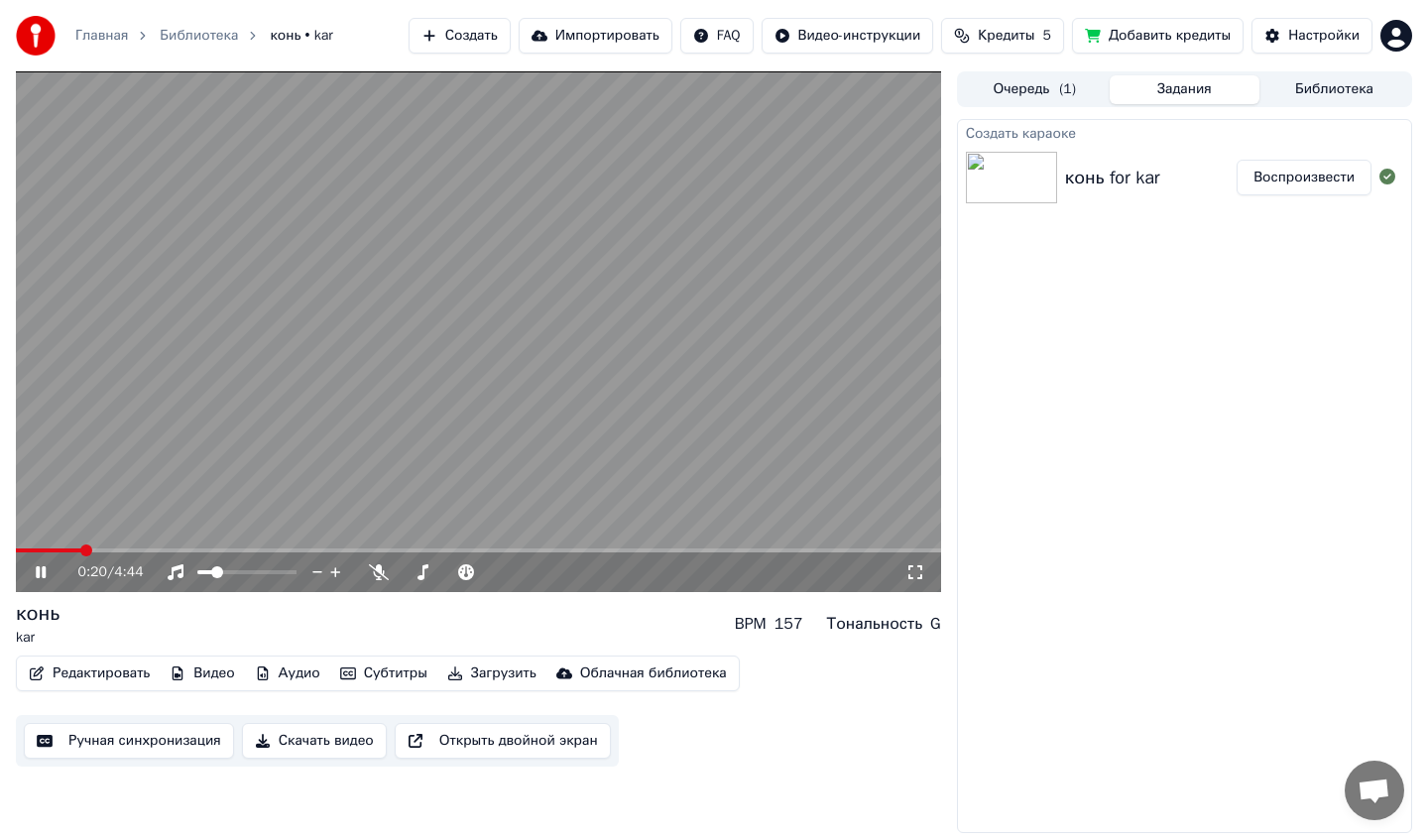 click at bounding box center (49, 550) 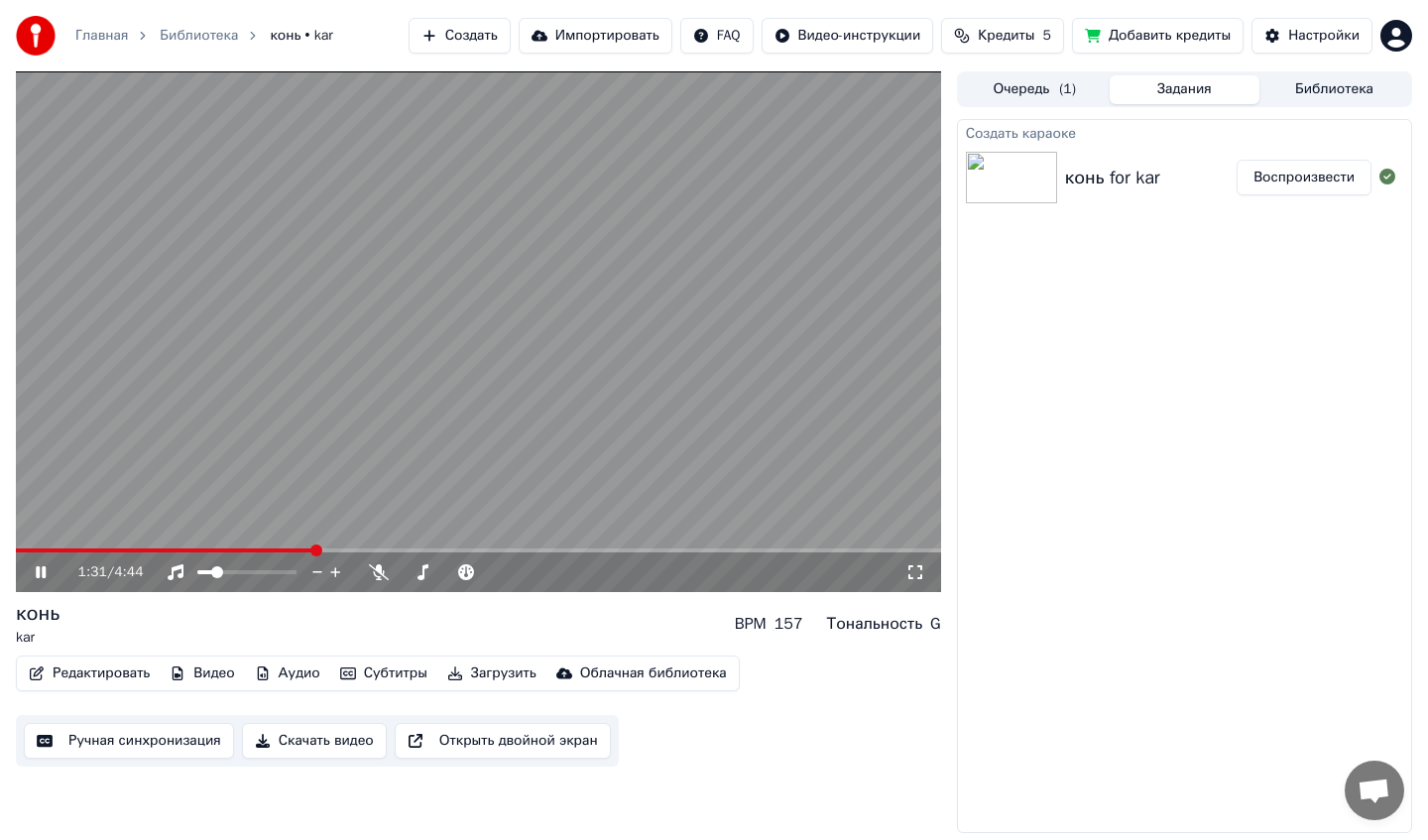 click on "Редактировать" at bounding box center (89, 673) 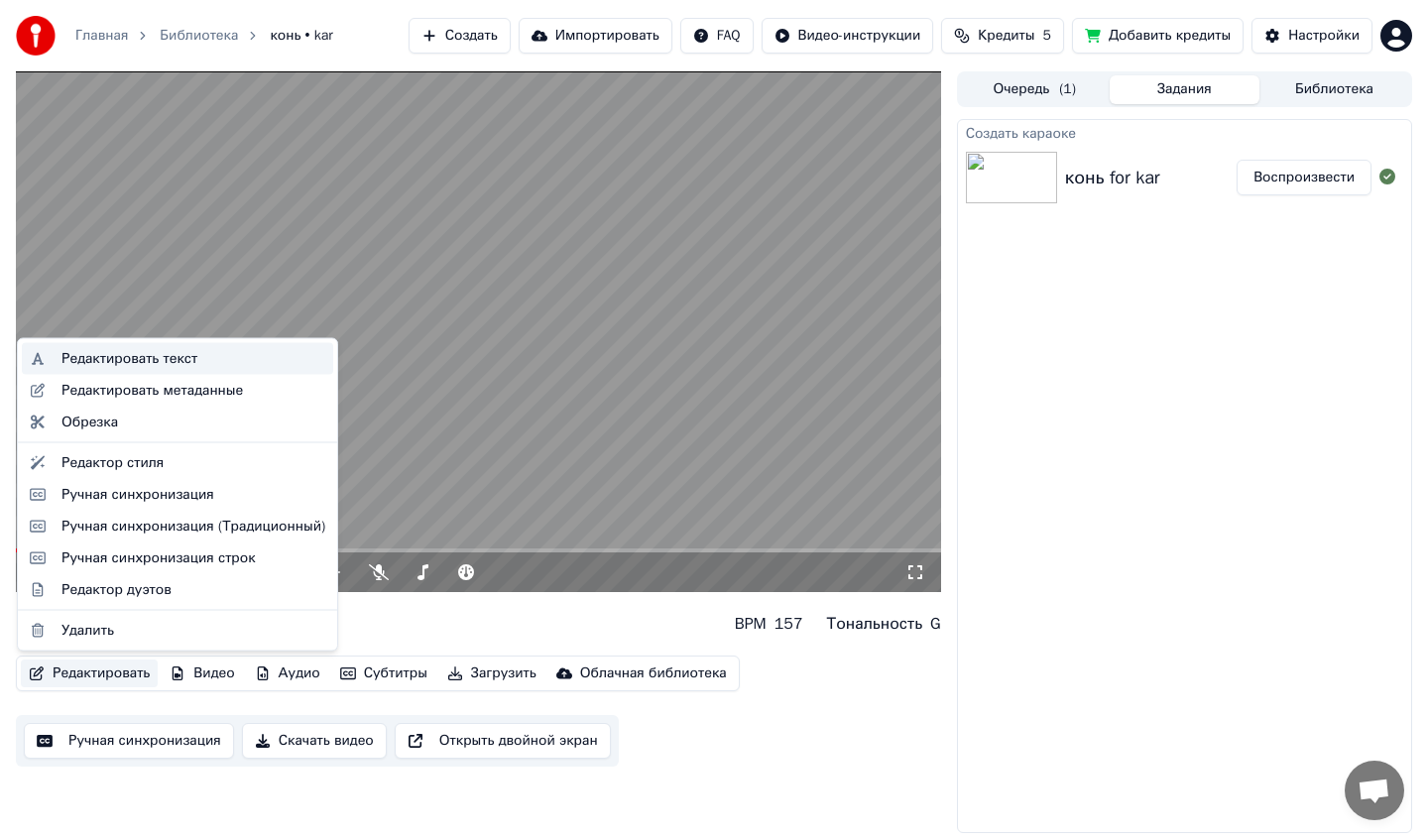 click on "Редактировать текст" at bounding box center (193, 359) 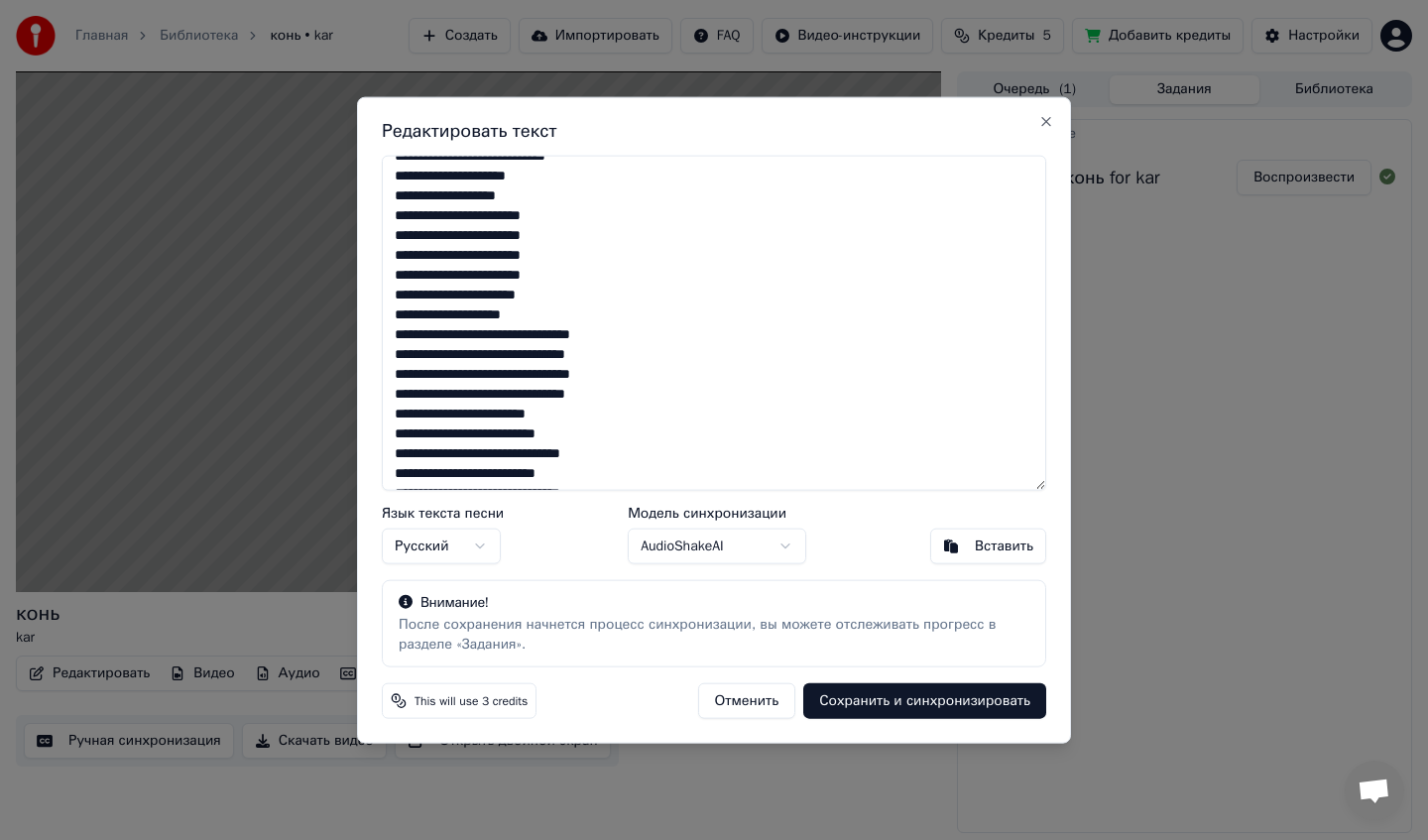 scroll, scrollTop: 243, scrollLeft: 0, axis: vertical 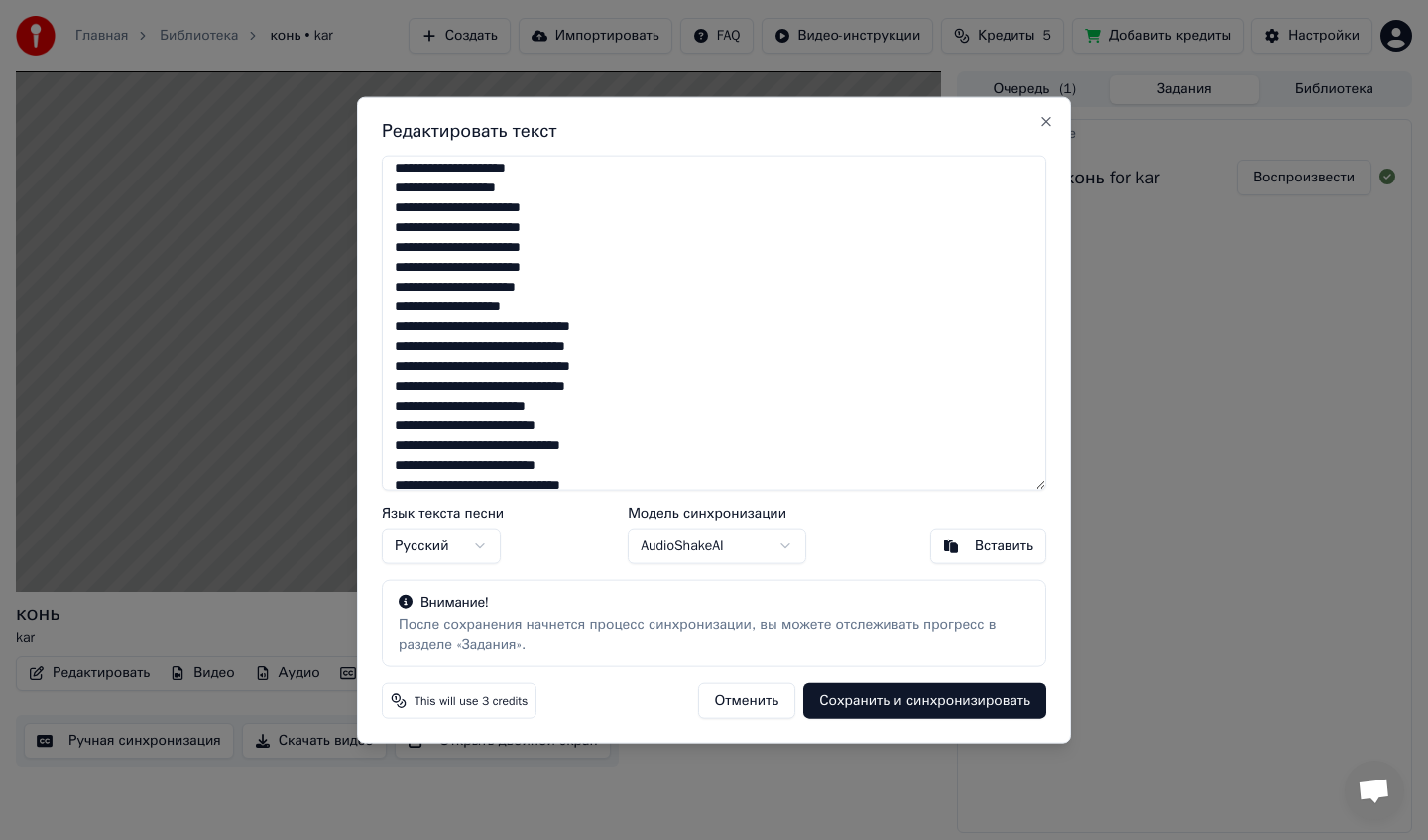 click at bounding box center (714, 322) 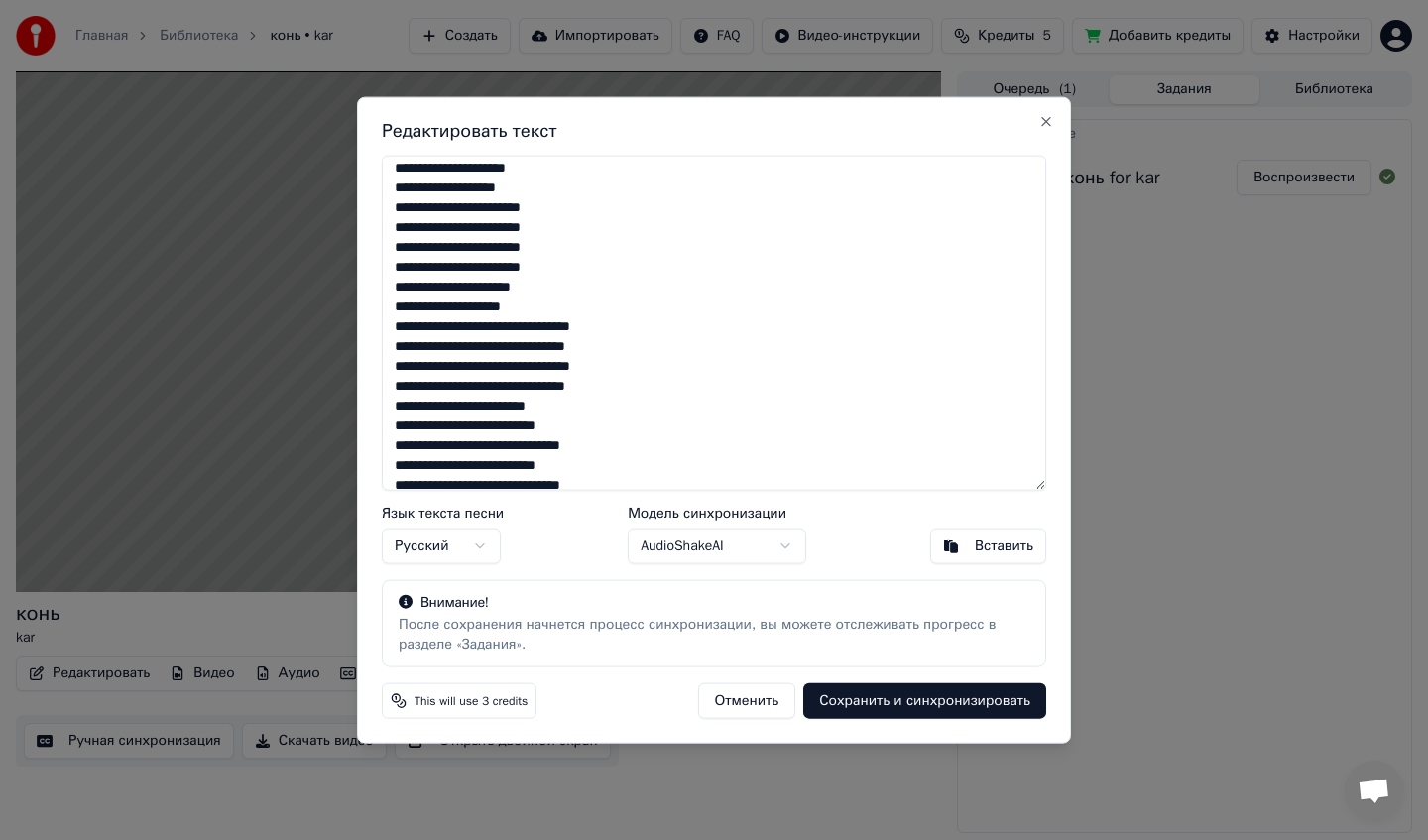 click at bounding box center (714, 322) 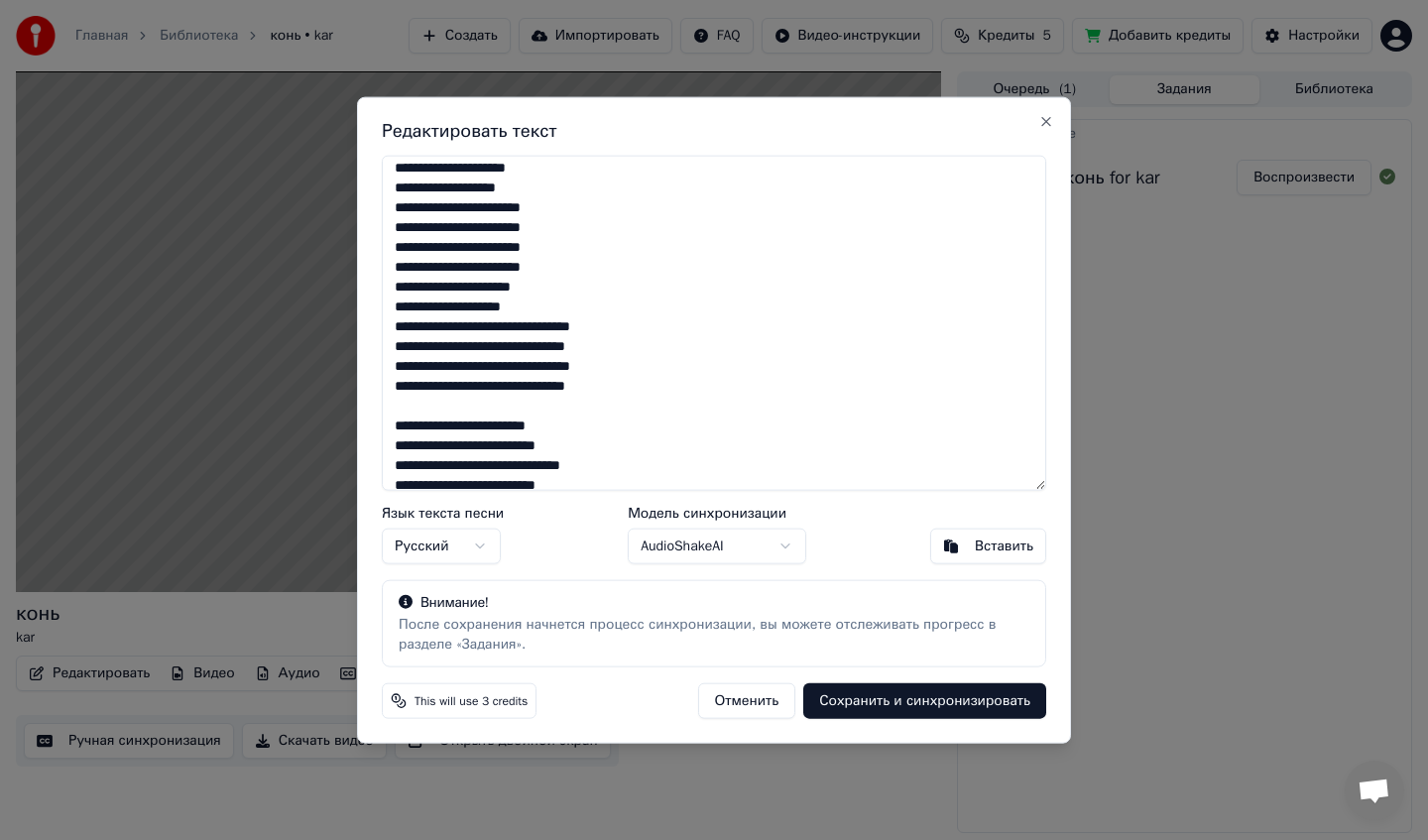 scroll, scrollTop: 395, scrollLeft: 0, axis: vertical 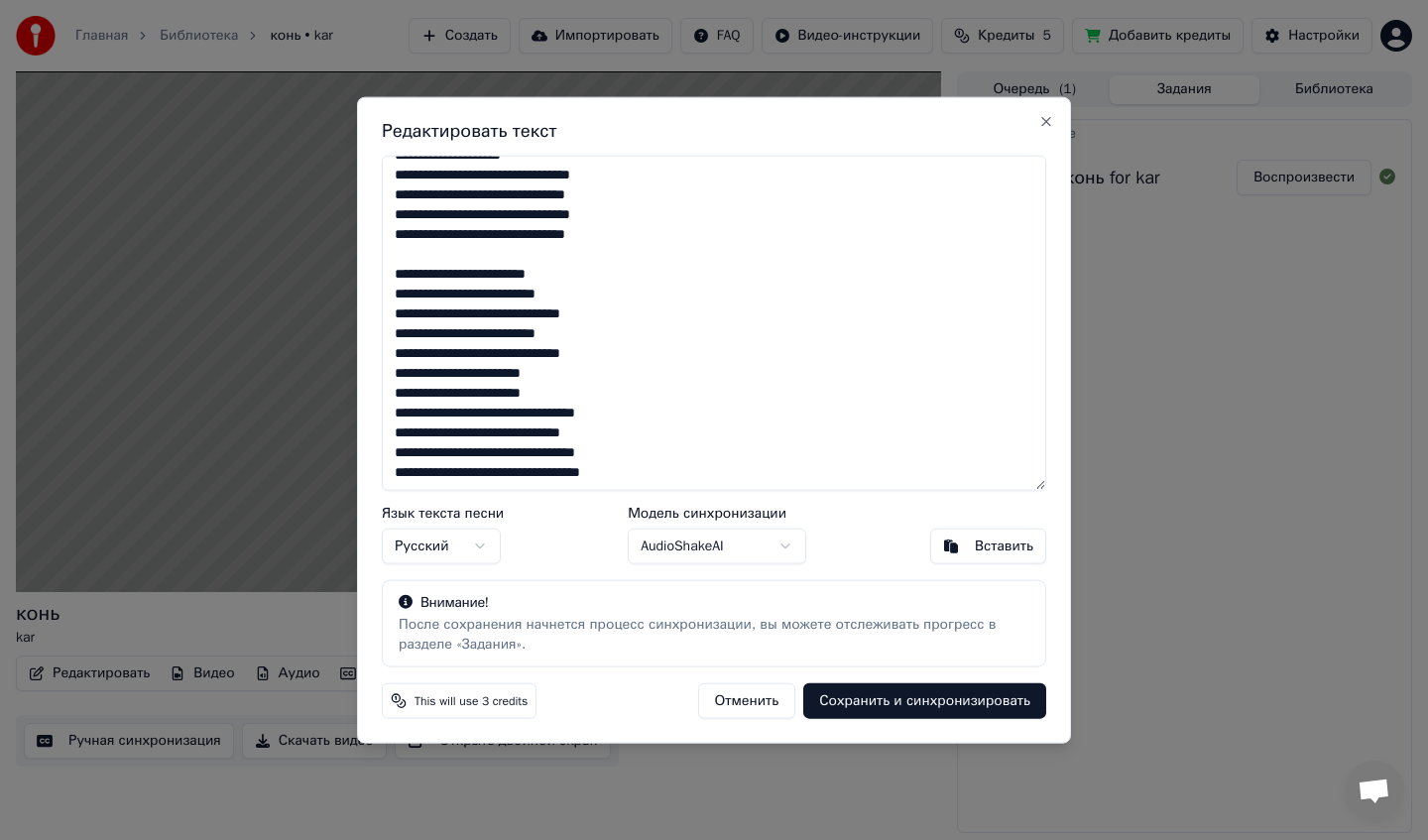 click at bounding box center (714, 322) 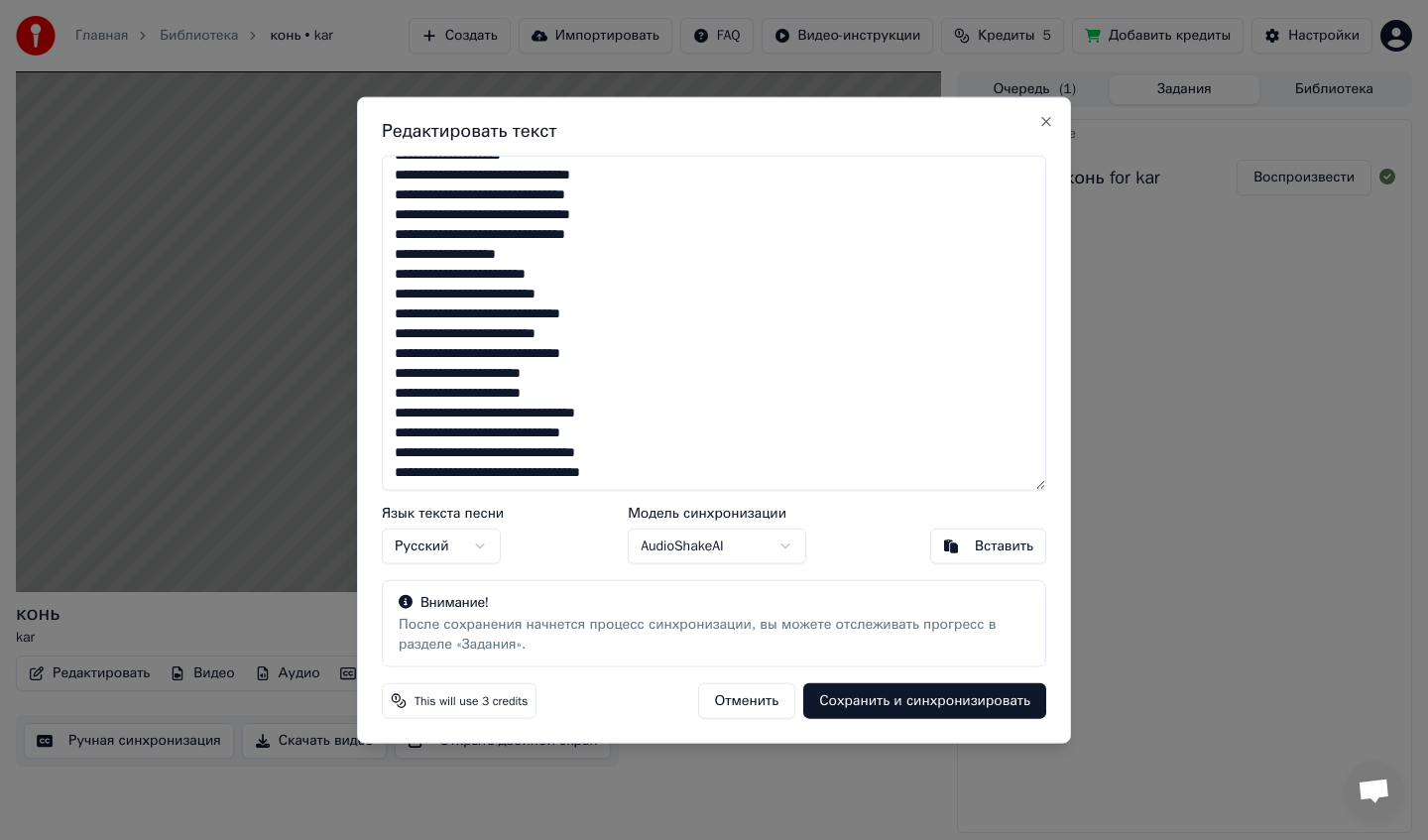 drag, startPoint x: 414, startPoint y: 275, endPoint x: 382, endPoint y: 275, distance: 32 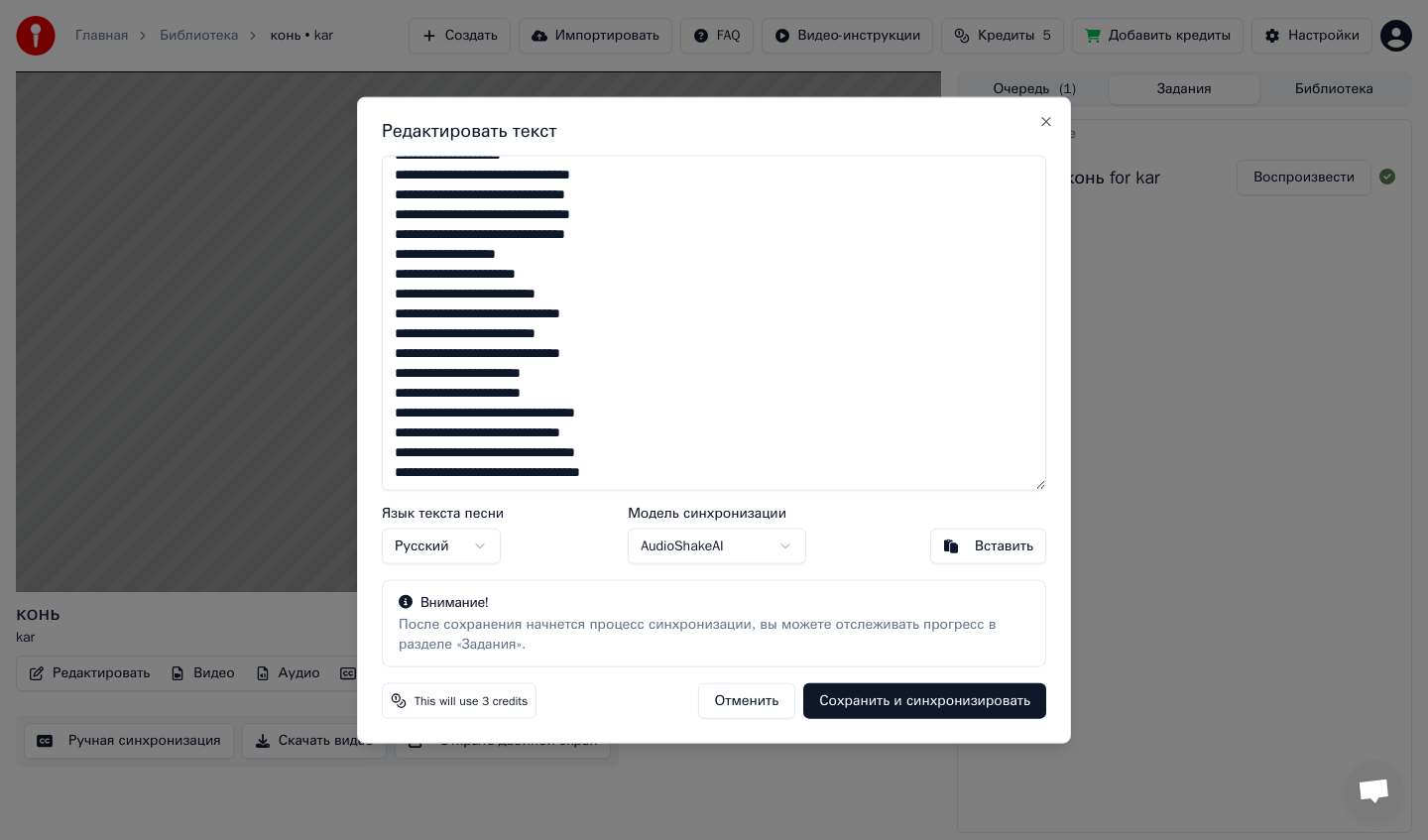 click at bounding box center [714, 322] 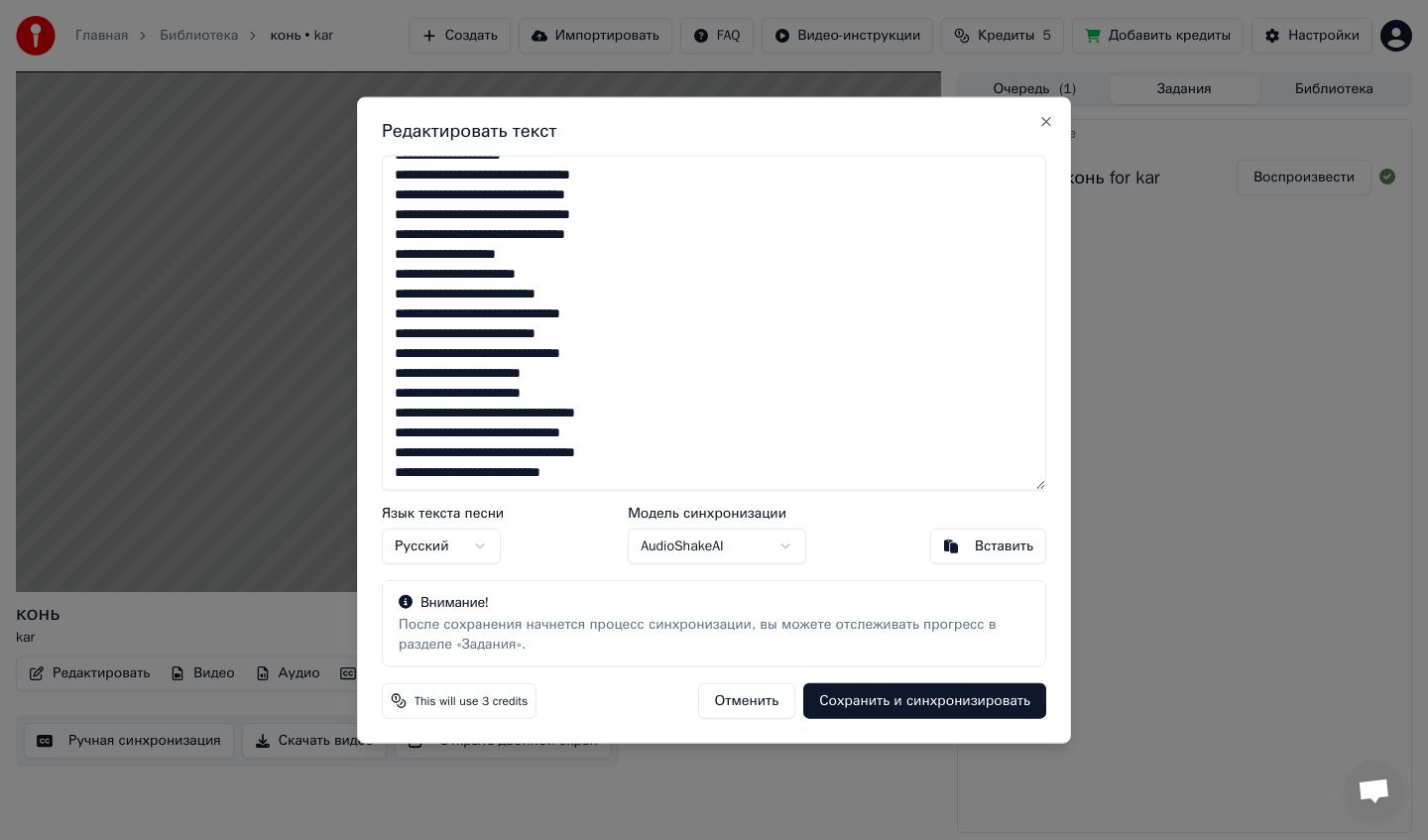 click at bounding box center (714, 322) 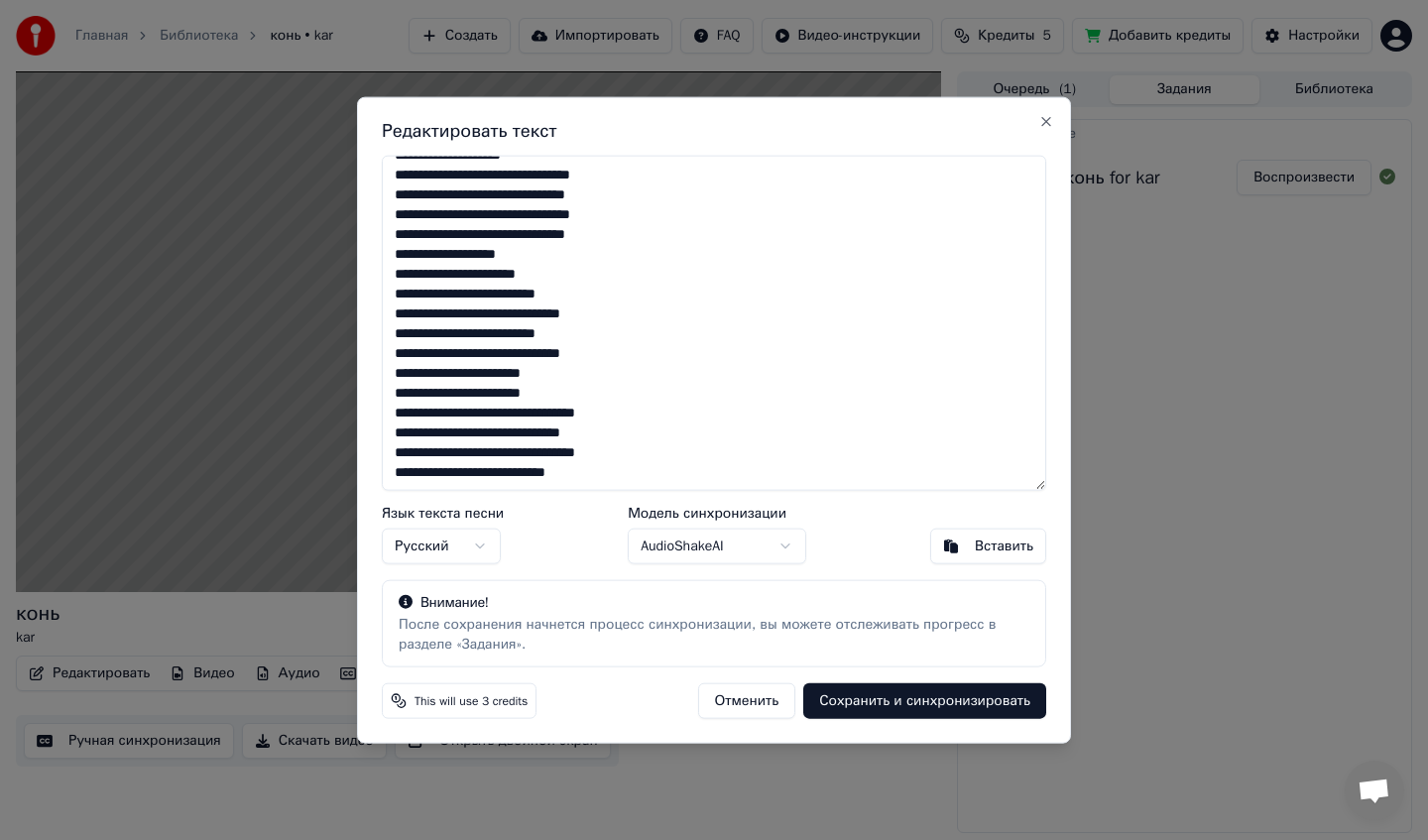 click at bounding box center (714, 322) 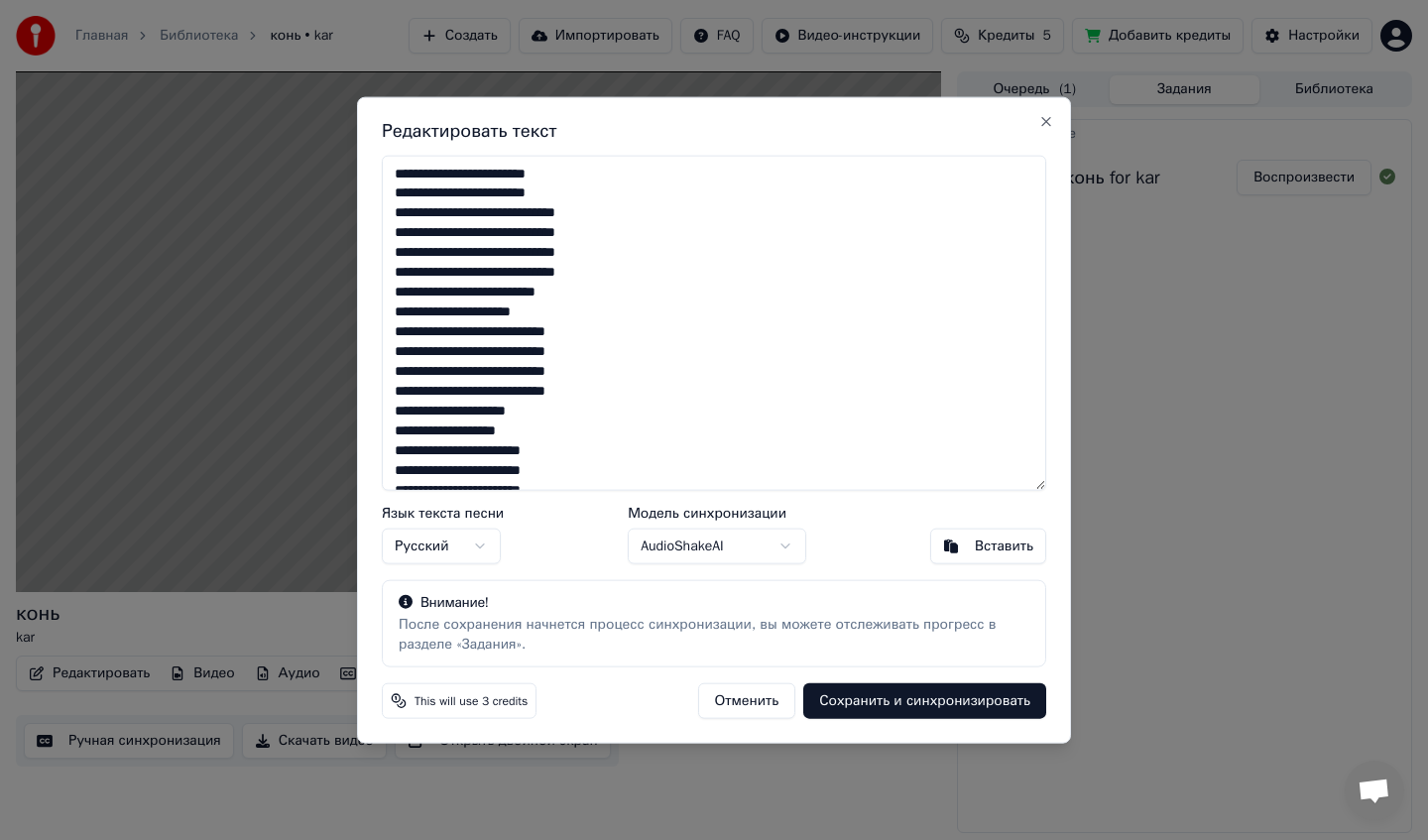 scroll, scrollTop: 395, scrollLeft: 0, axis: vertical 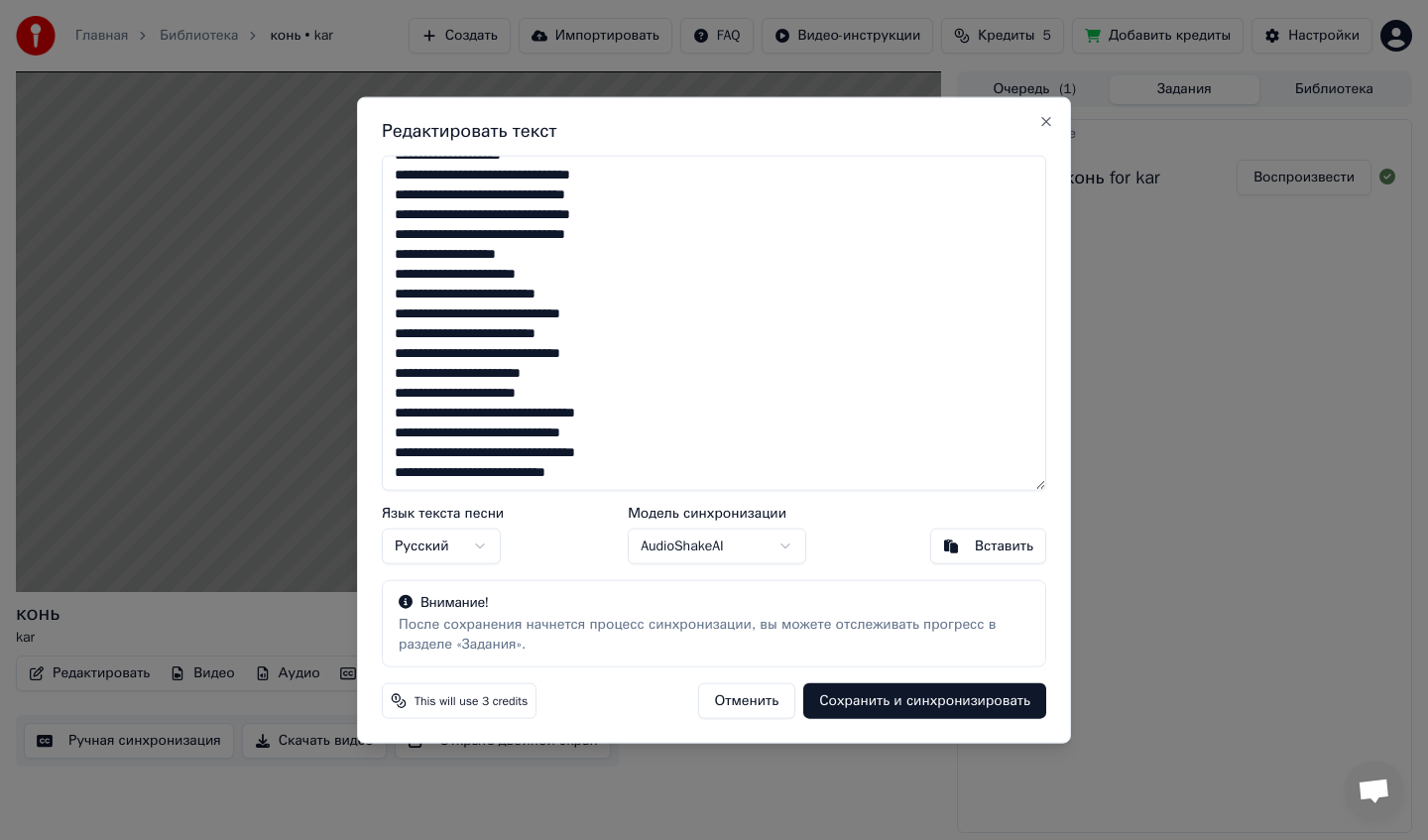 click at bounding box center (714, 322) 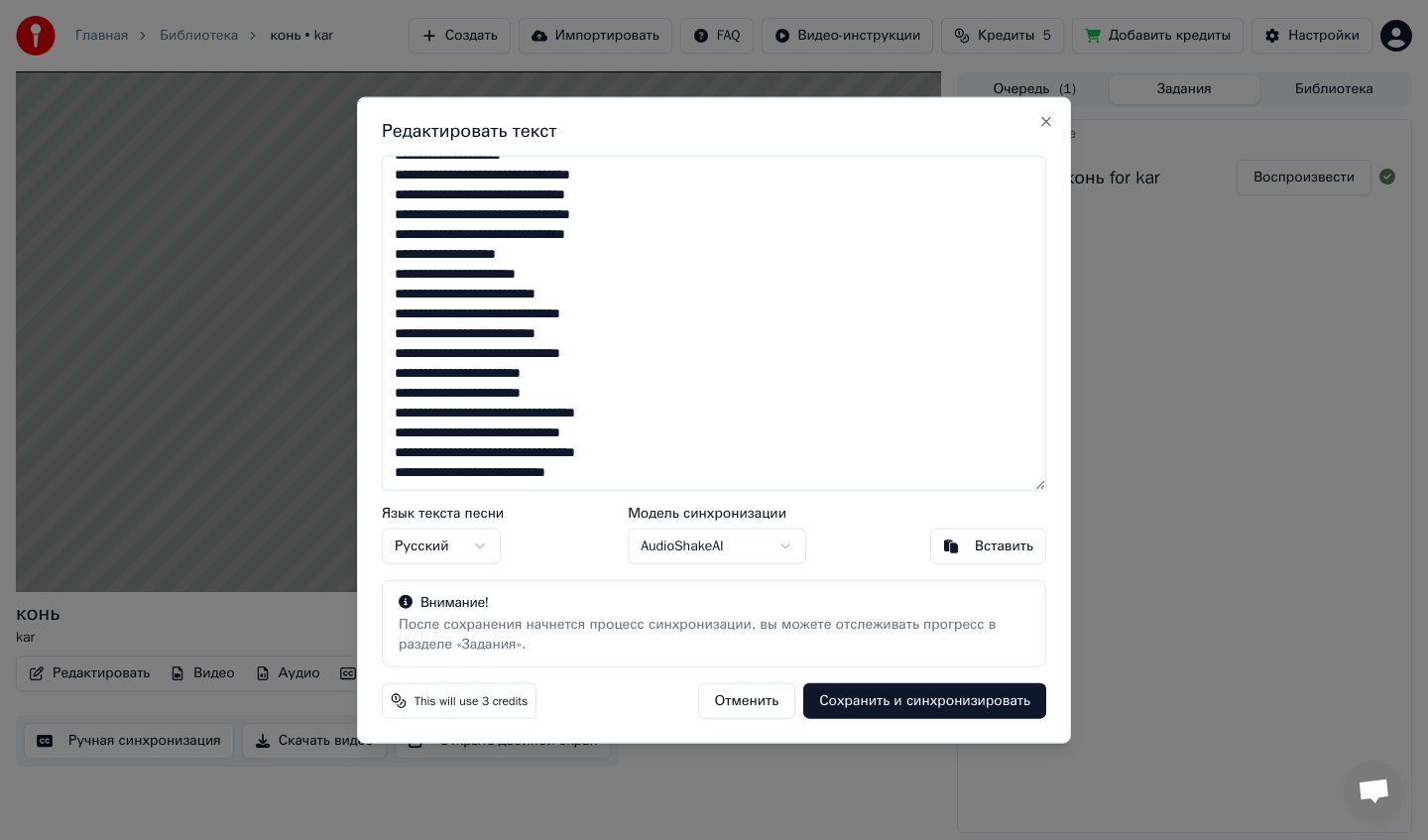 click at bounding box center [714, 322] 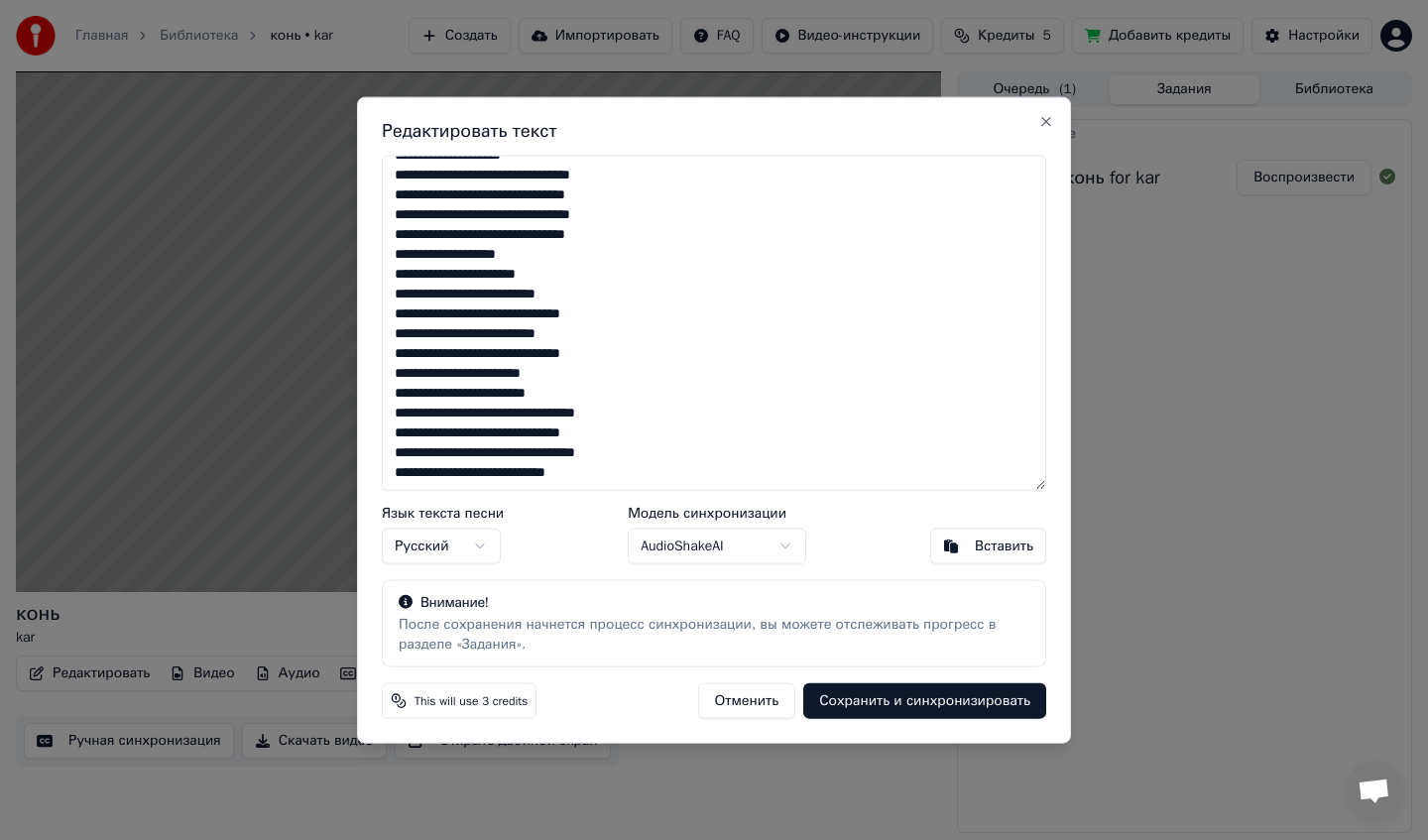 type on "**********" 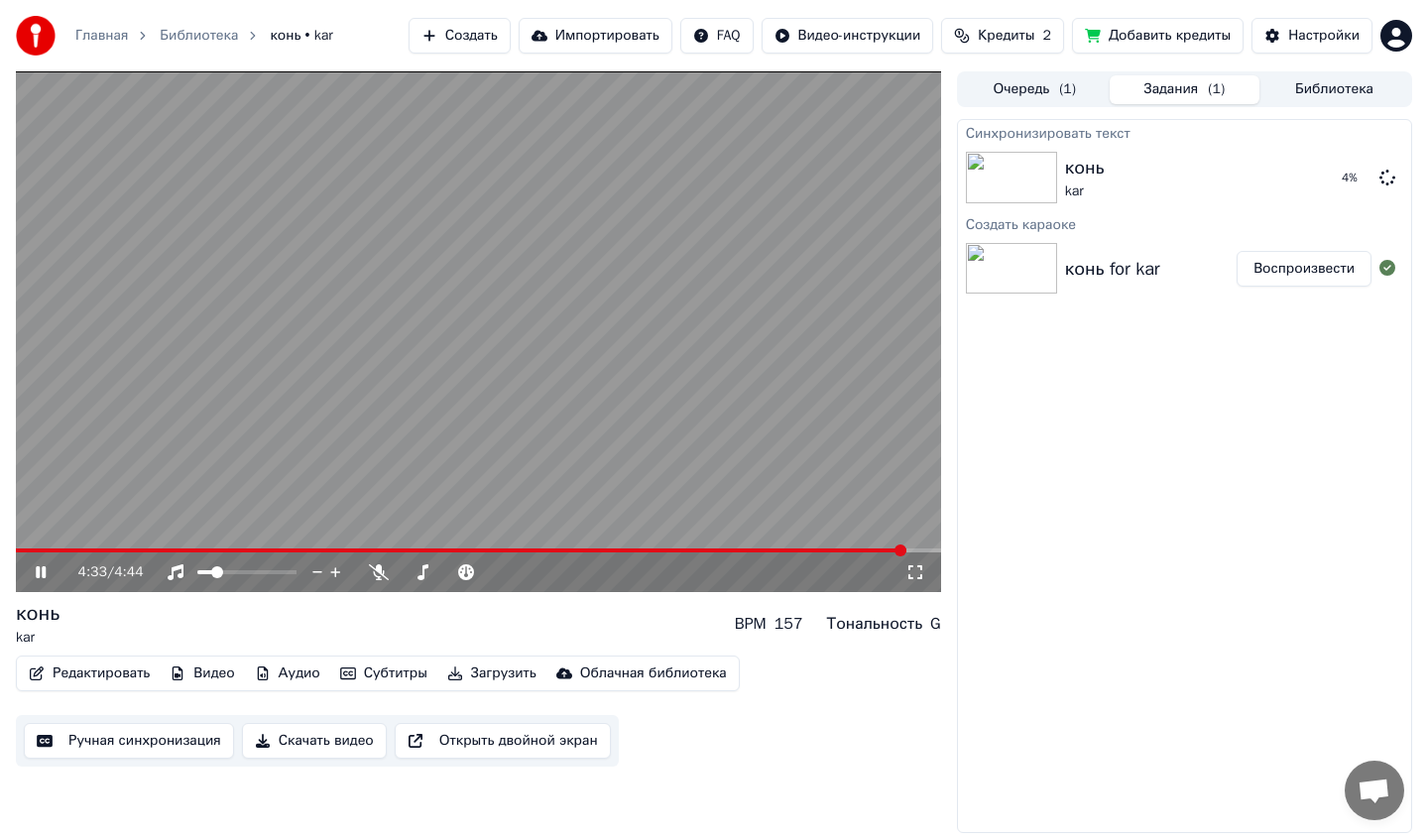 click at bounding box center [478, 331] 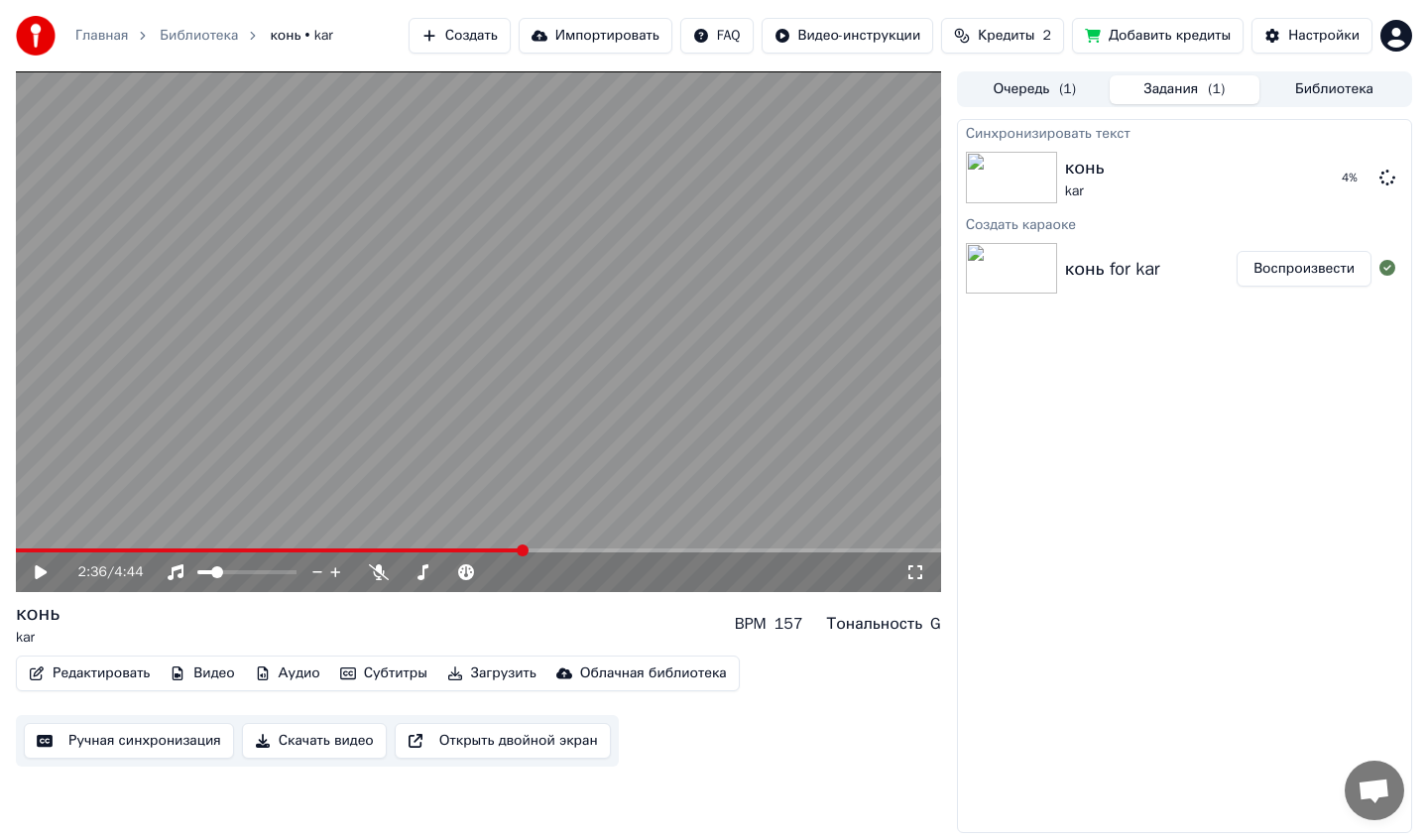 click at bounding box center (269, 550) 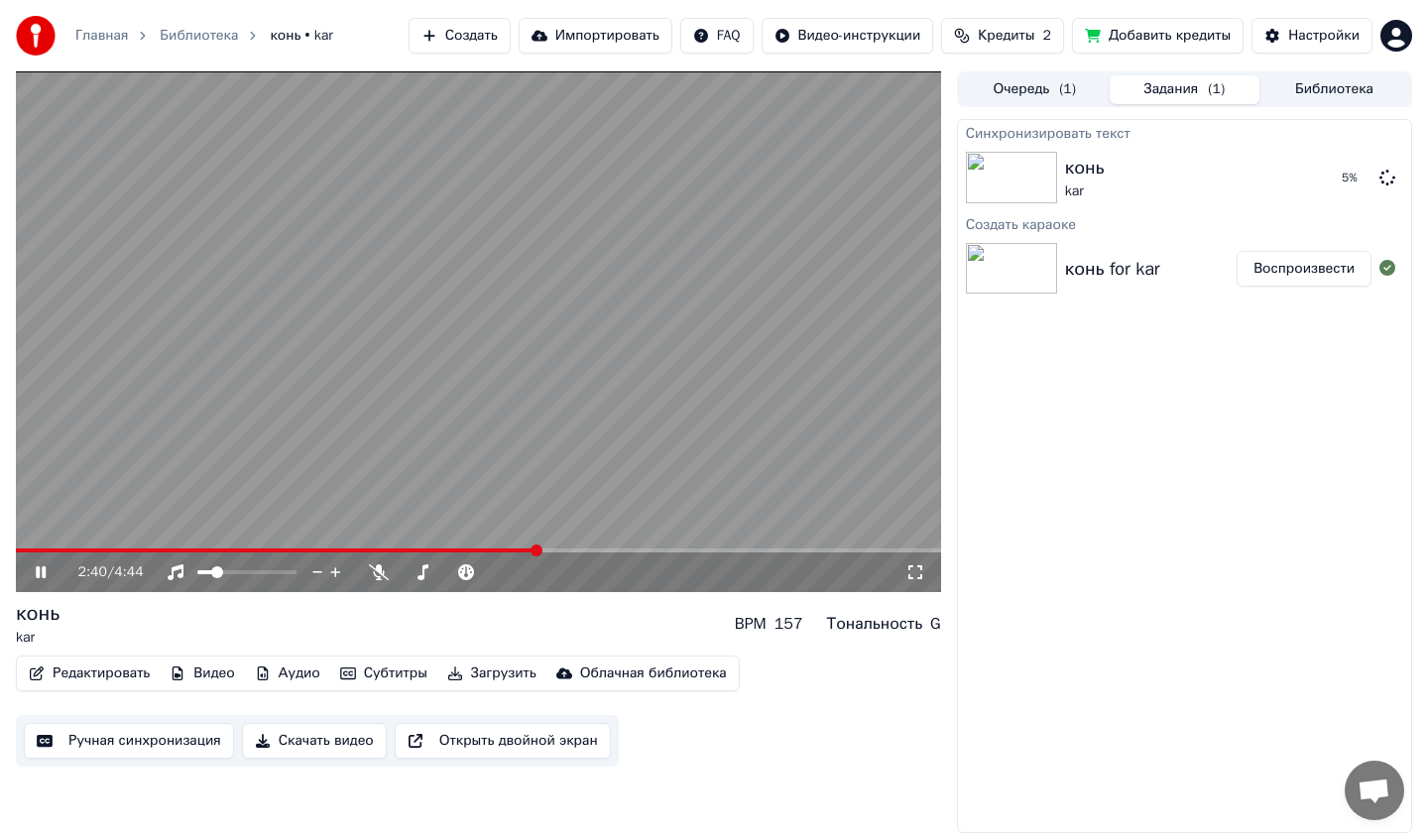 click at bounding box center (478, 550) 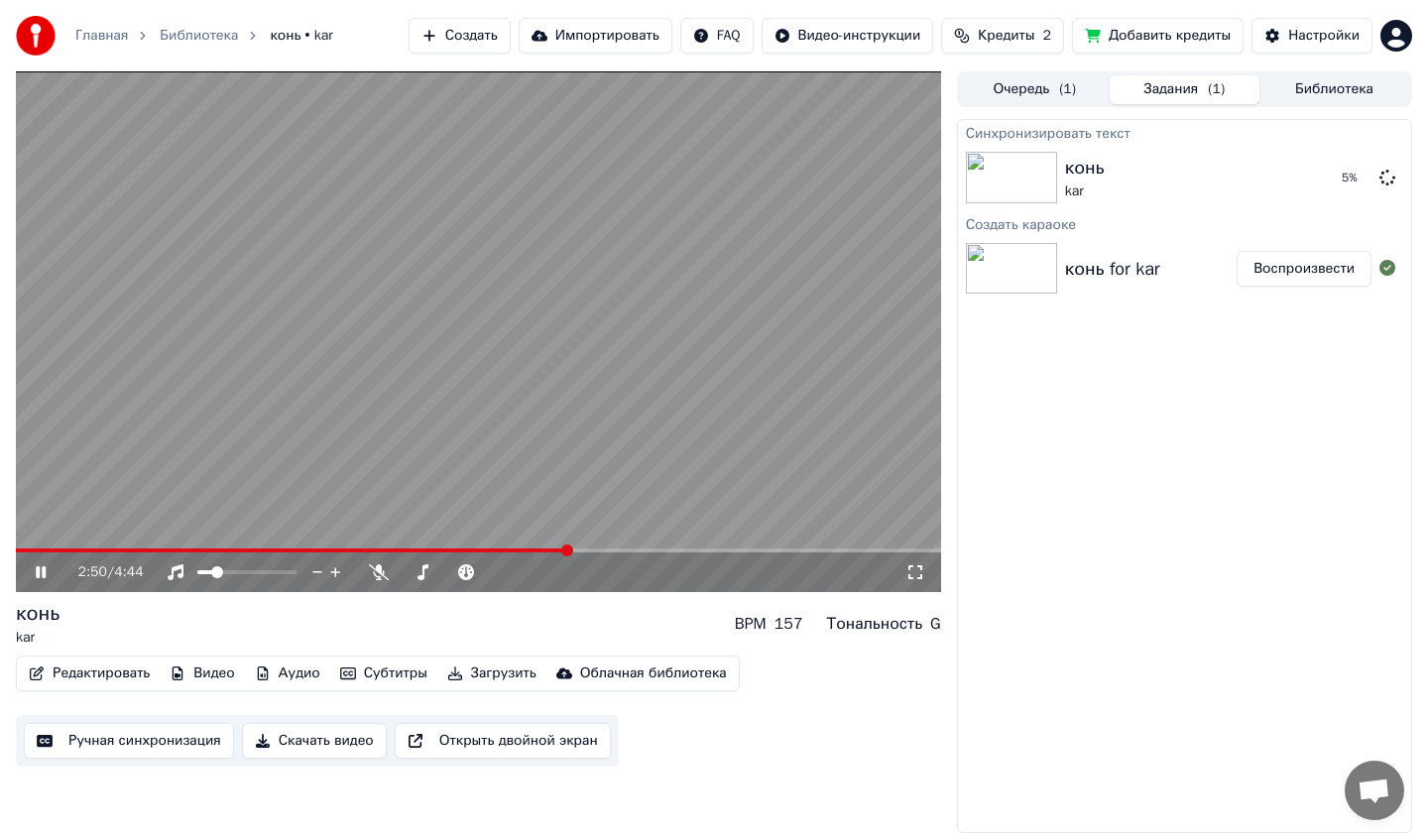 click at bounding box center [478, 550] 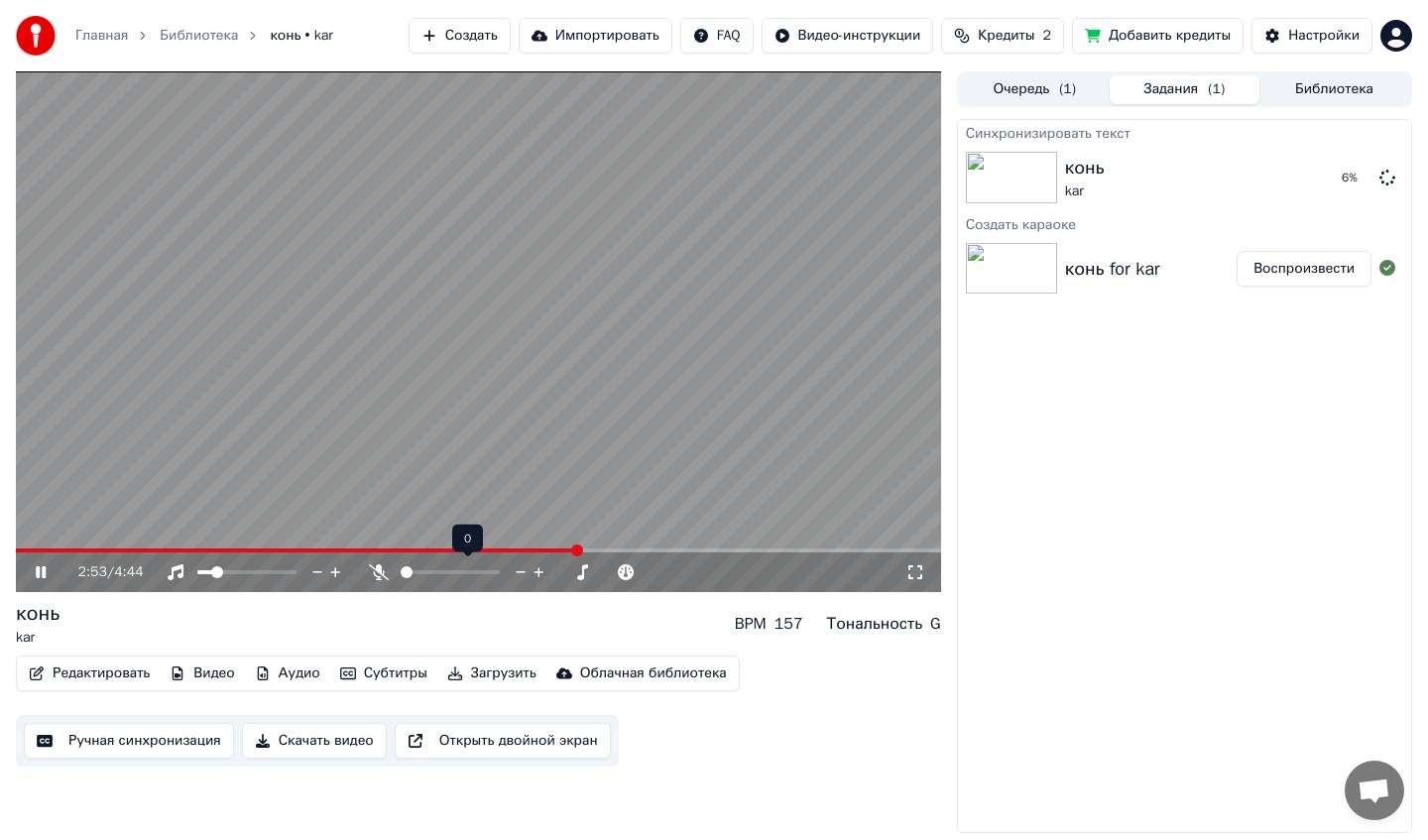 click at bounding box center [468, 572] 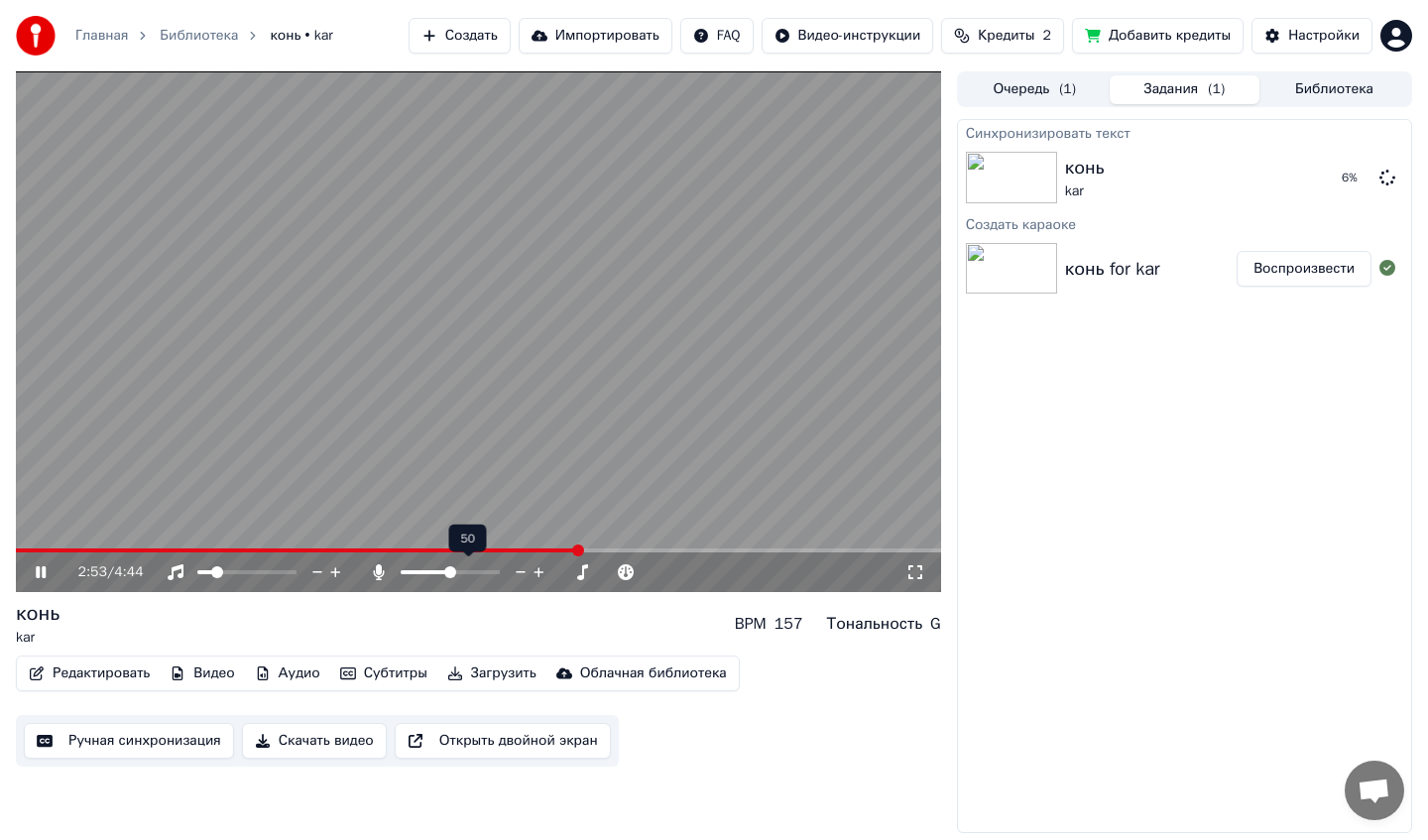 click at bounding box center (450, 572) 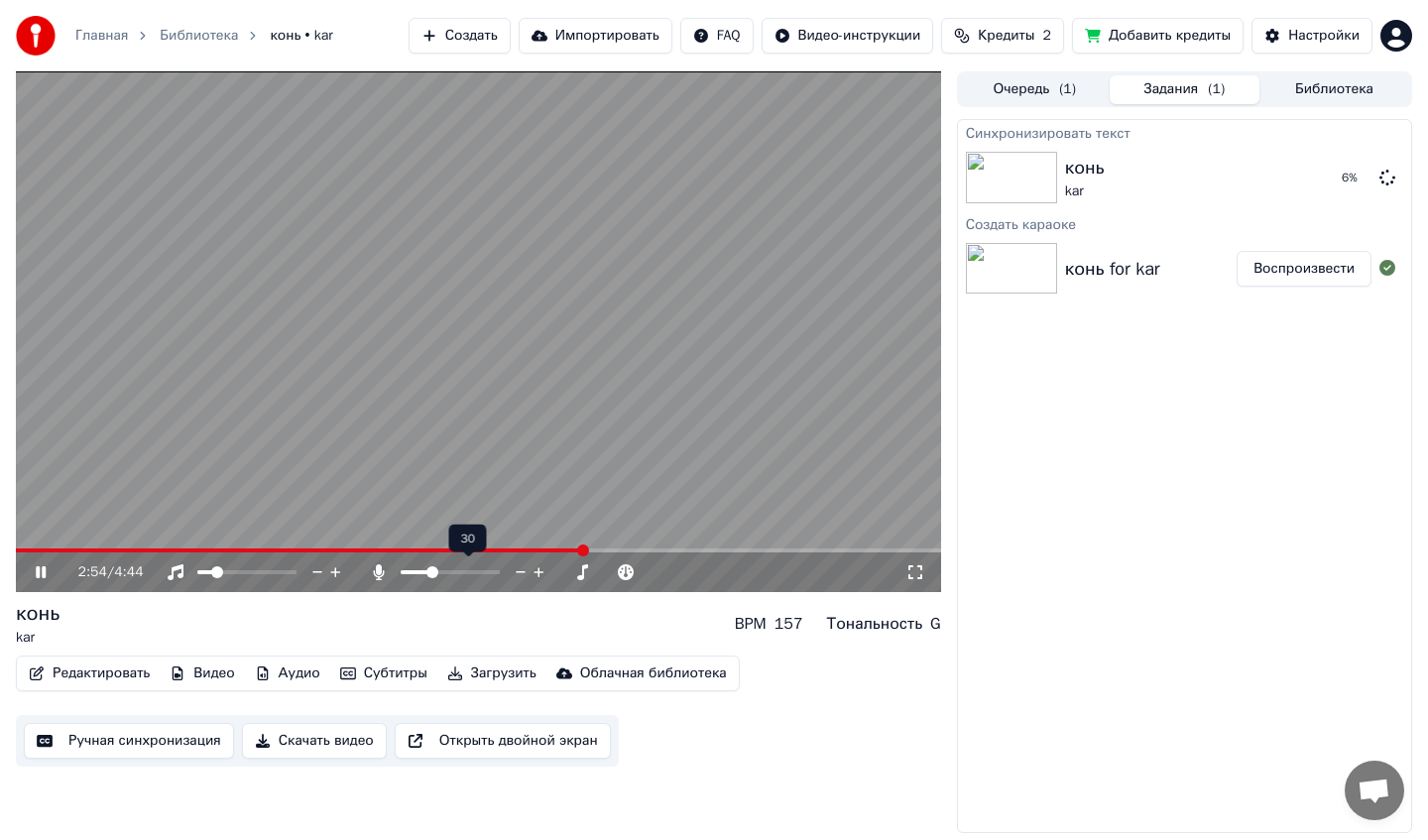 click at bounding box center (432, 572) 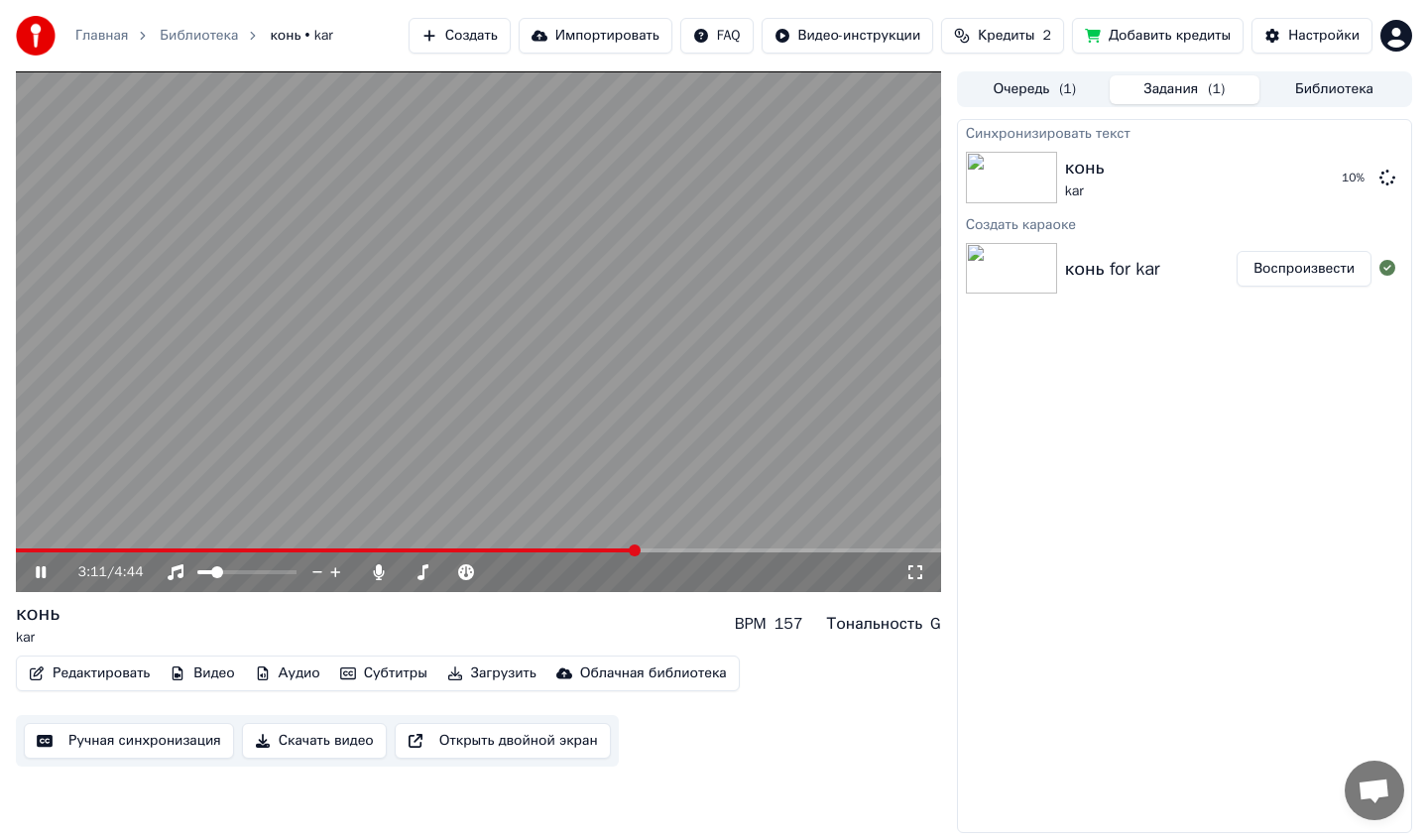 click 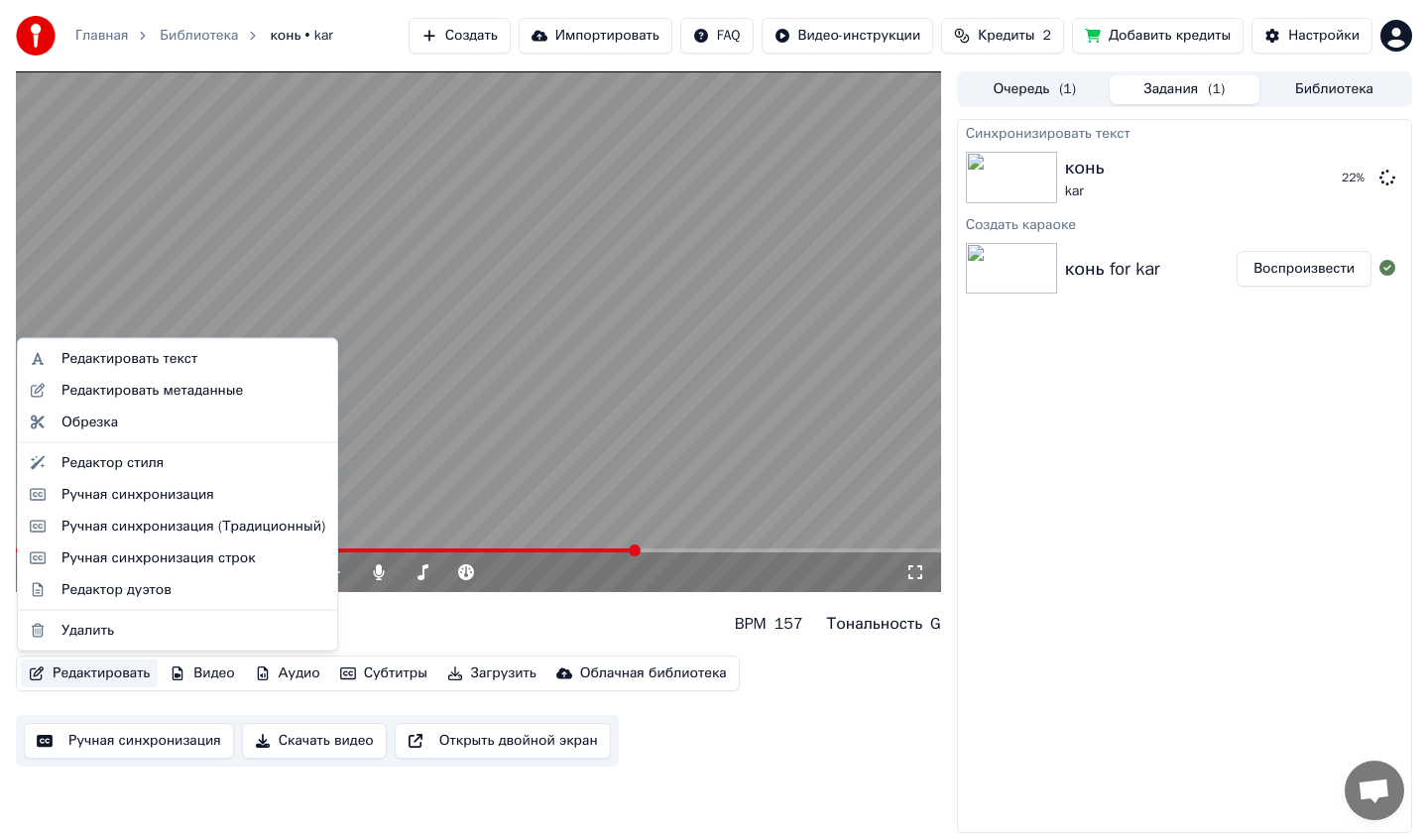 click on "Редактировать" at bounding box center (89, 673) 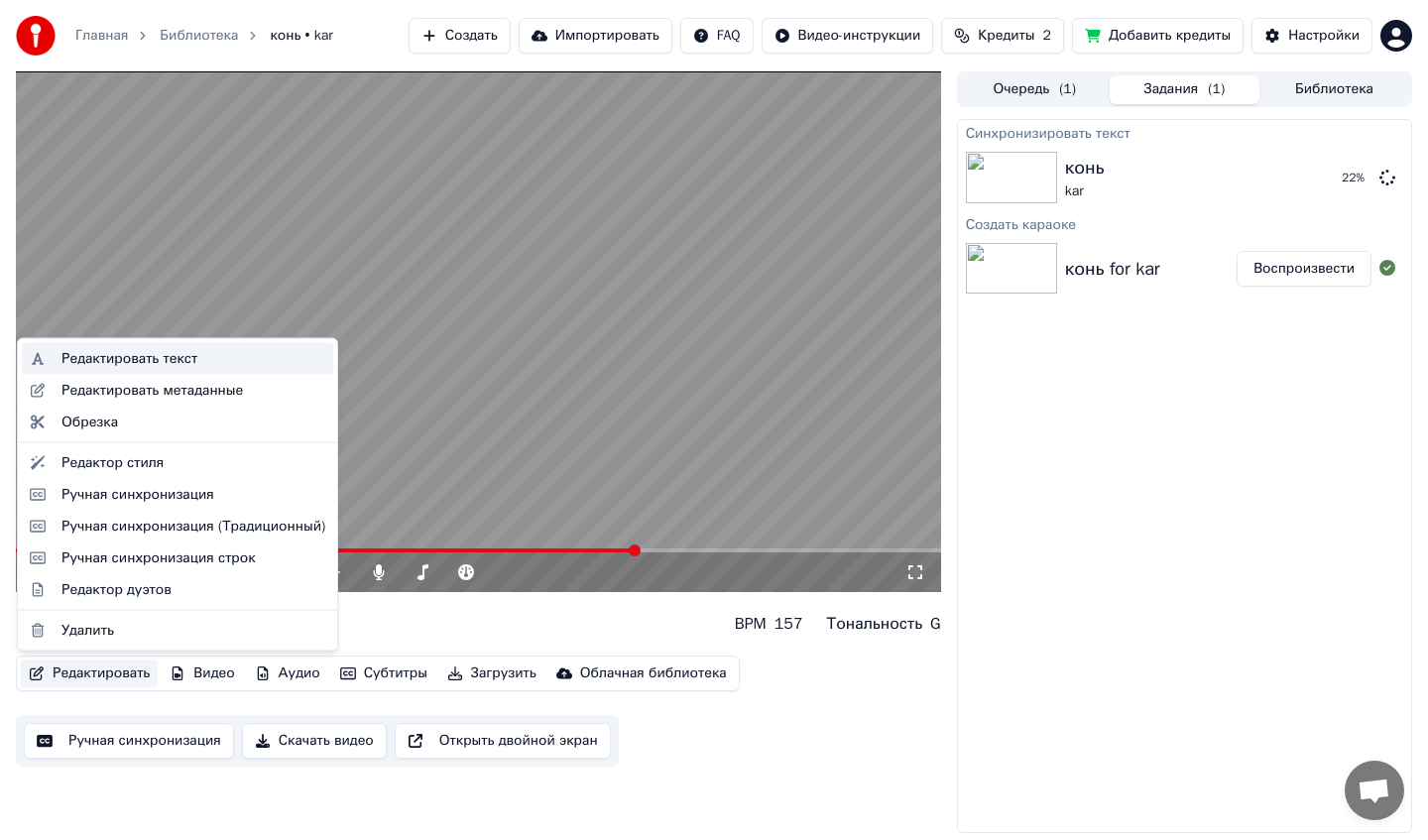 click on "Редактировать текст" at bounding box center [129, 359] 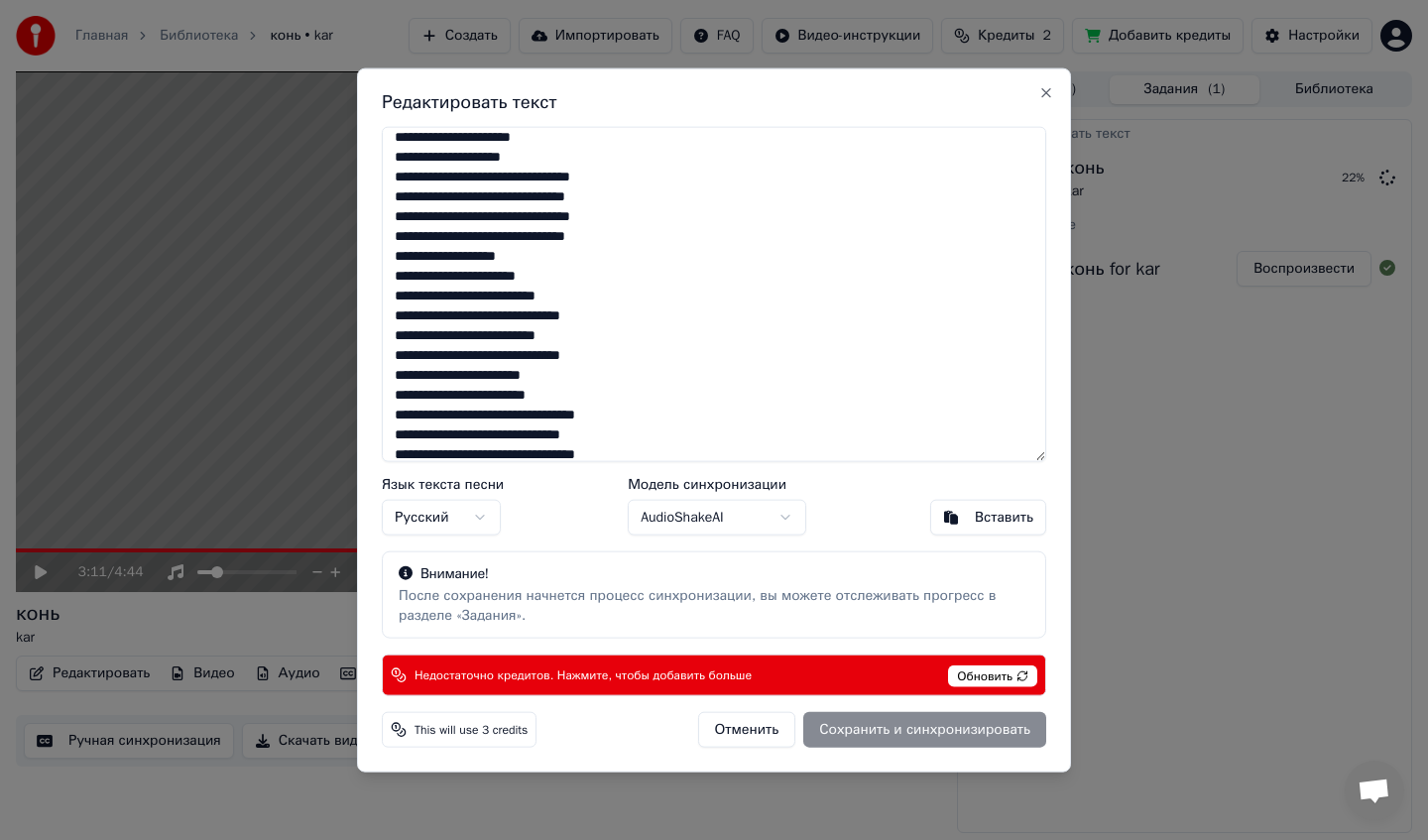 scroll, scrollTop: 395, scrollLeft: 0, axis: vertical 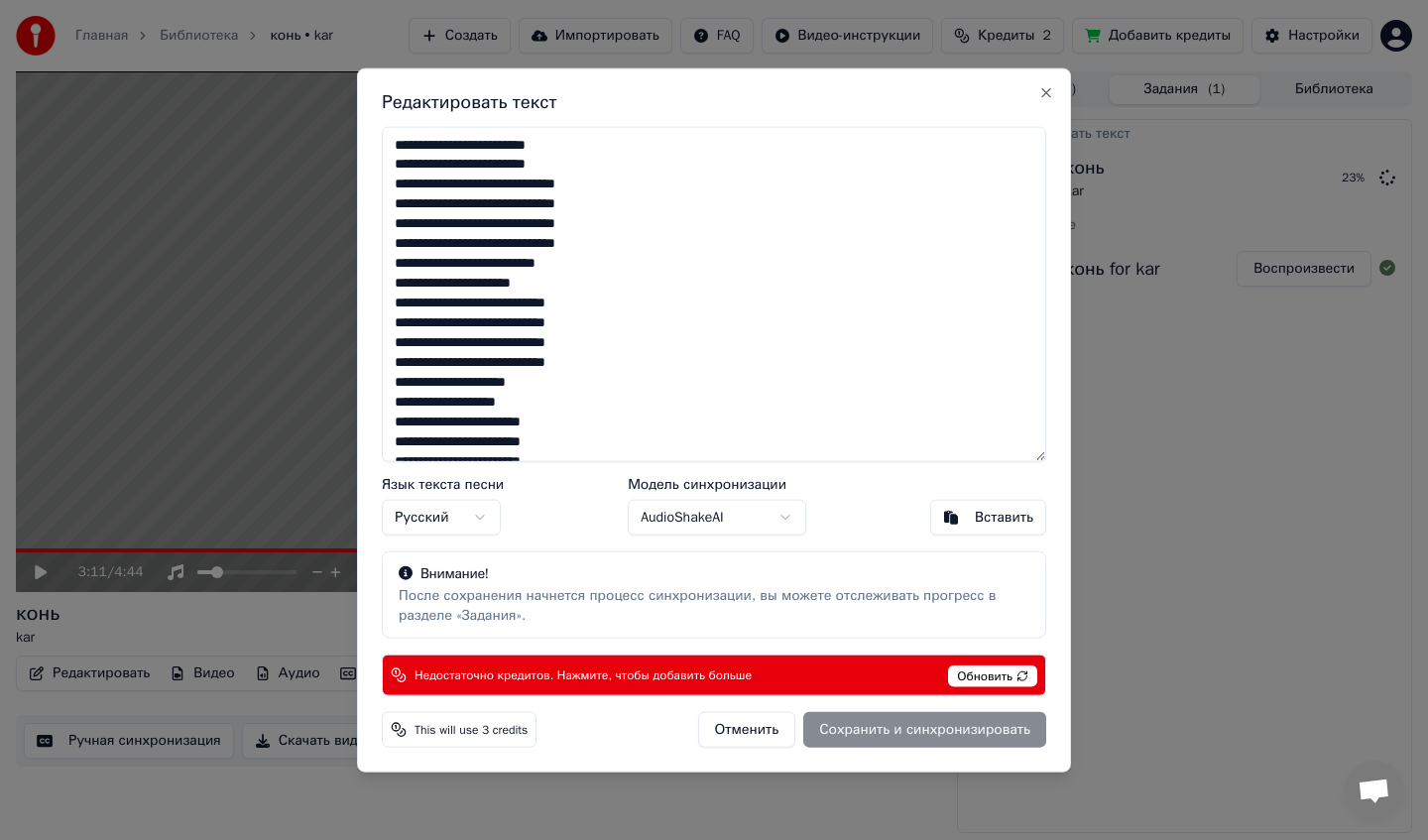 drag, startPoint x: 644, startPoint y: 443, endPoint x: 358, endPoint y: 89, distance: 455.09559 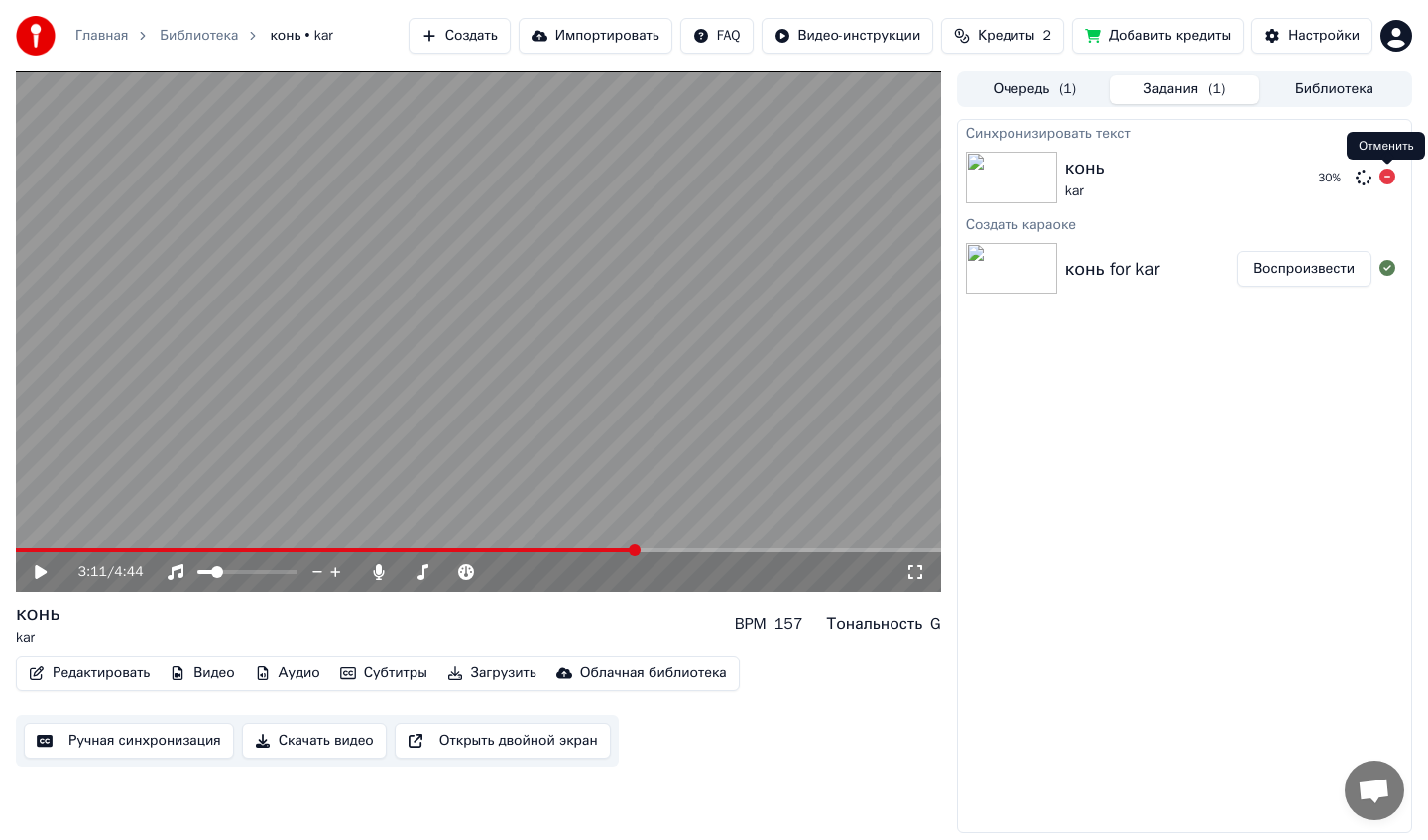 click 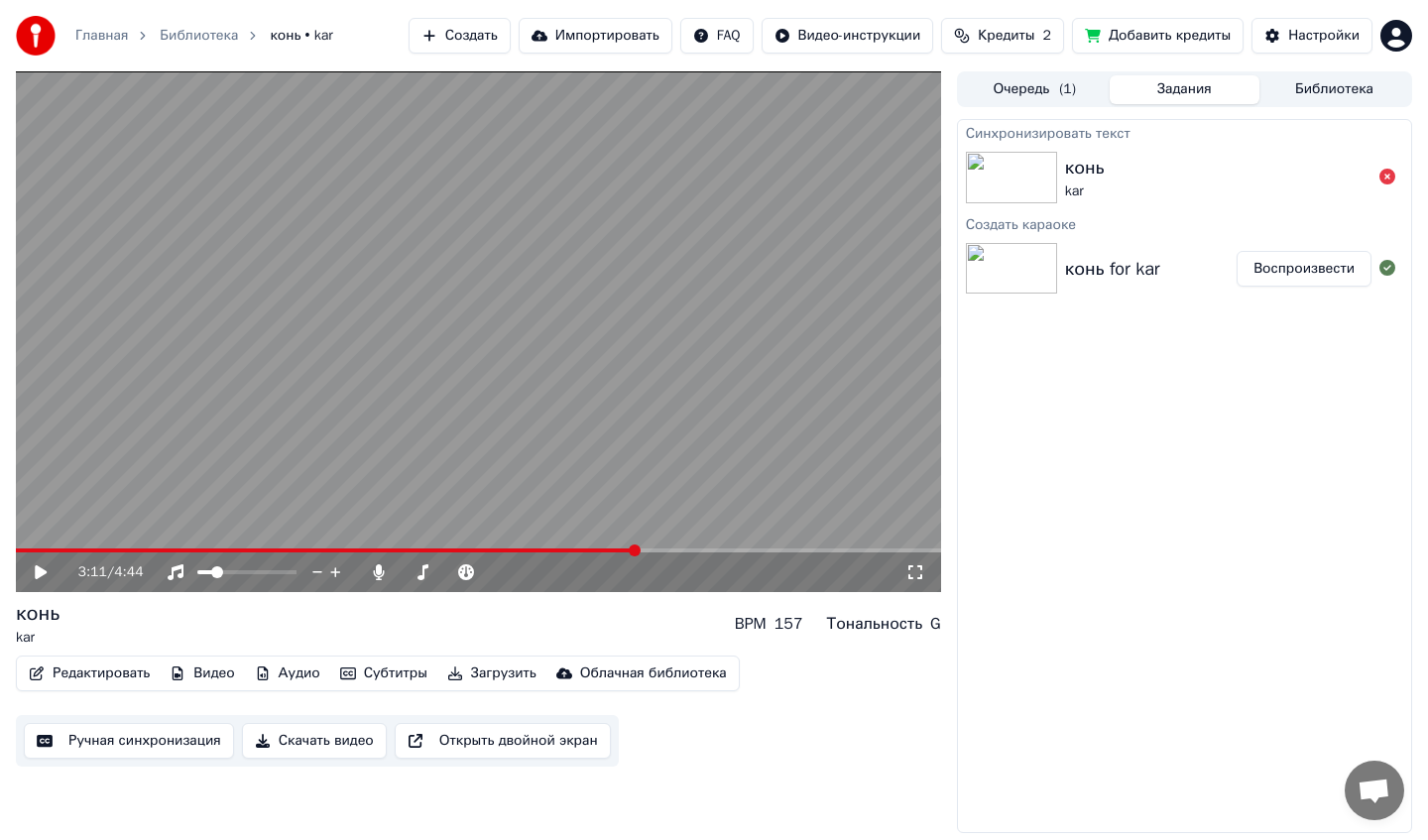 click on "Главная Библиотека конь • kar Создать Импортировать FAQ Видео-инструкции Кредиты 2 Добавить кредиты Настройки" at bounding box center [714, 36] 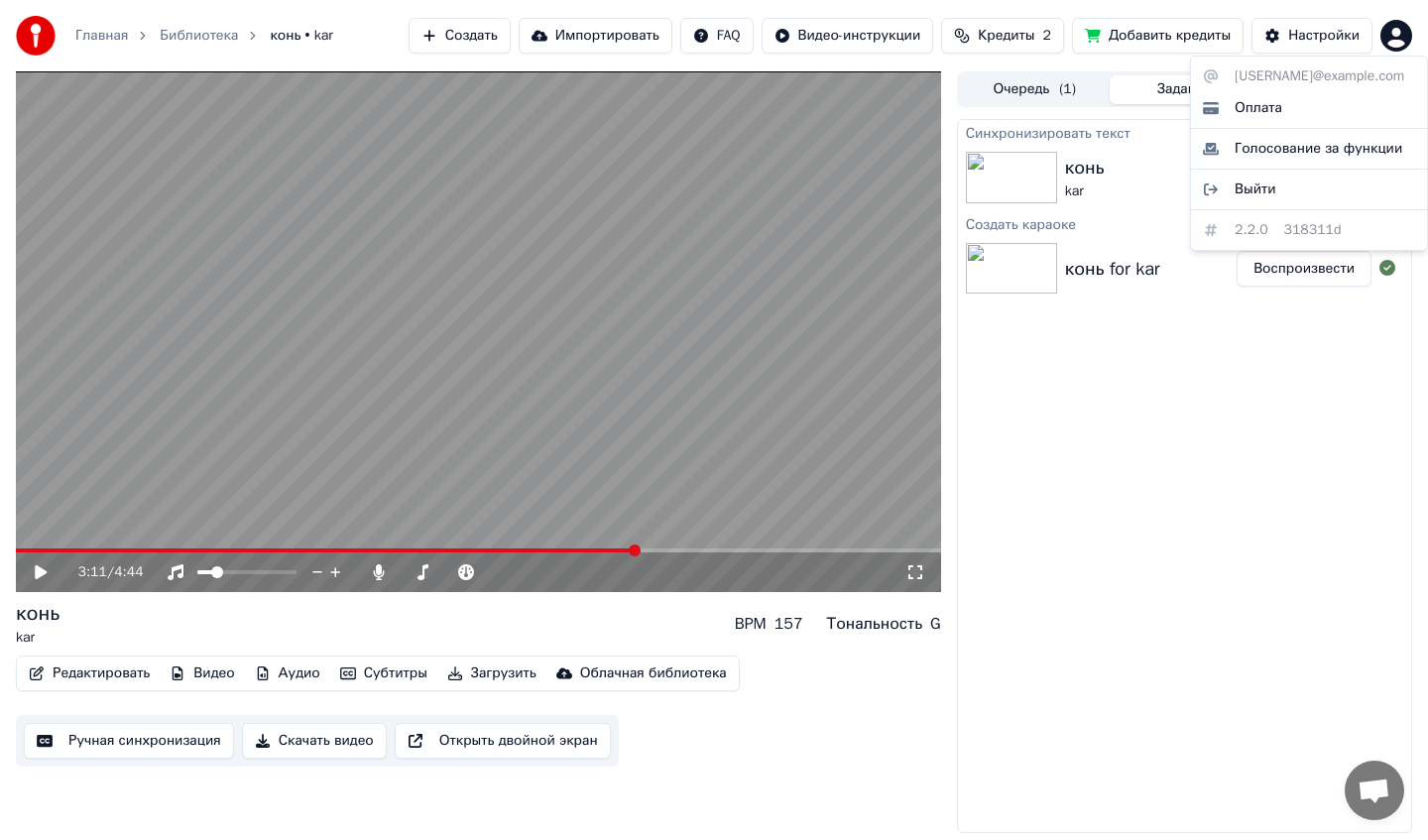 click on "Главная Библиотека конь • kar Создать Импортировать FAQ Видео-инструкции Кредиты 2 Добавить кредиты Настройки 3:11  /  4:44 конь kar BPM 157 Тональность G Редактировать Видео Аудио Субтитры Загрузить Облачная библиотека Ручная синхронизация Скачать видео Открыть двойной экран Очередь ( 1 ) Задания Библиотека Синхронизировать текст конь kar Создать караоке конь for kar Воспроизвести f13studio@[EXAMPLE.COM] Оплата Голосование за функции Выйти 2.2.0 318311d" at bounding box center [714, 420] 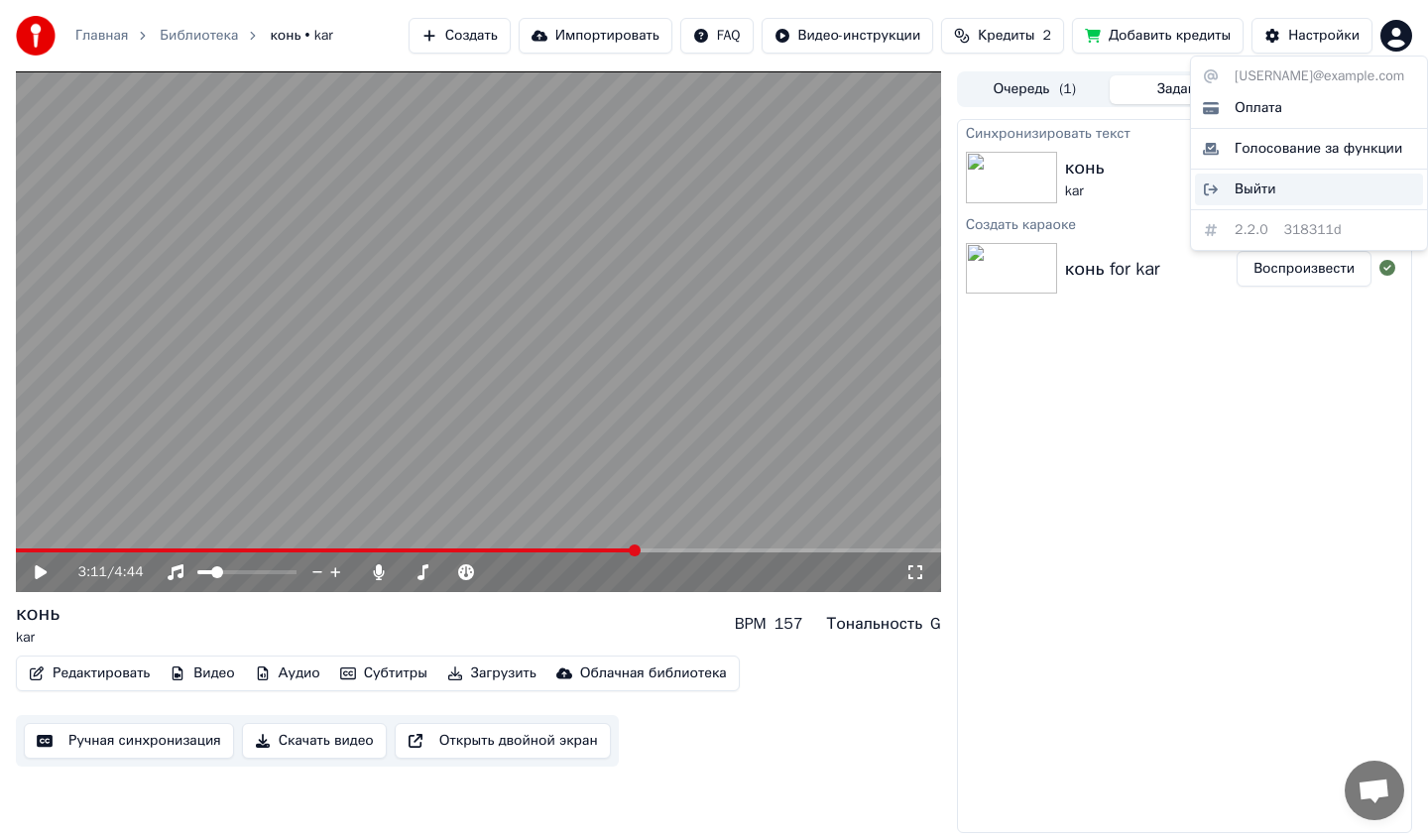 click on "Выйти" at bounding box center (1309, 189) 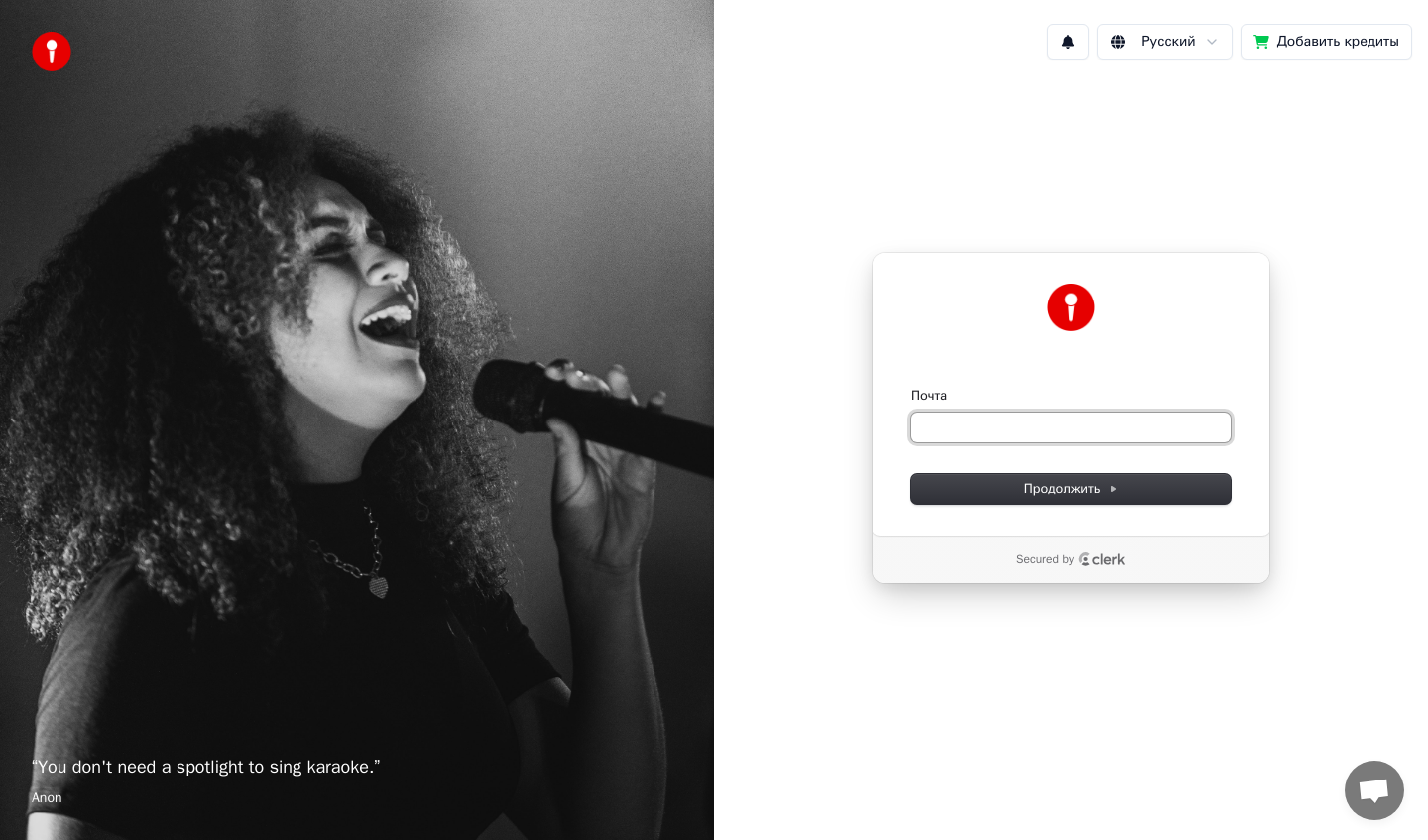click on "Почта" at bounding box center [1071, 427] 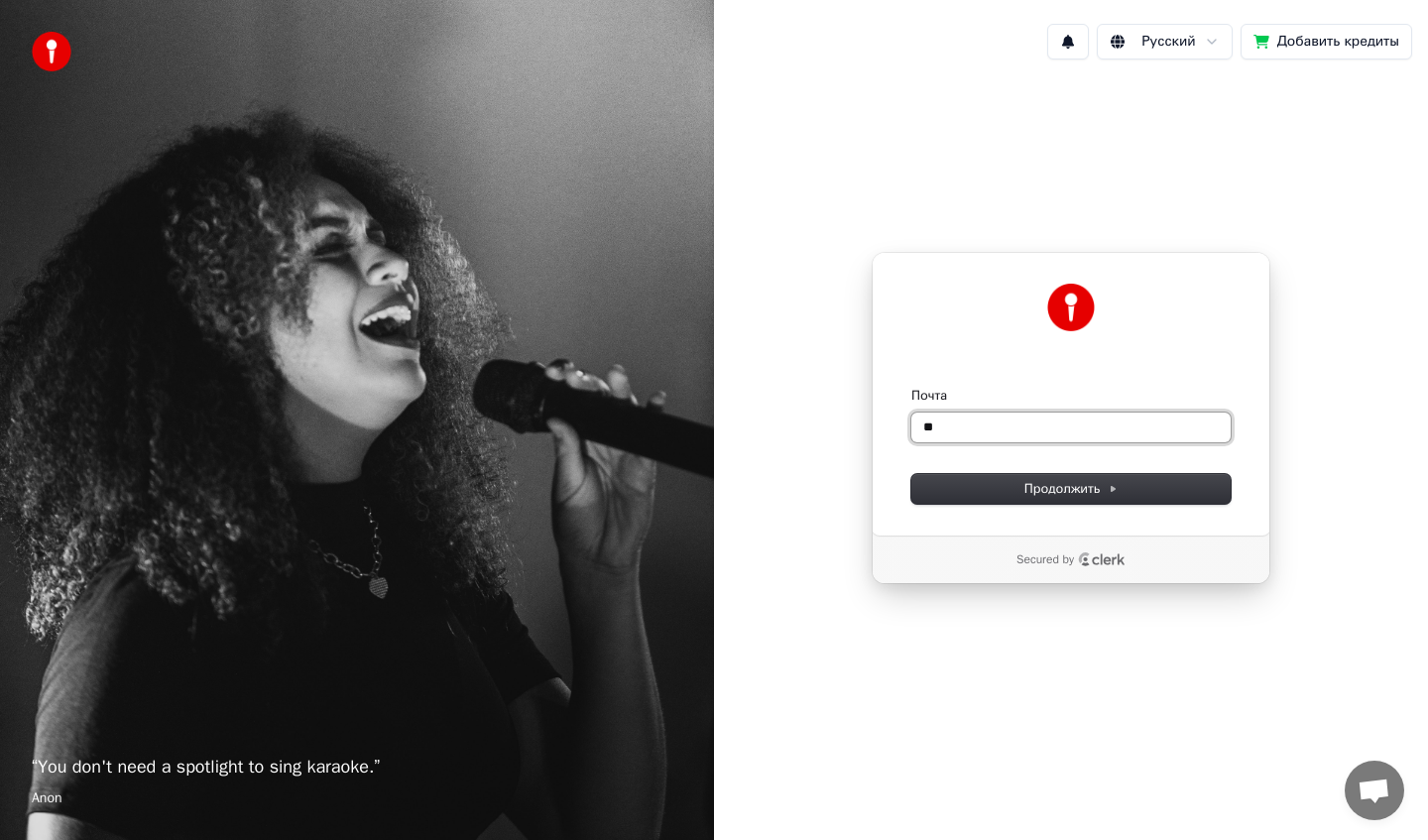 type on "*" 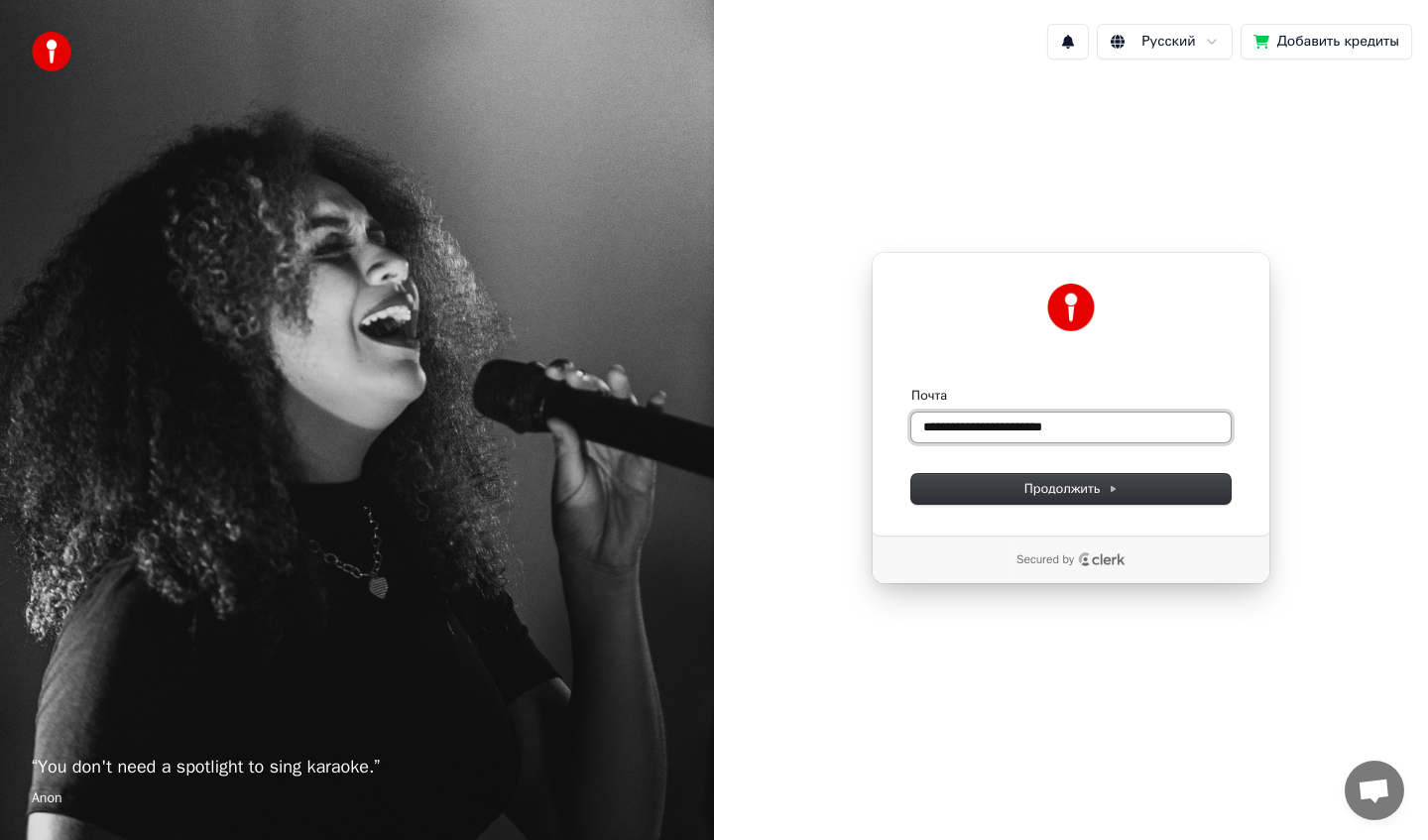 click at bounding box center (911, 387) 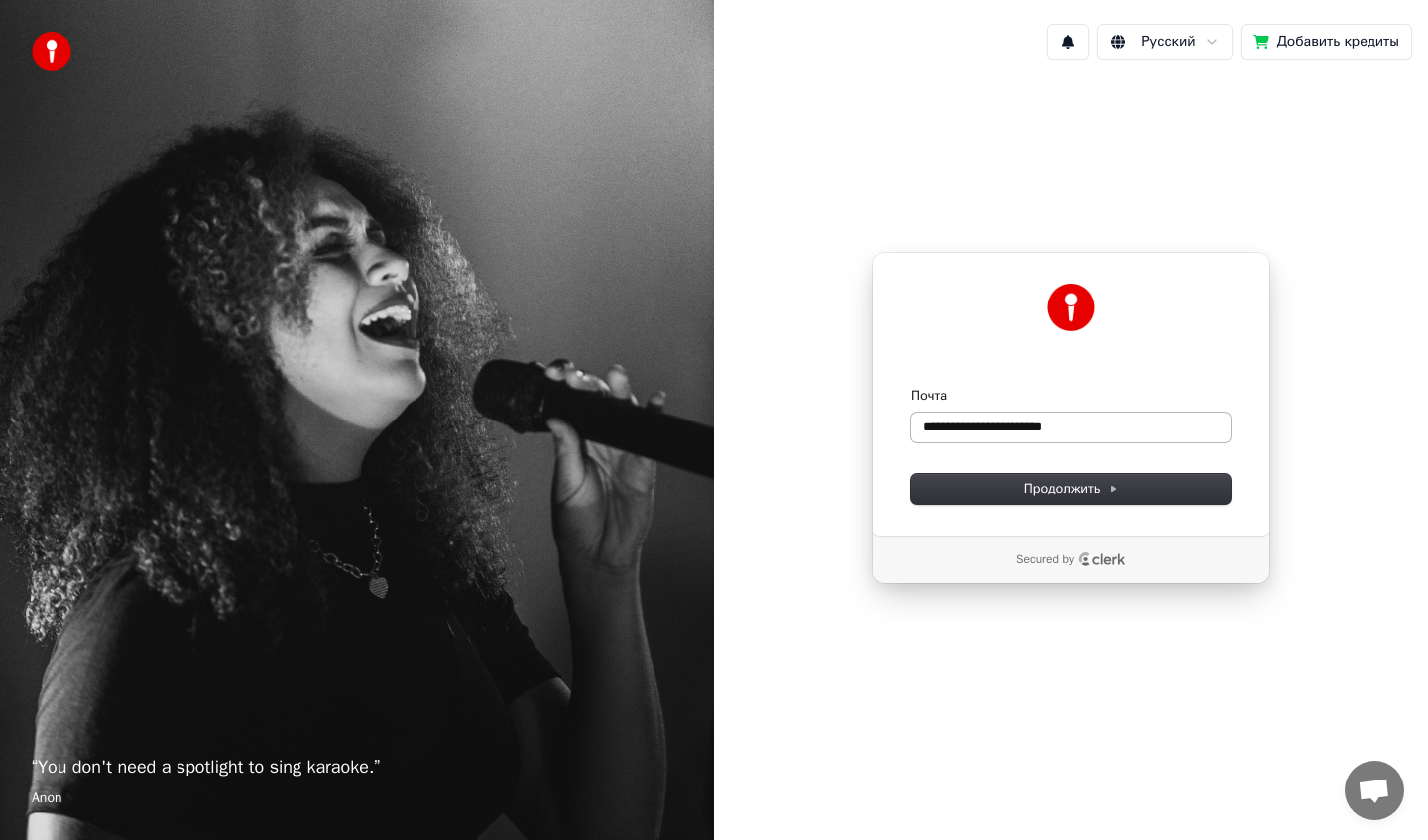 type on "**********" 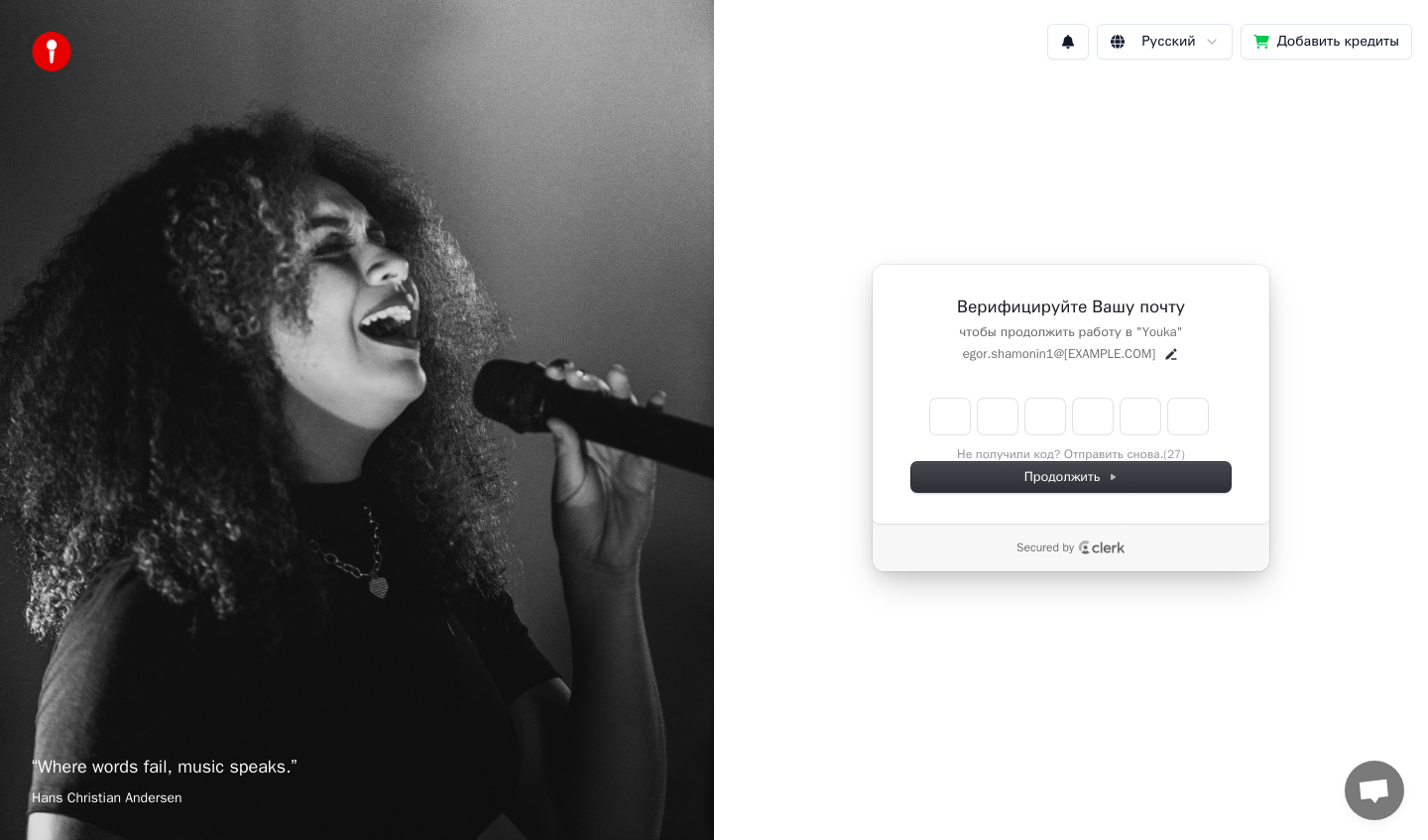 type on "*" 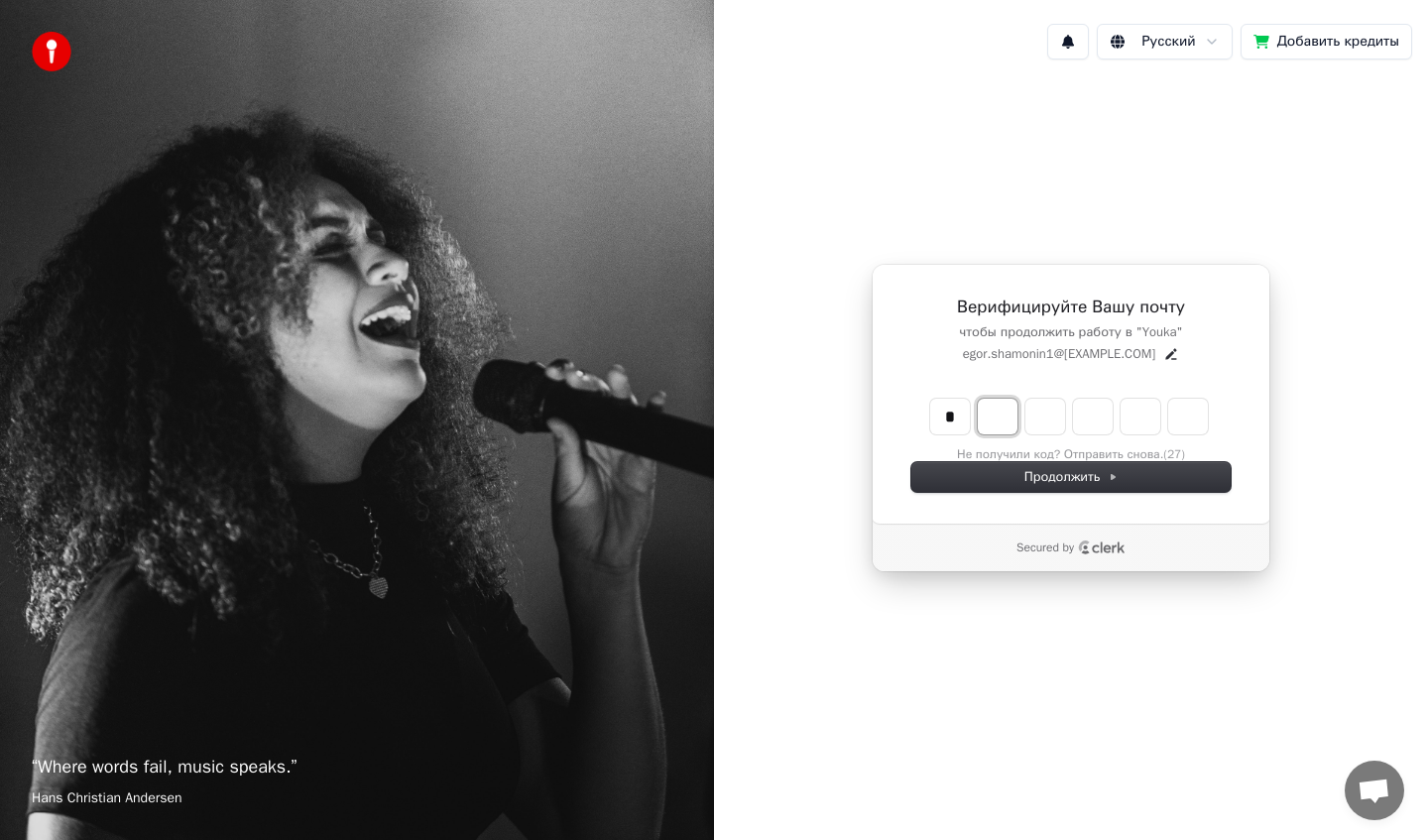 type on "*" 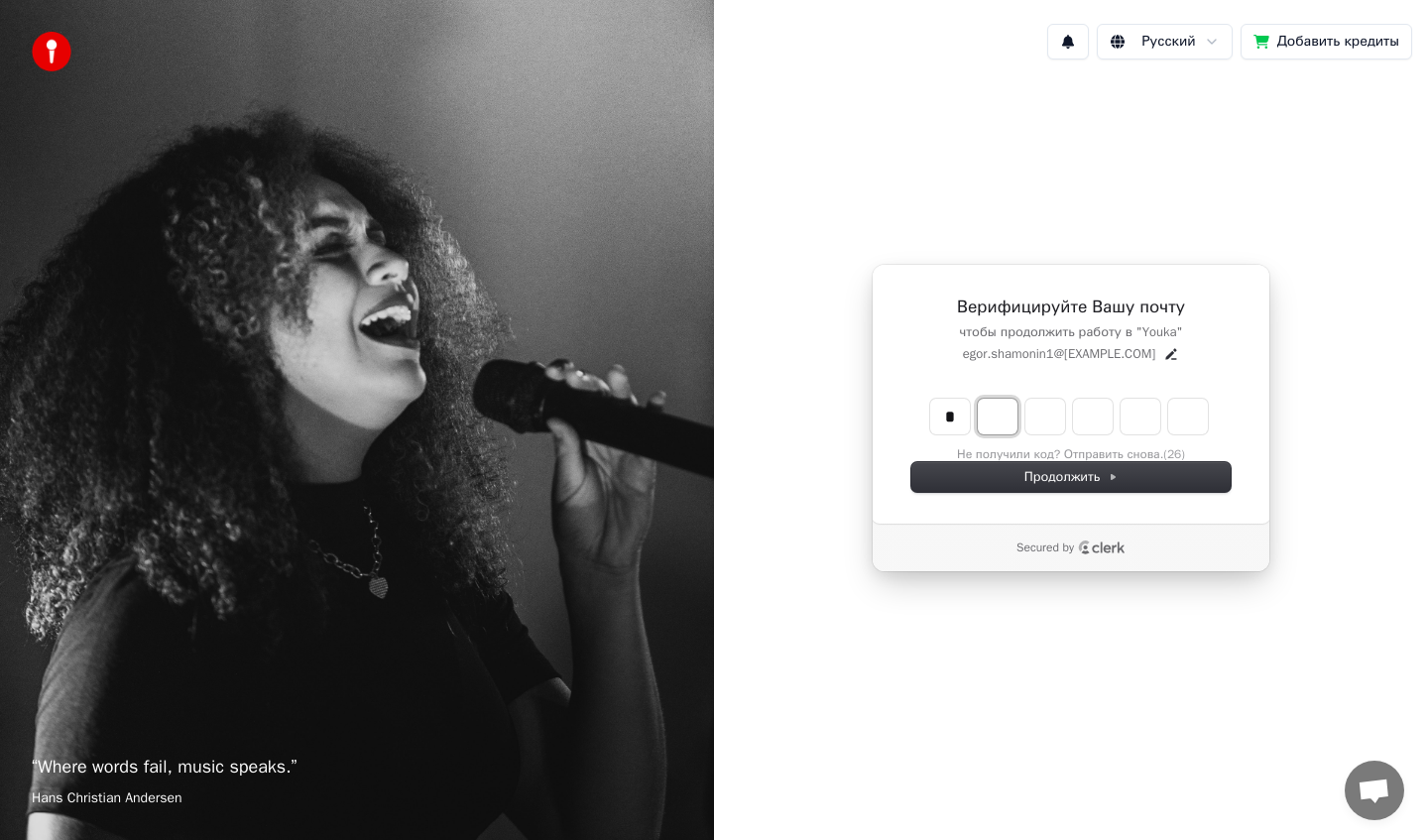 type on "*" 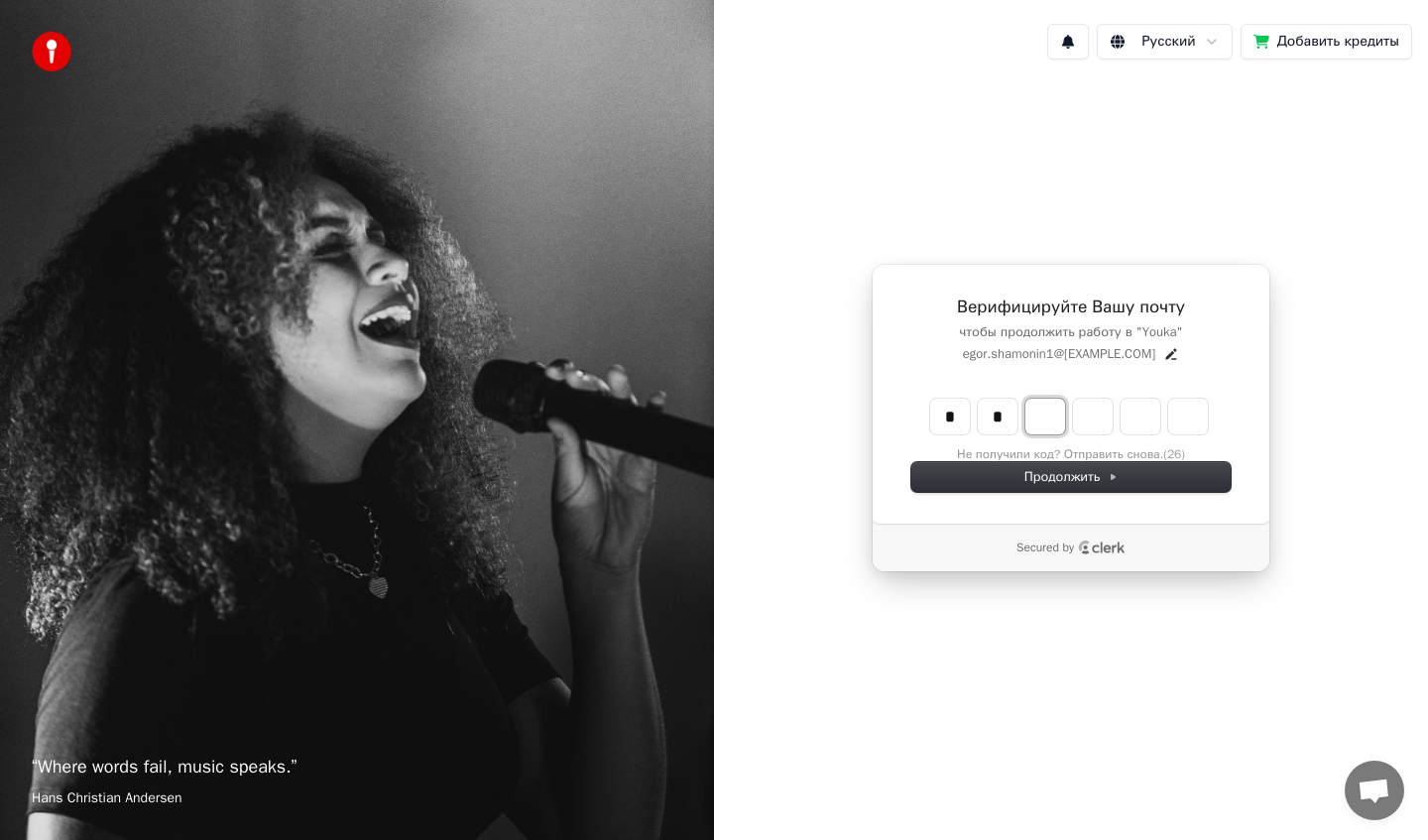 type on "**" 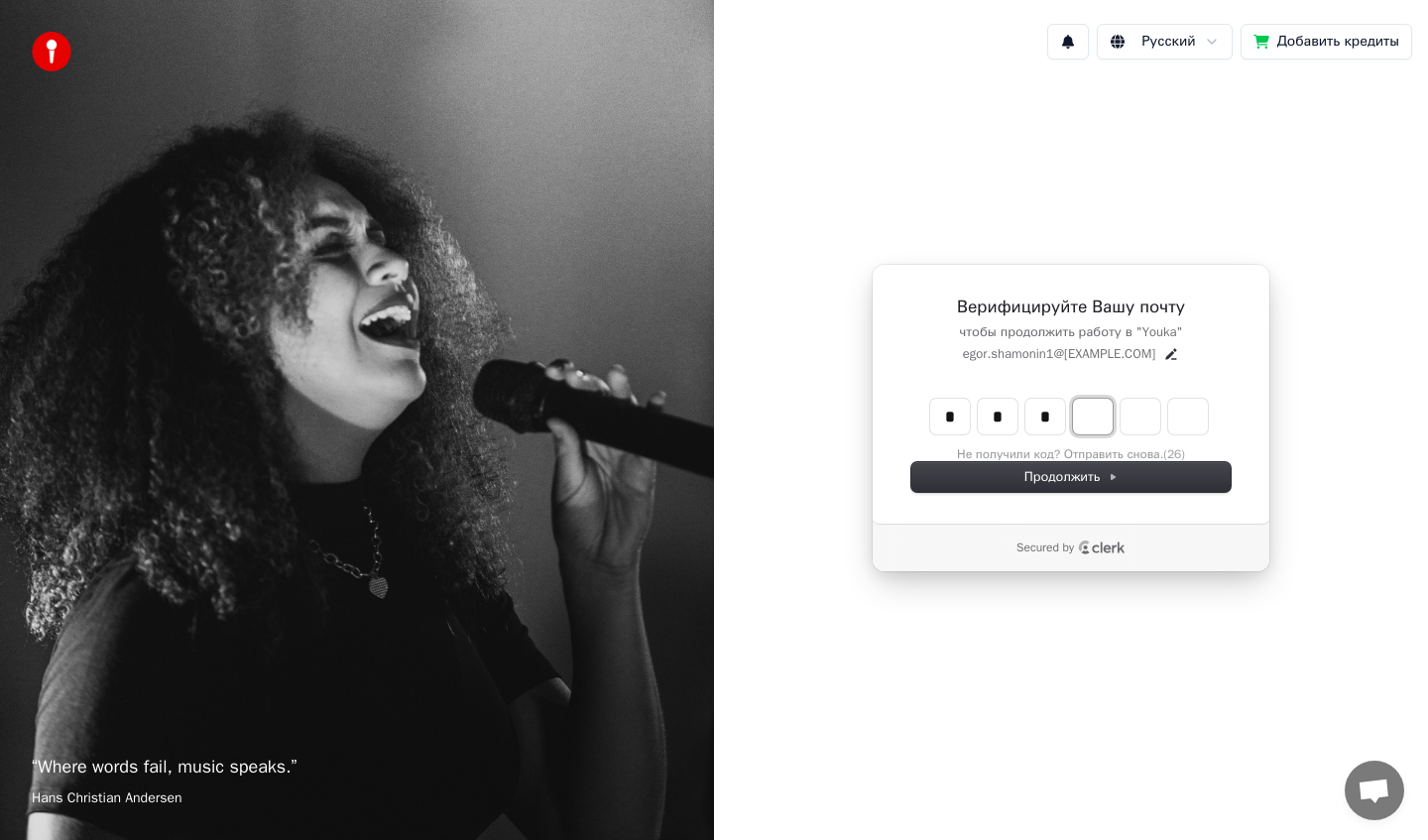 type on "***" 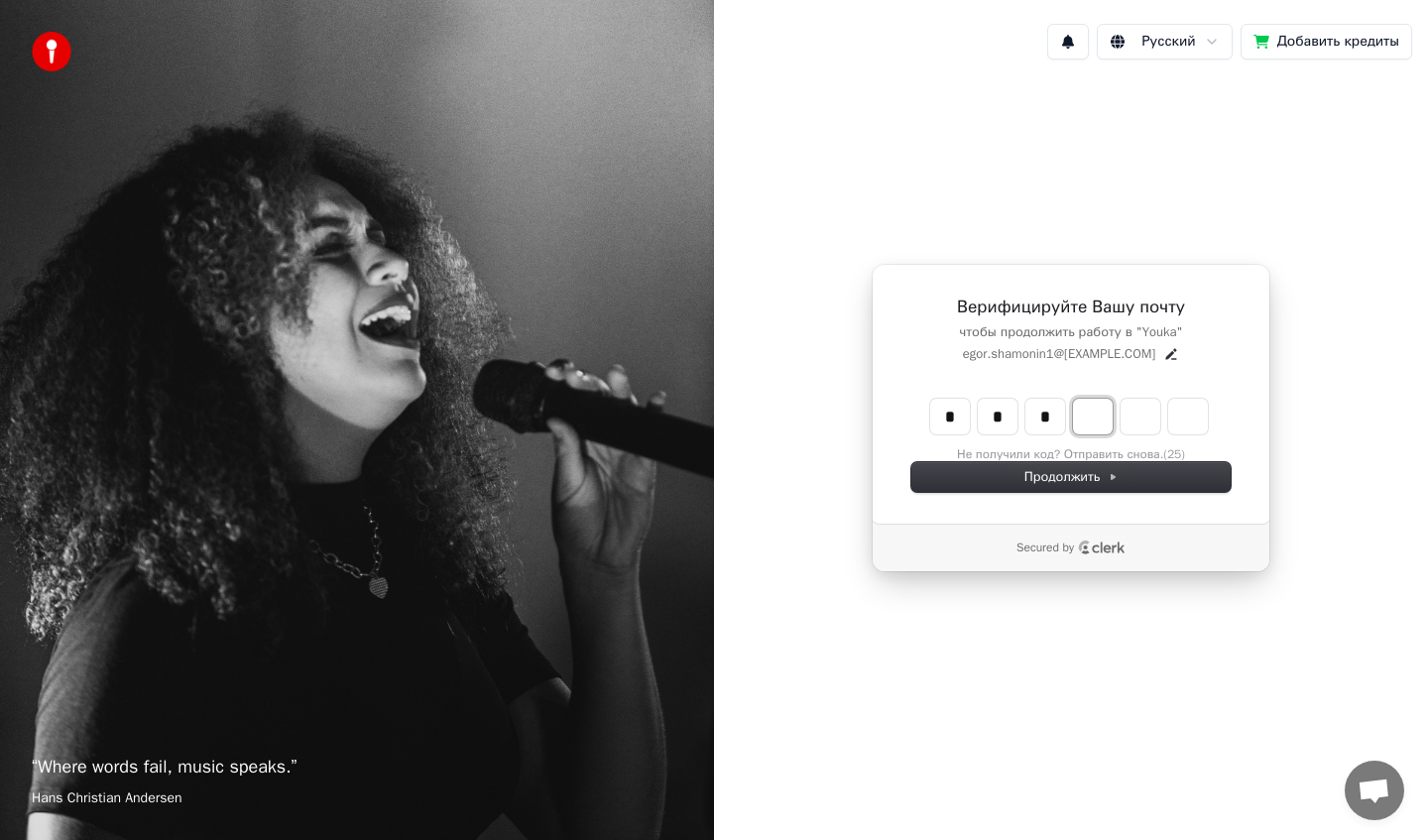 type on "*" 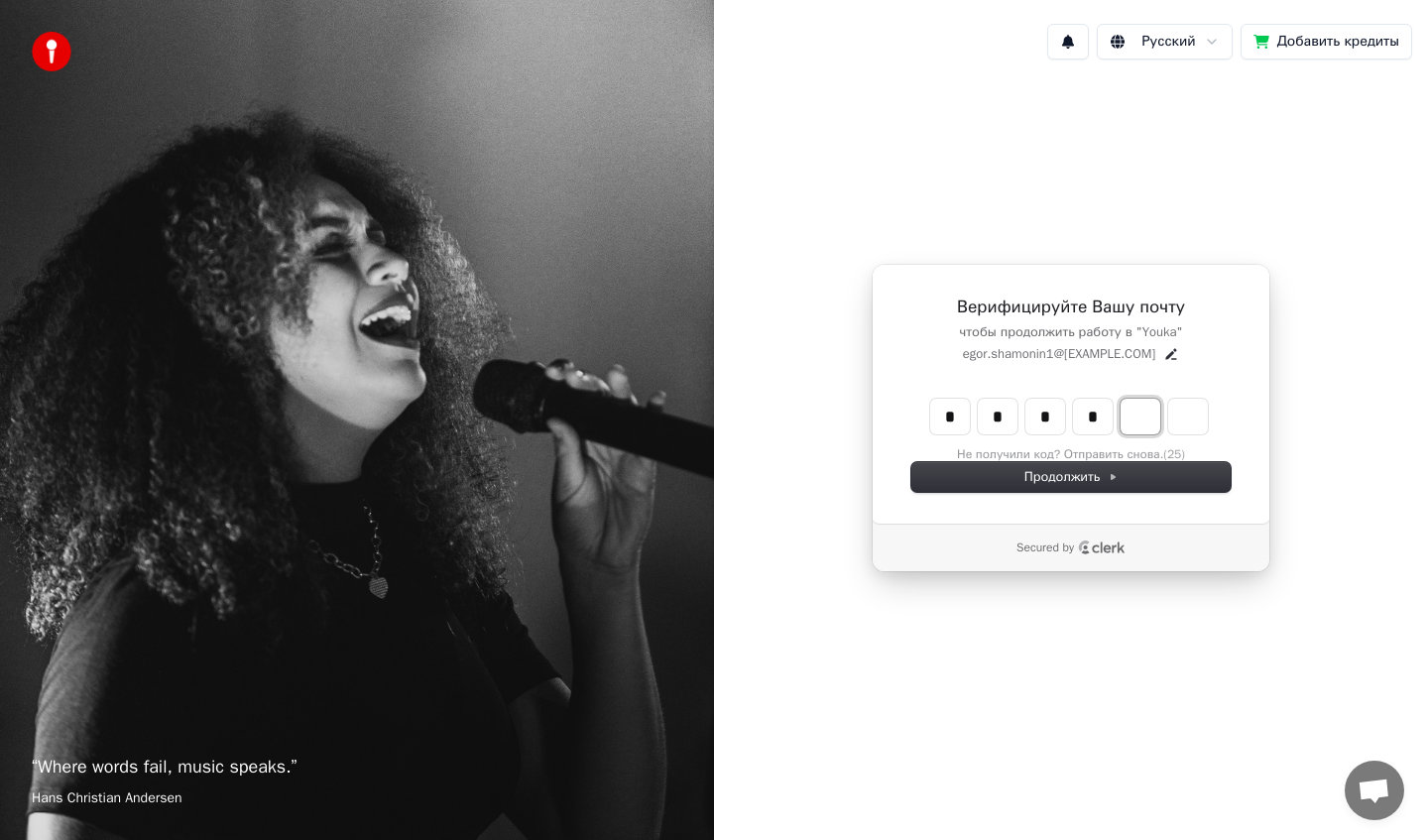 type on "****" 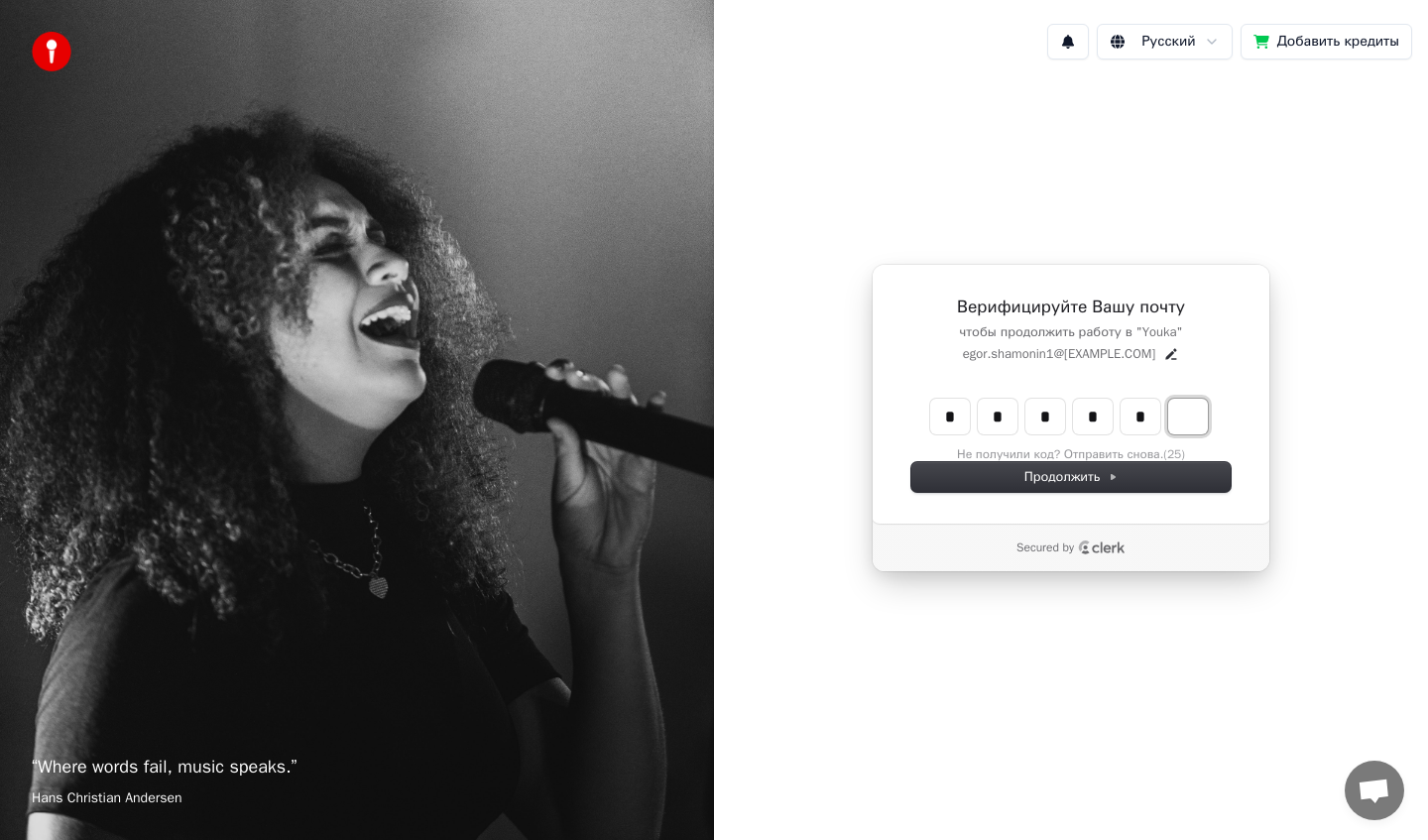 type on "******" 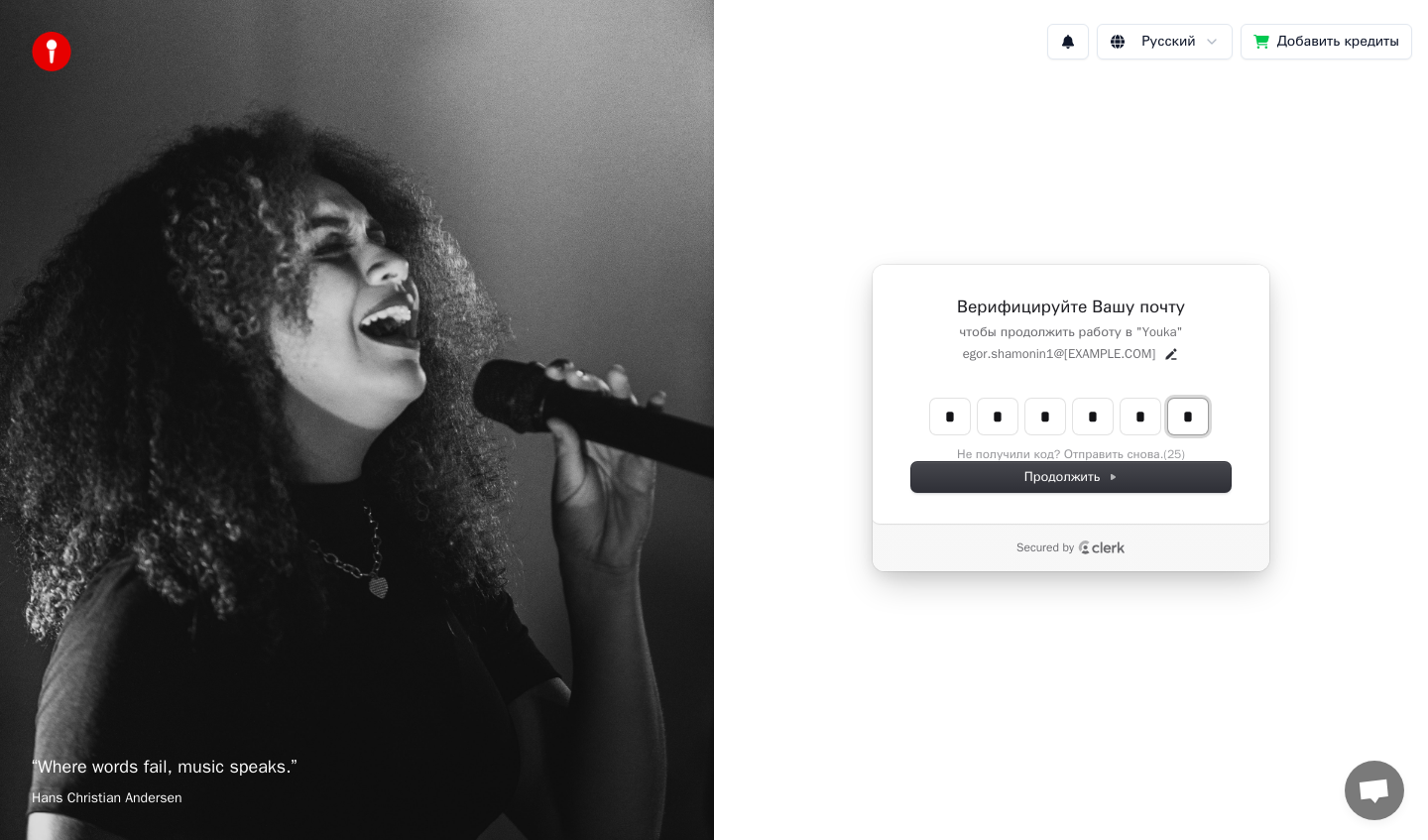 type on "*" 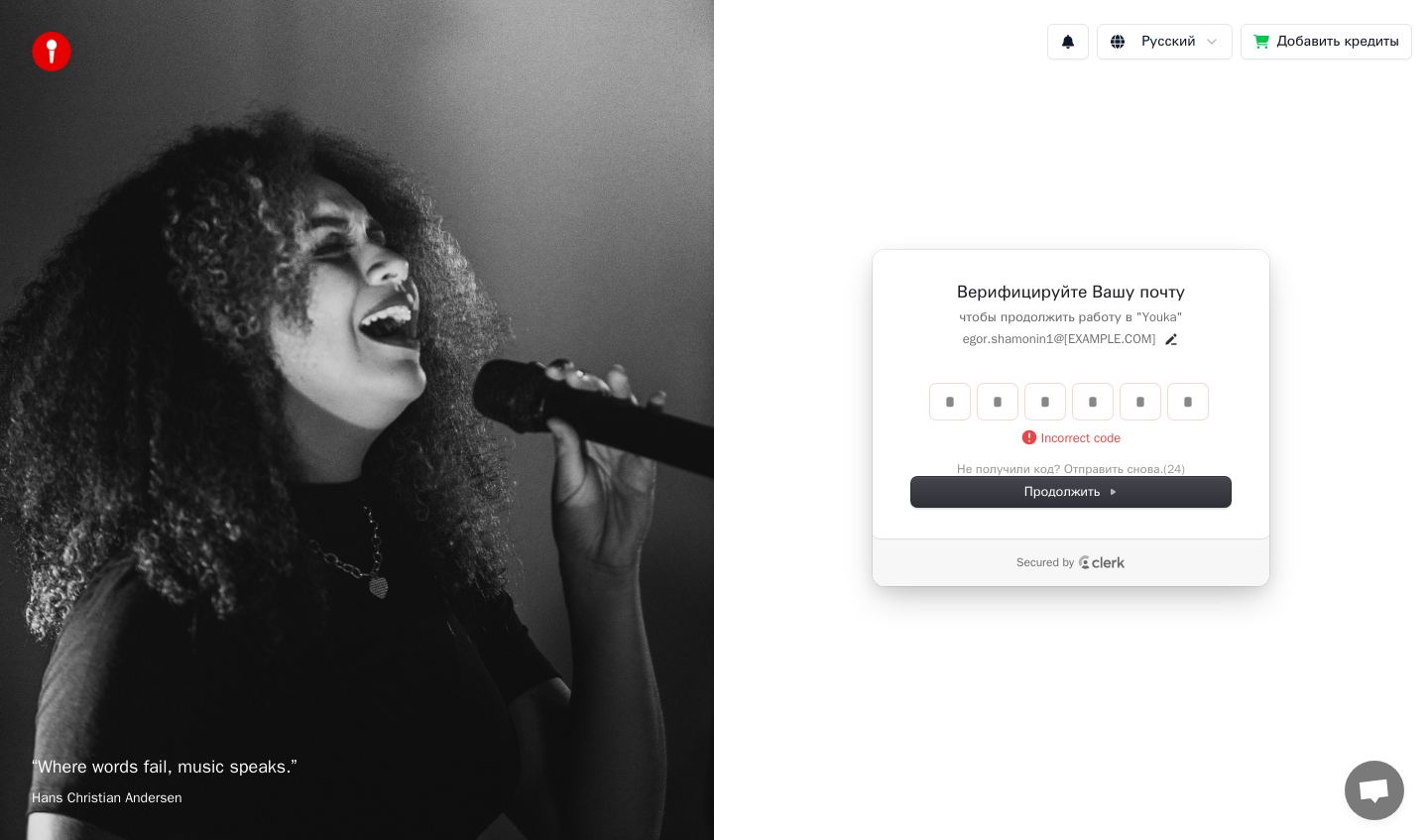 type 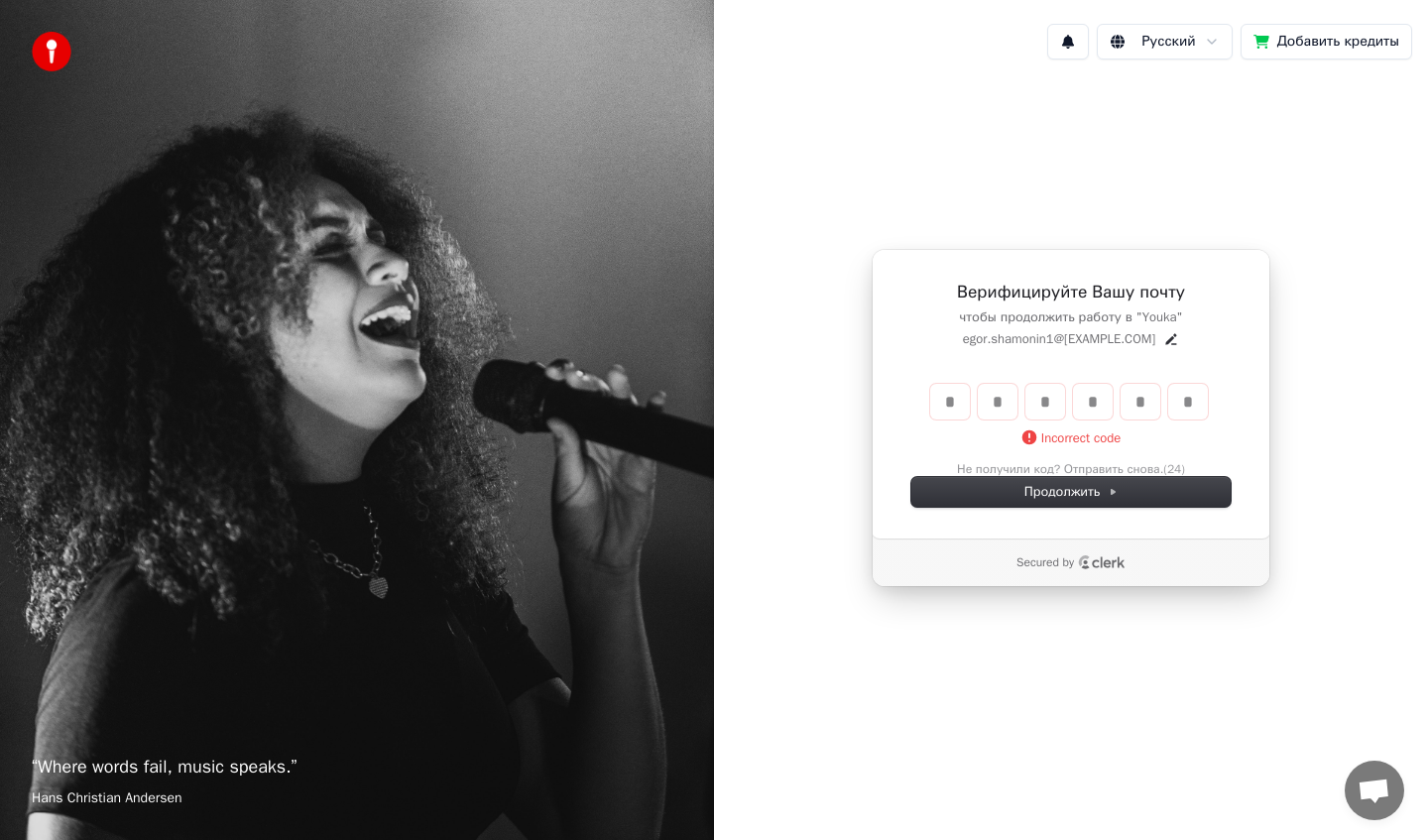 type 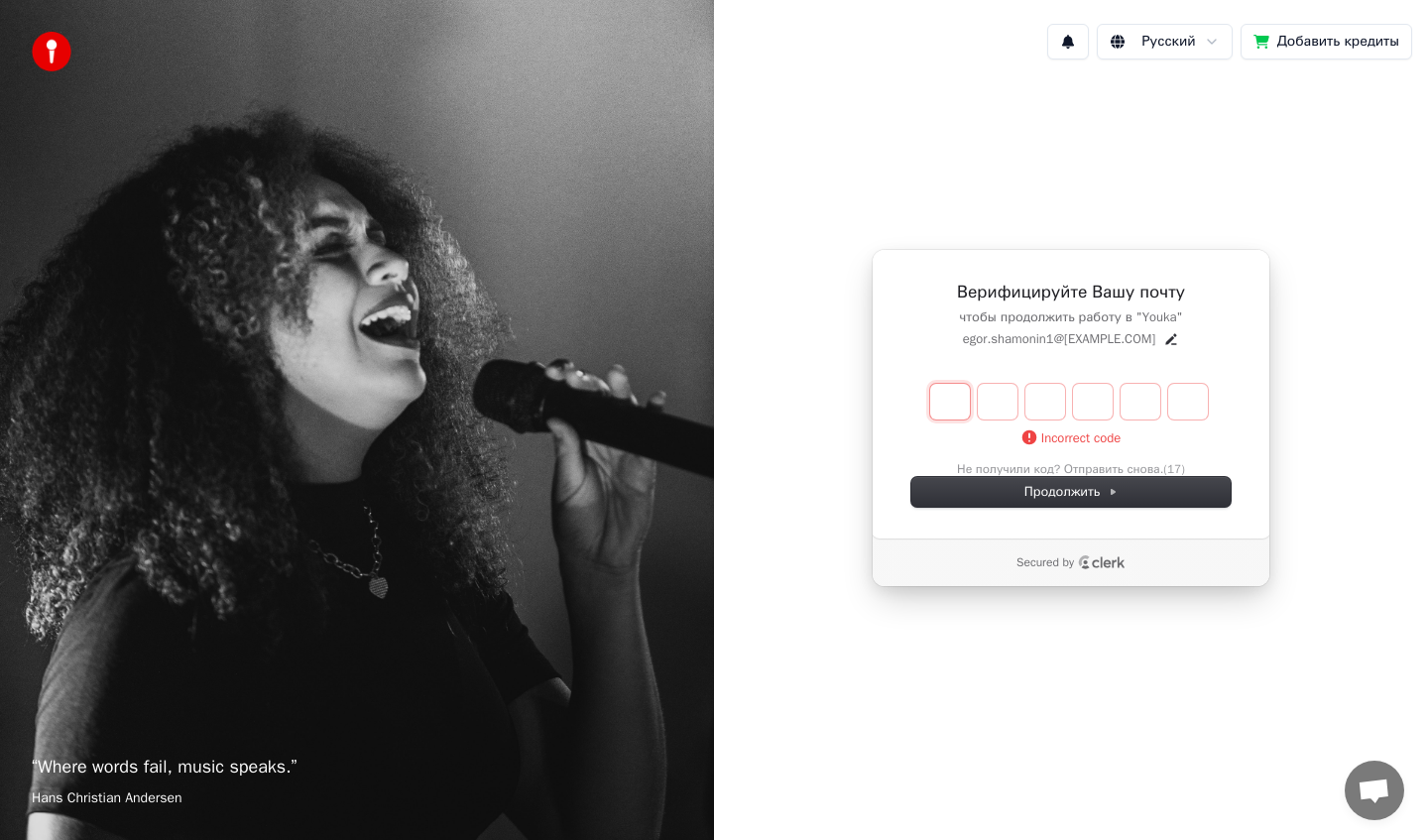 type on "*" 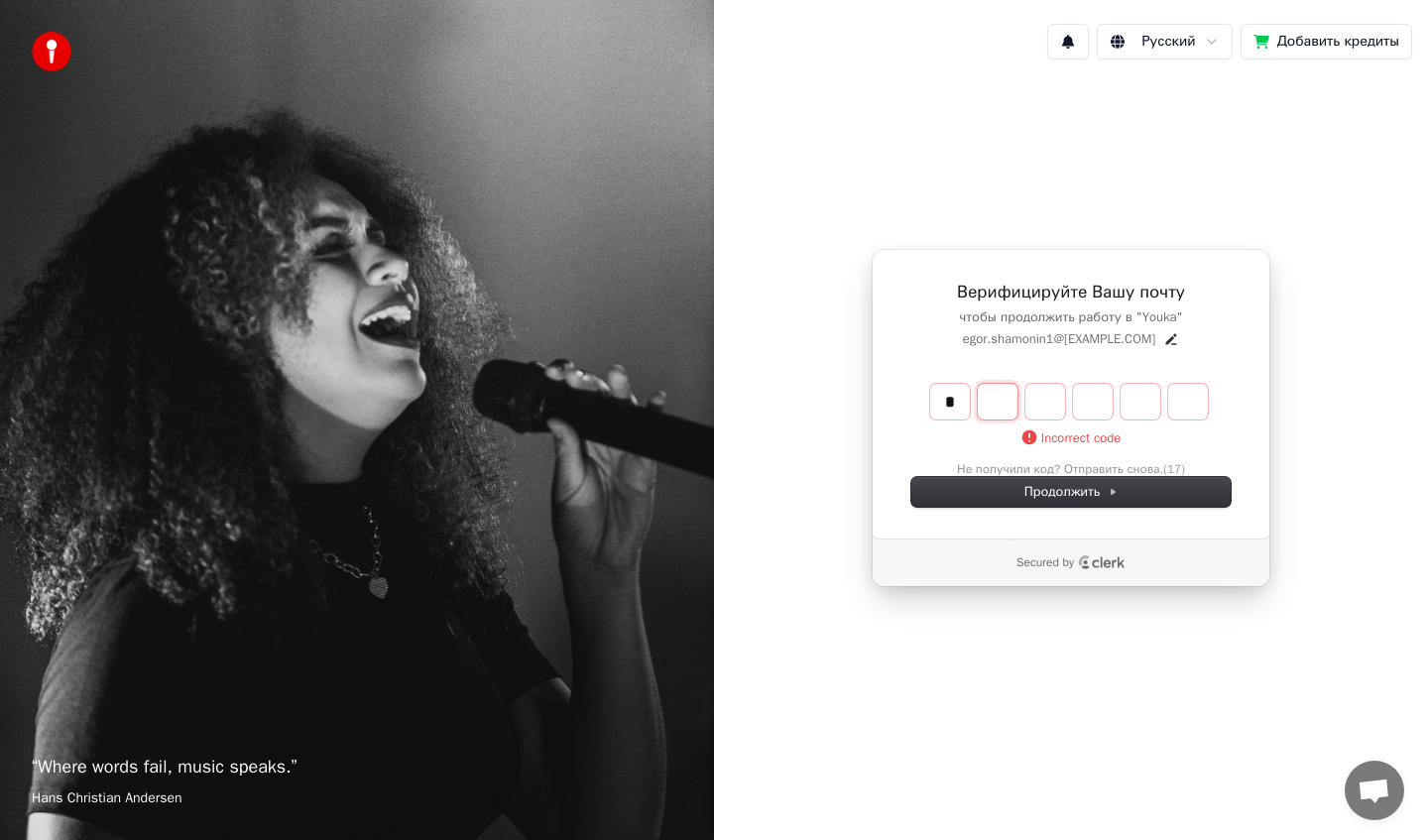 type on "*" 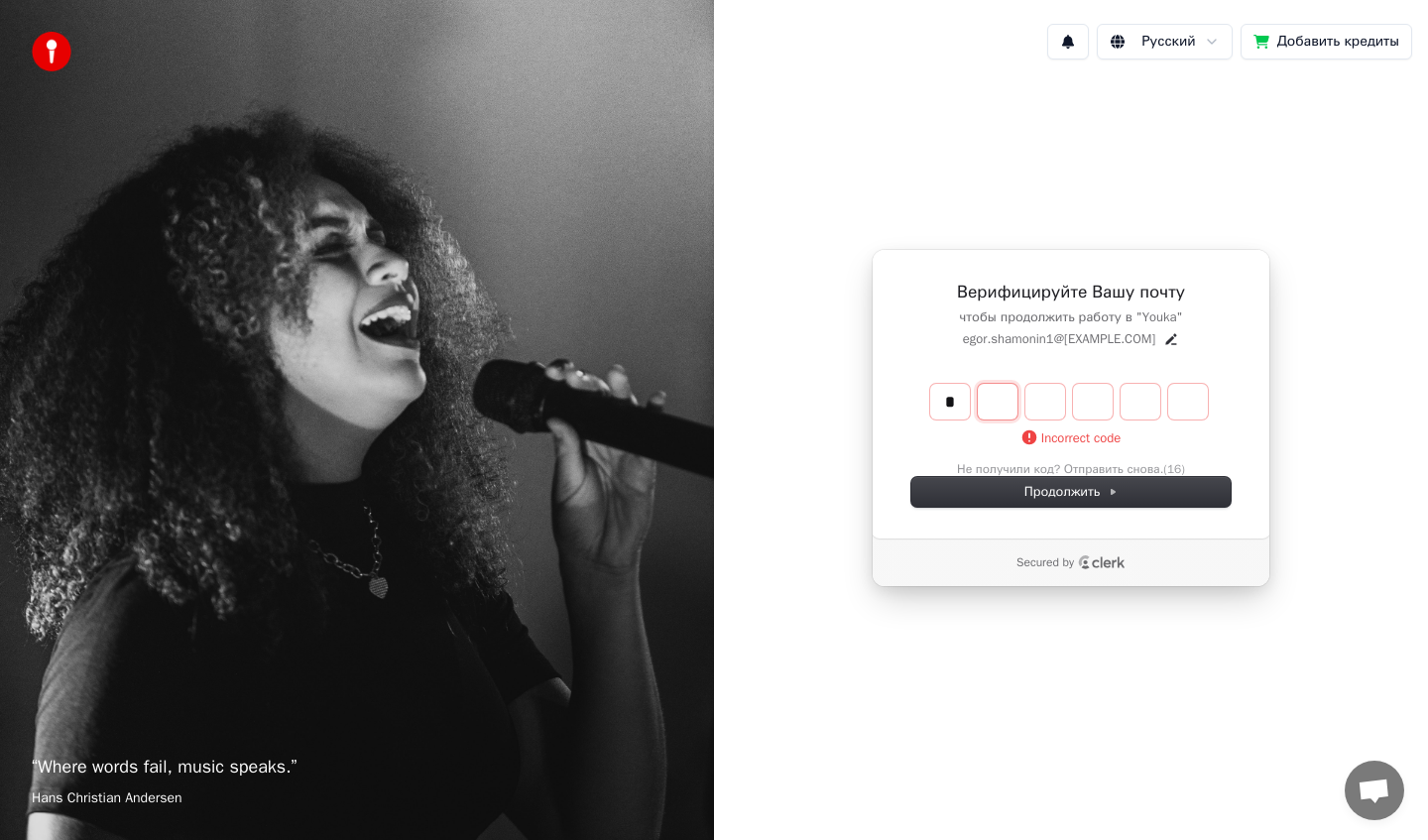 type on "*" 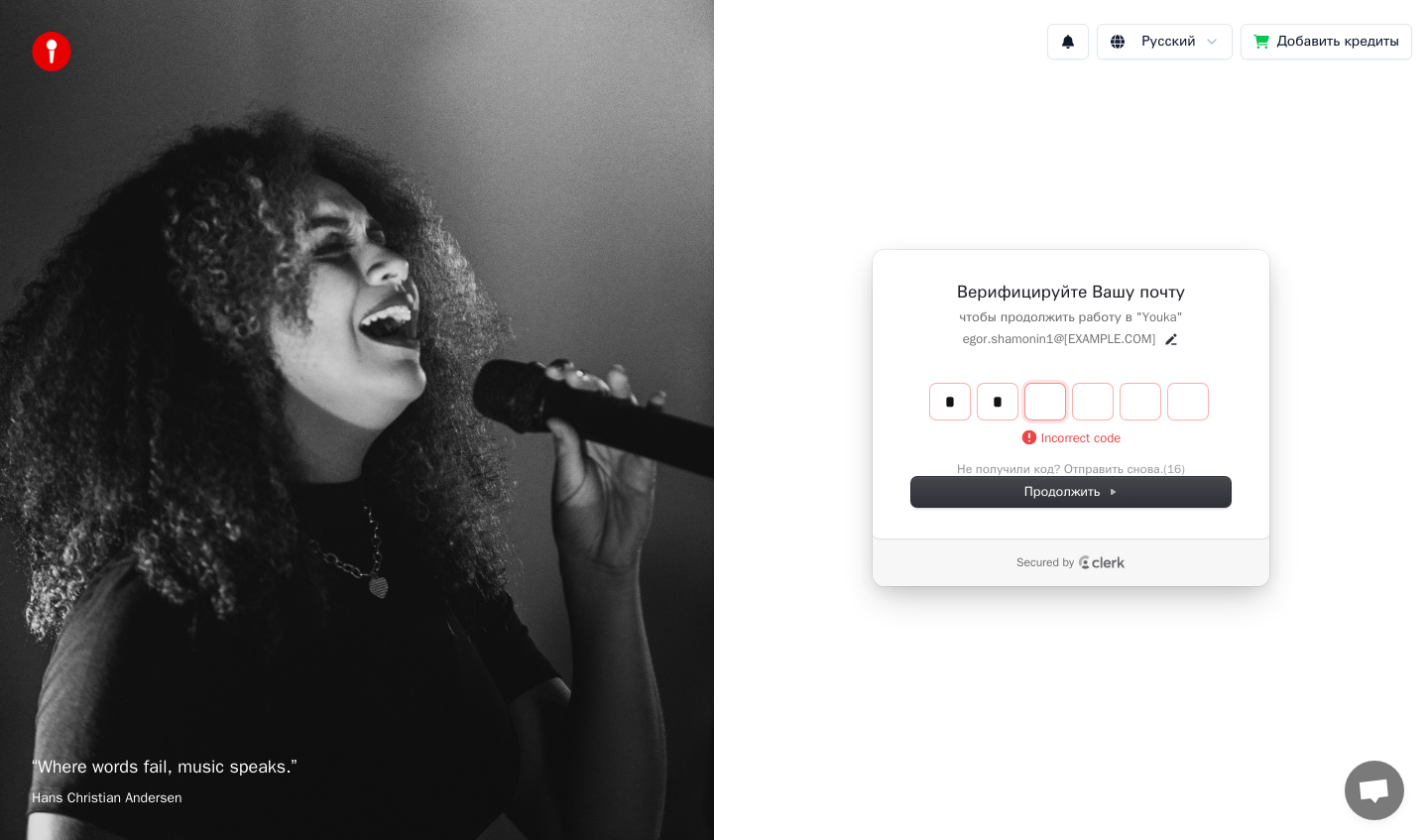 type on "**" 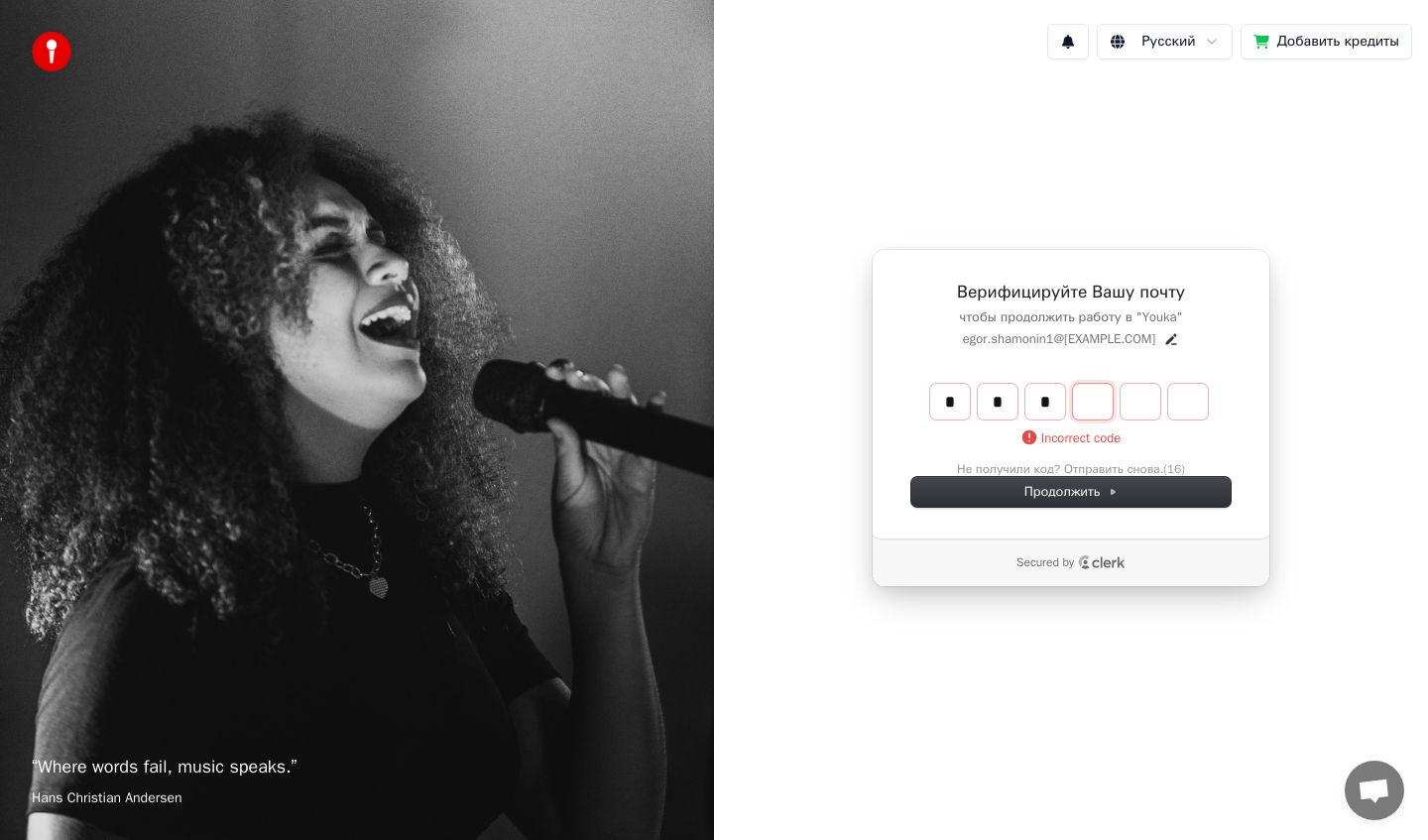 type on "***" 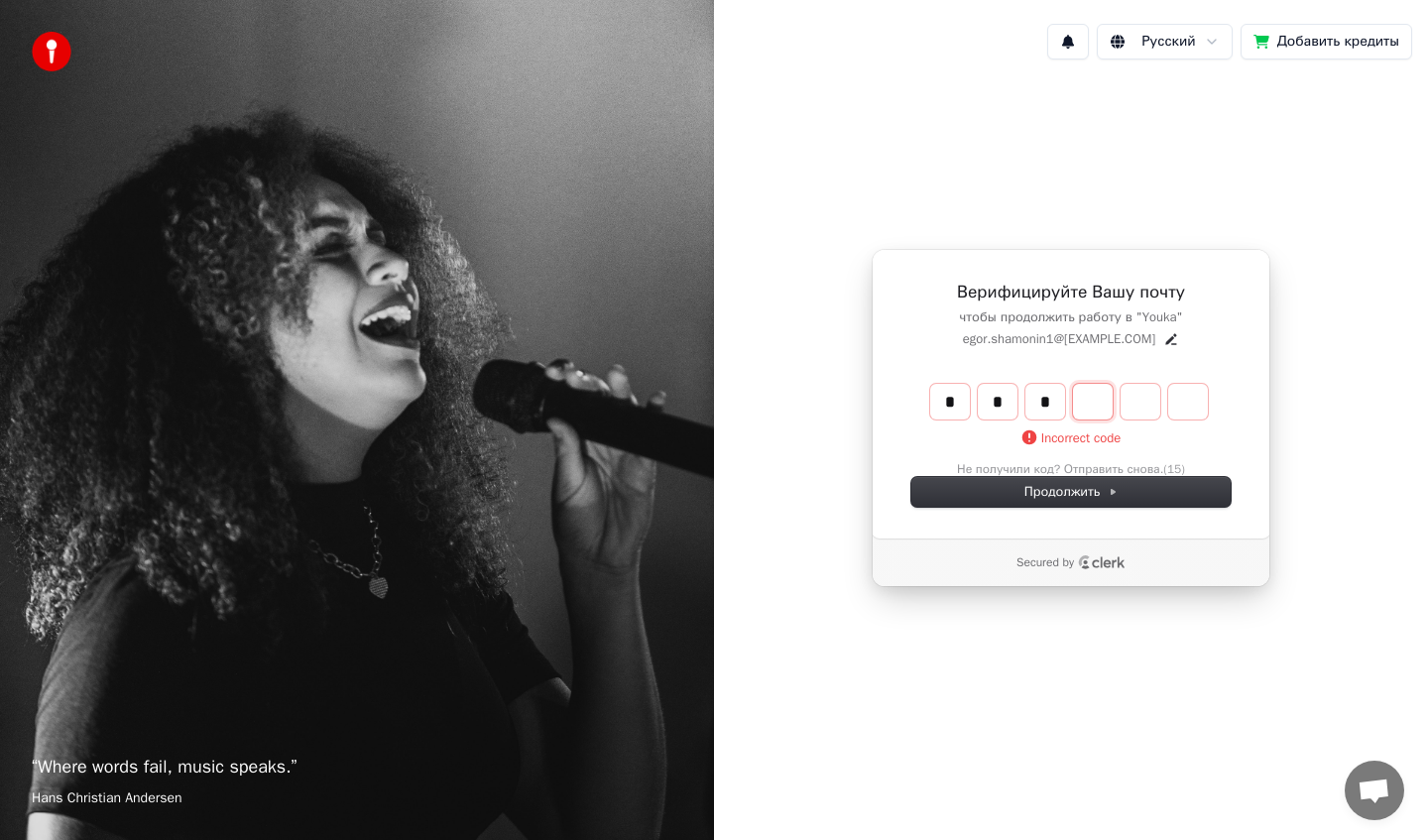 type on "*" 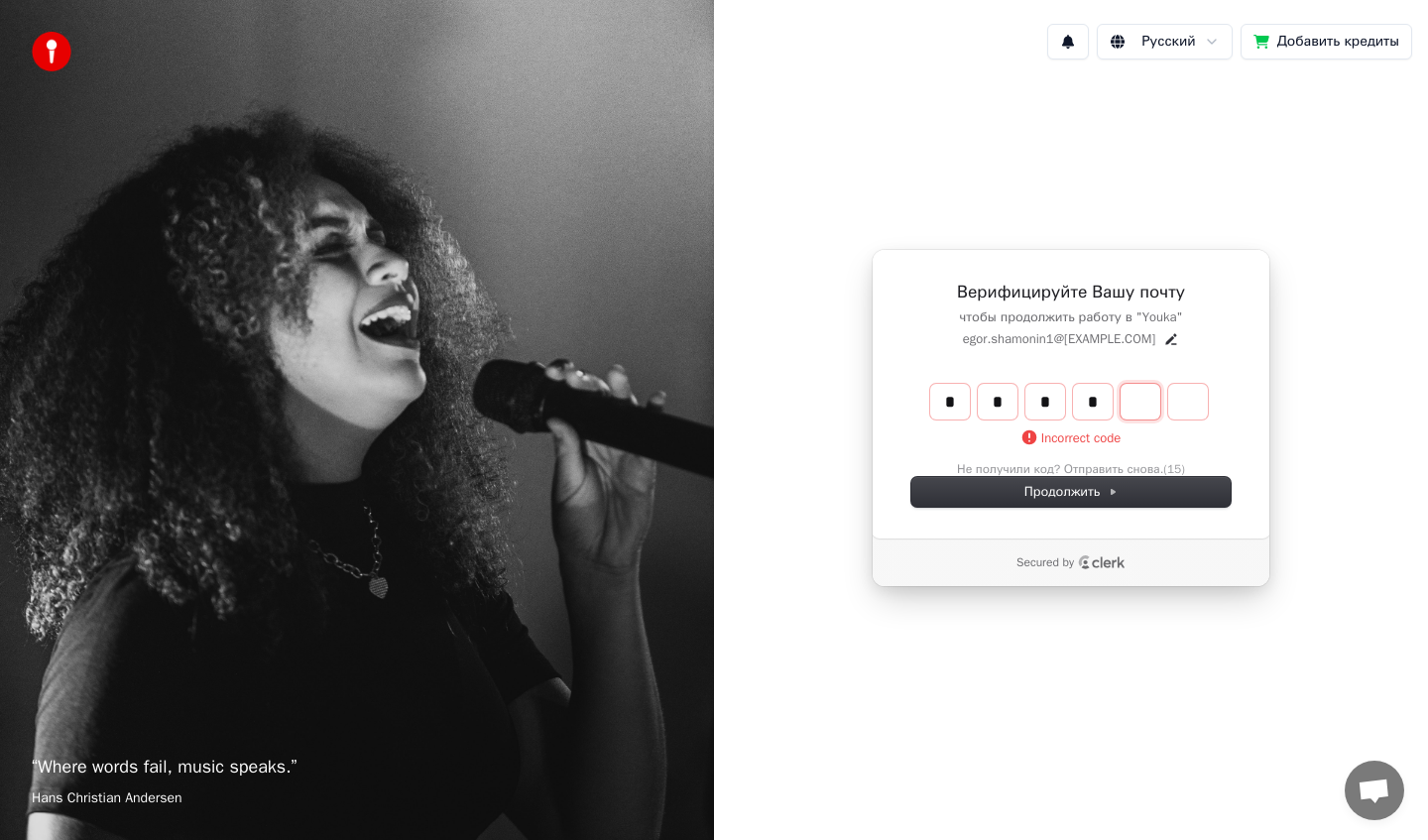 type on "****" 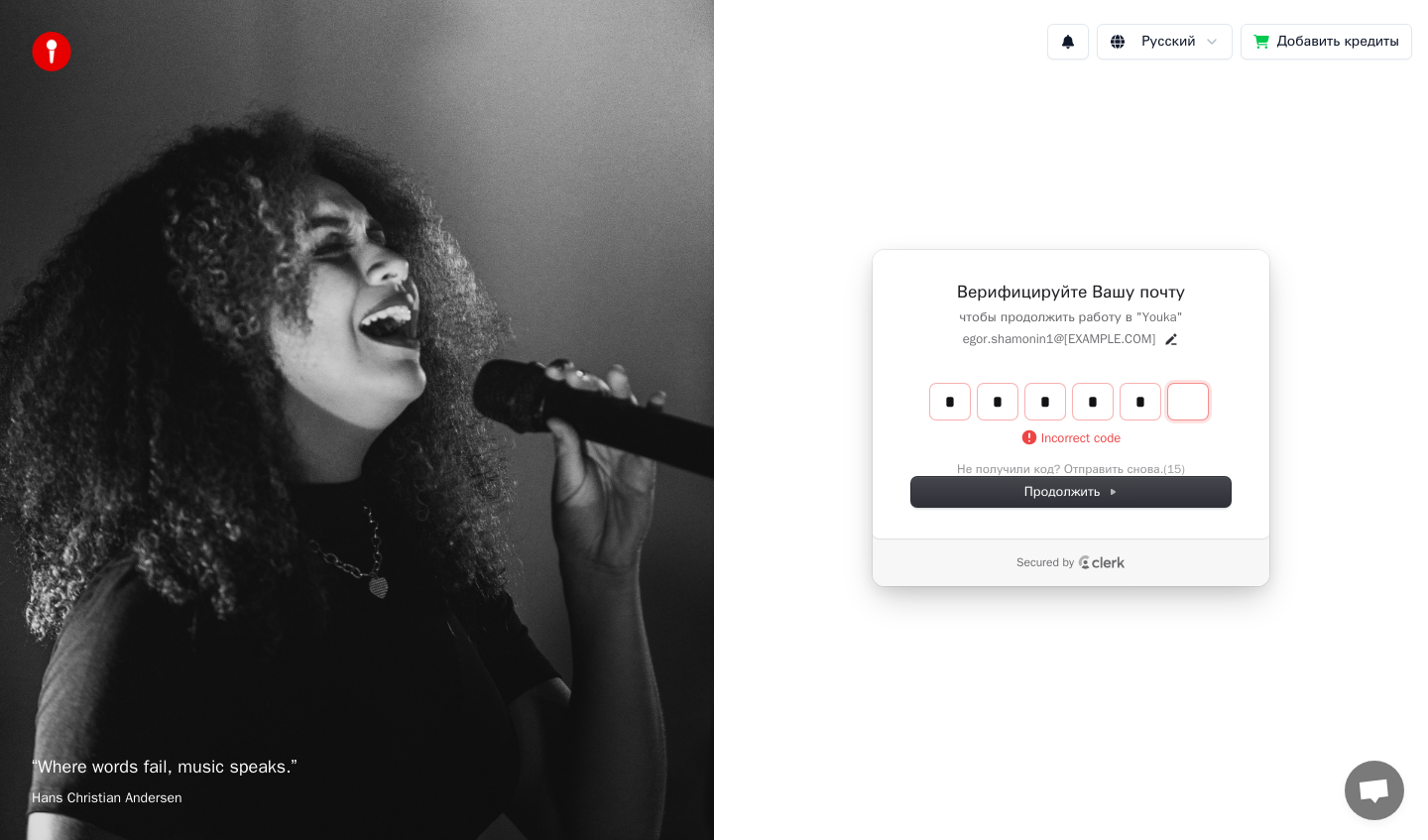 type on "******" 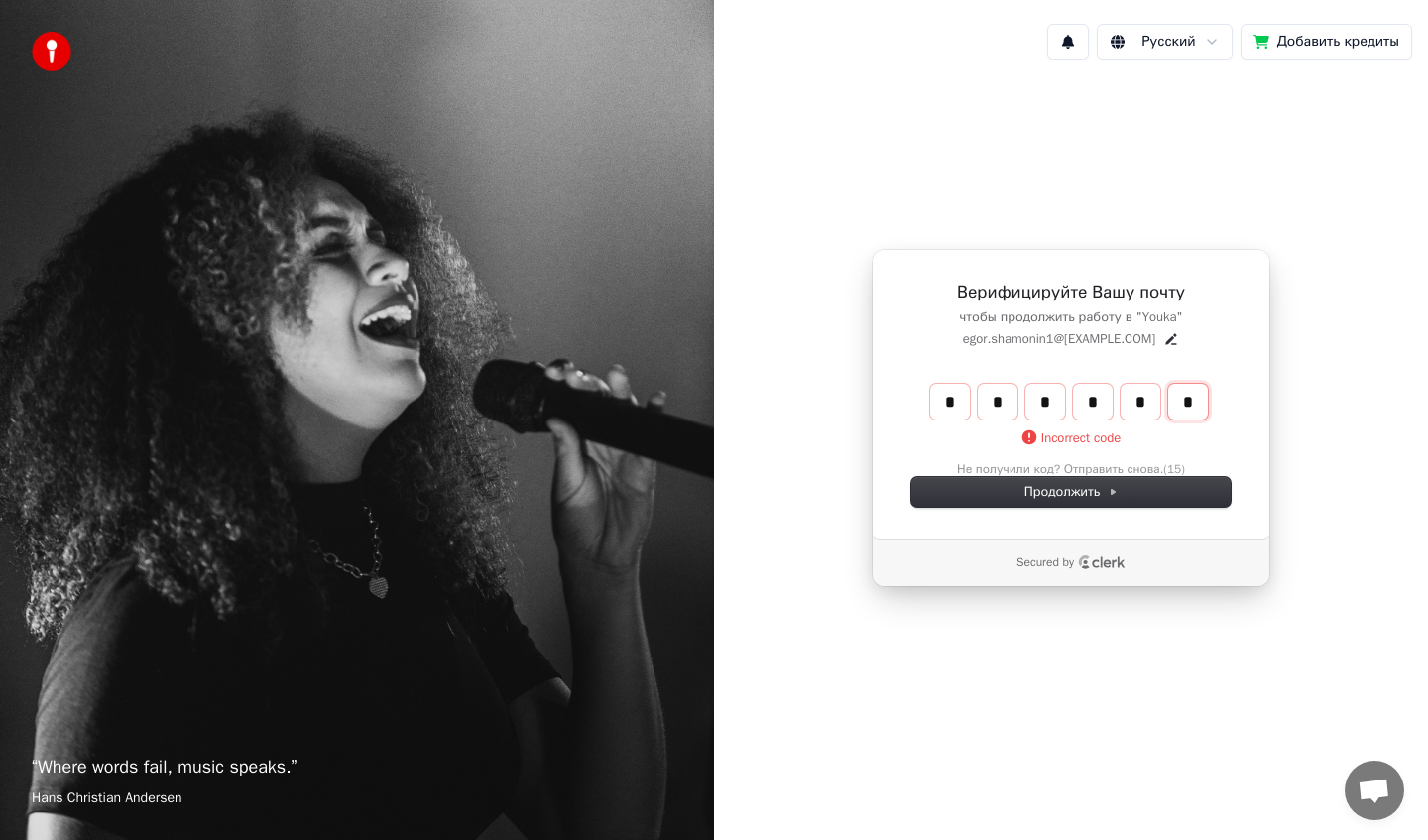 type on "*" 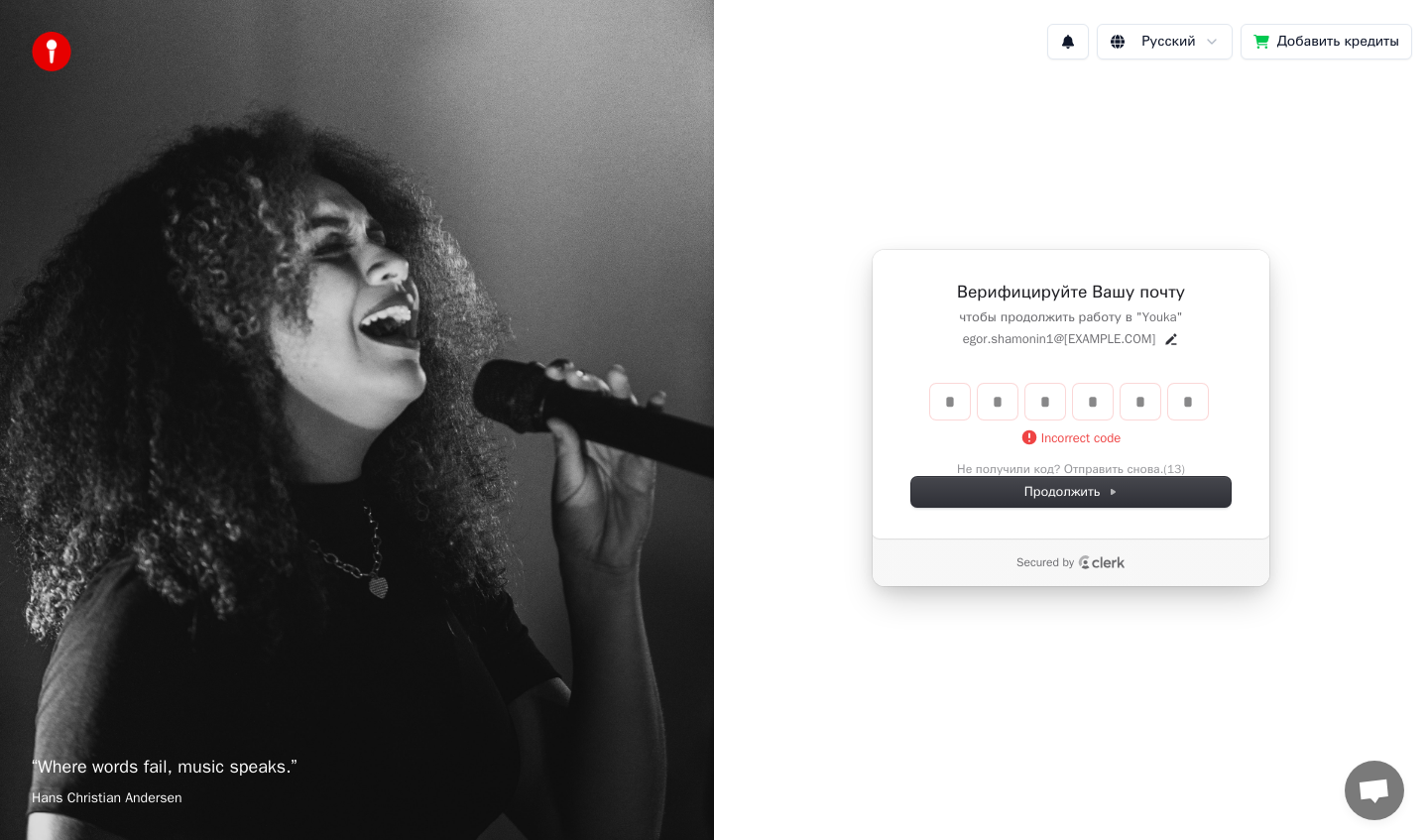 type 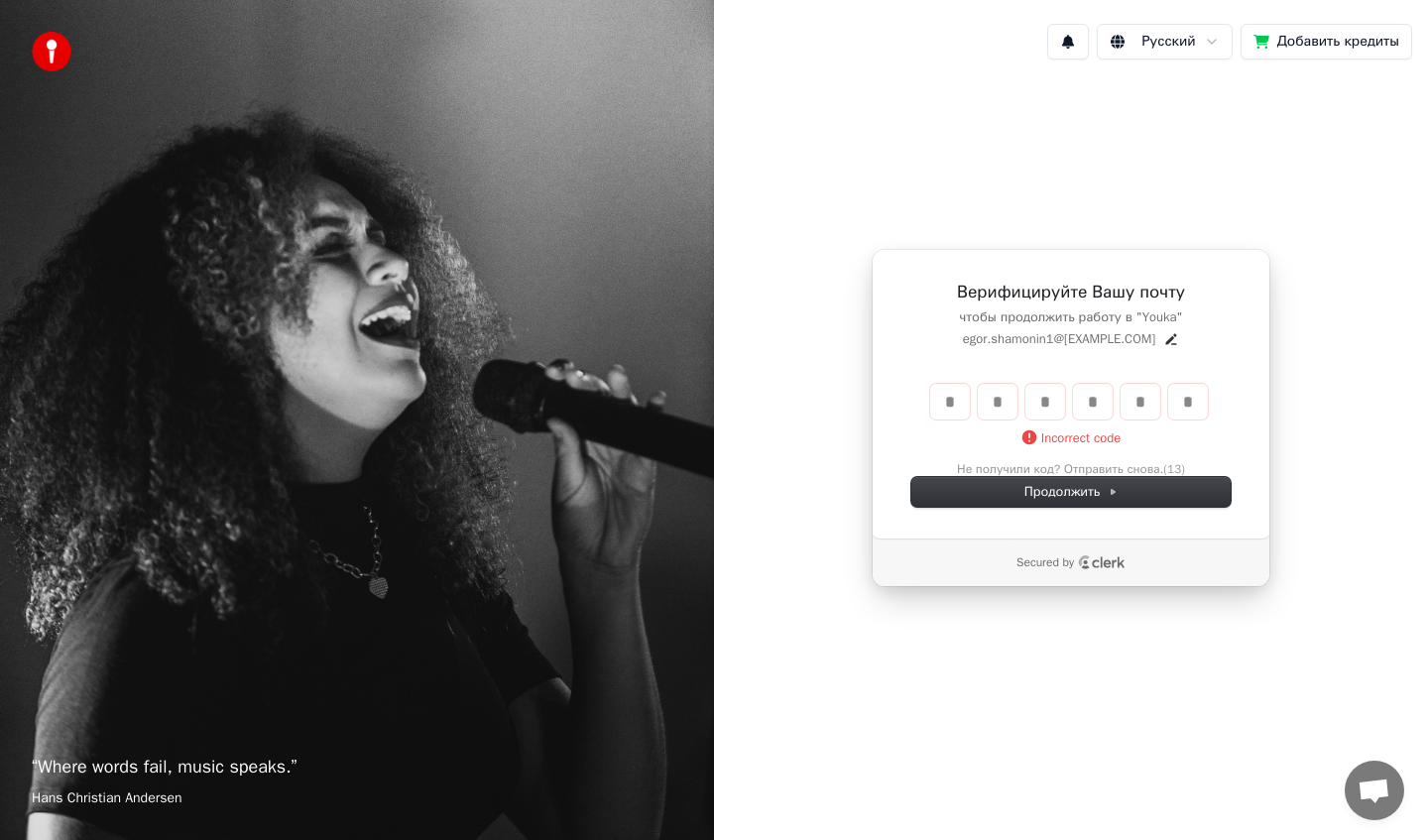 type 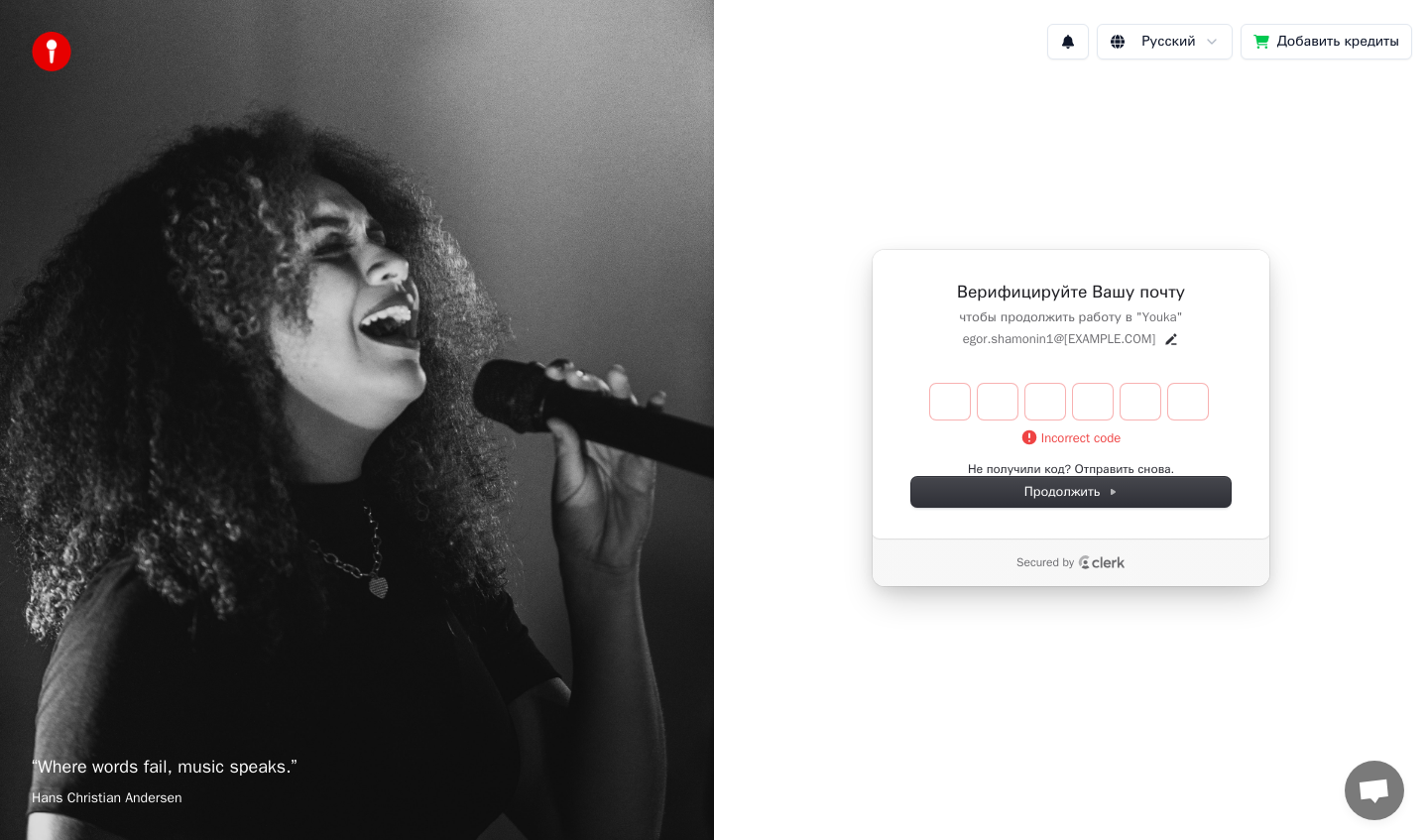 click on "Добавить кредиты" at bounding box center [1326, 42] 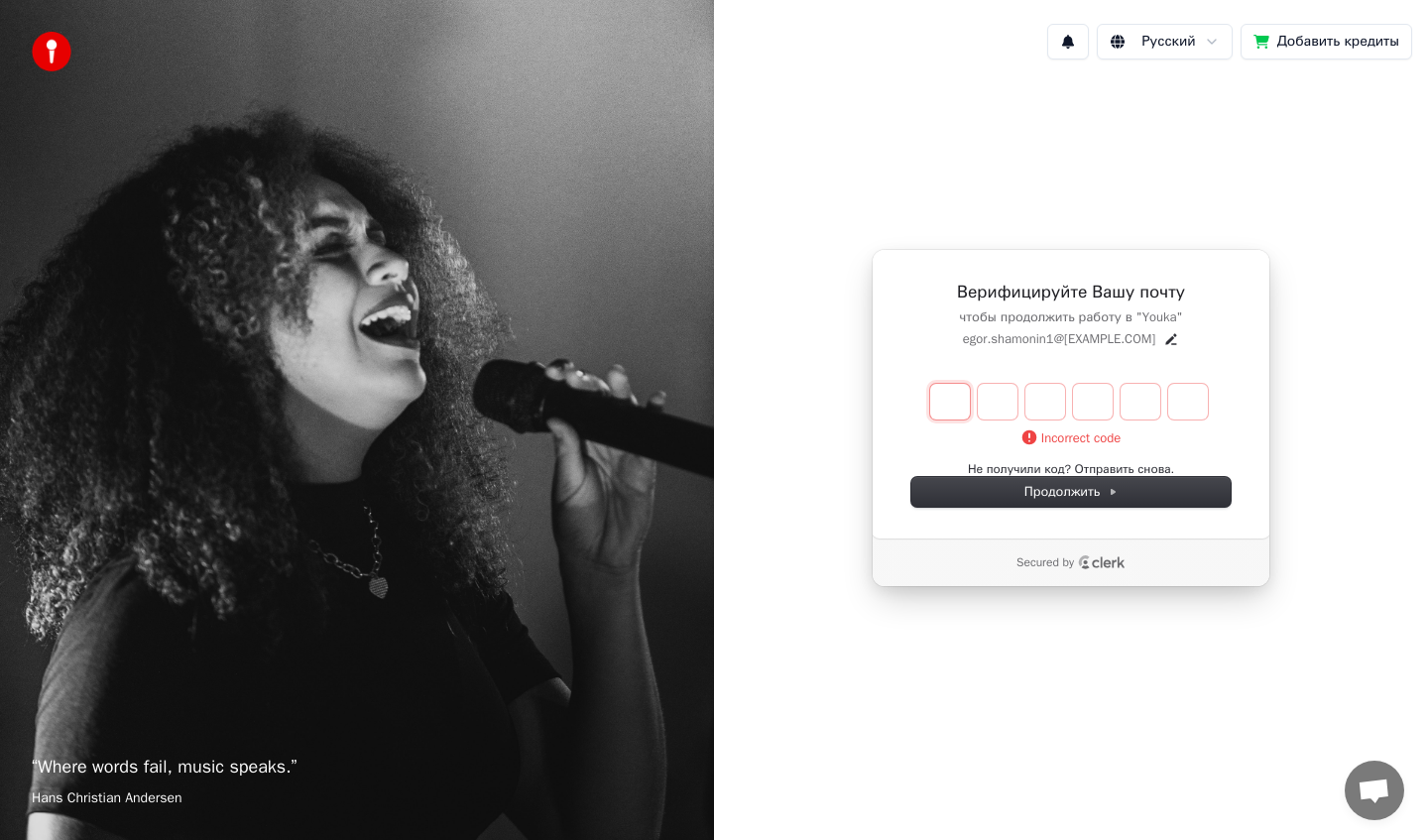 click at bounding box center [950, 402] 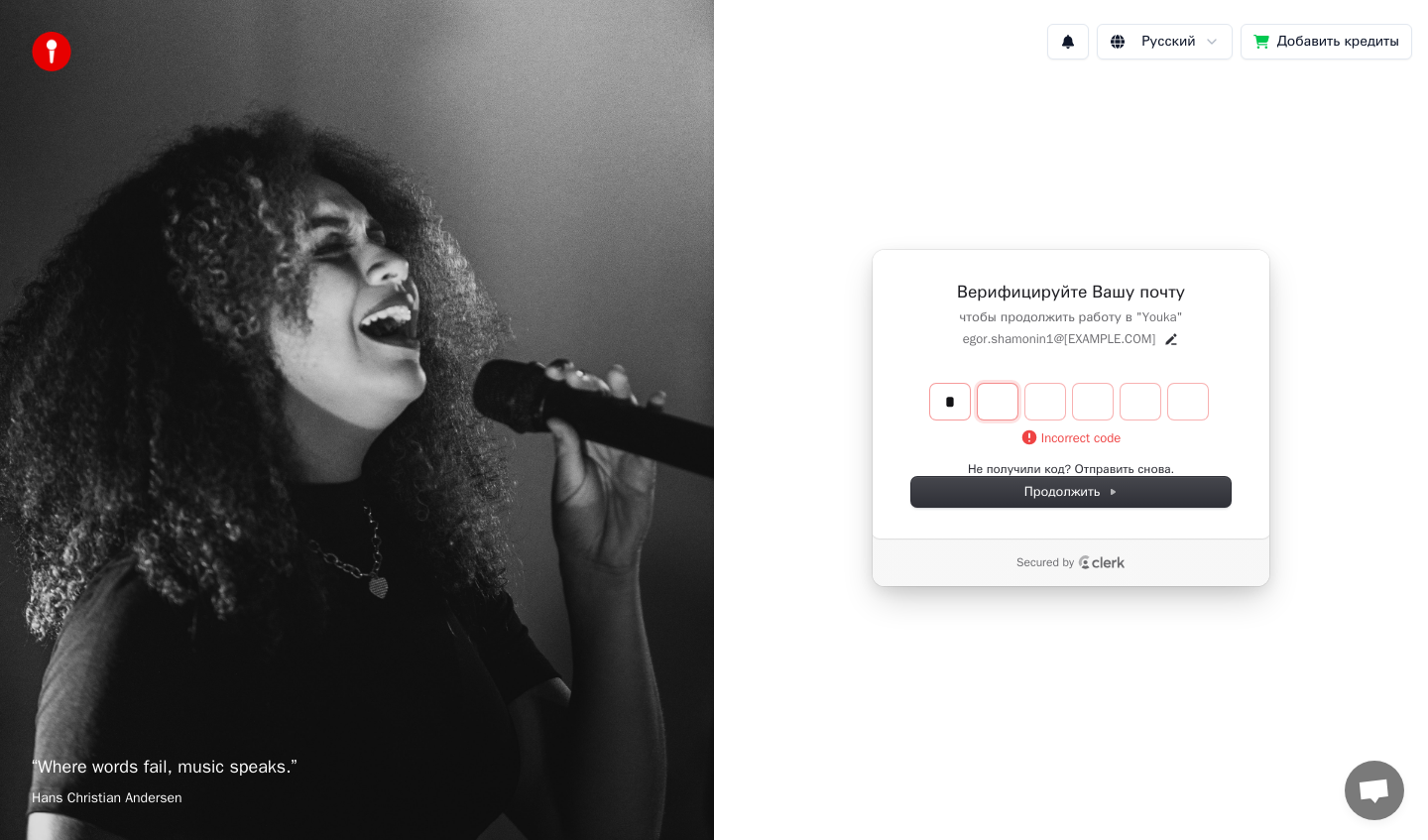 type on "*" 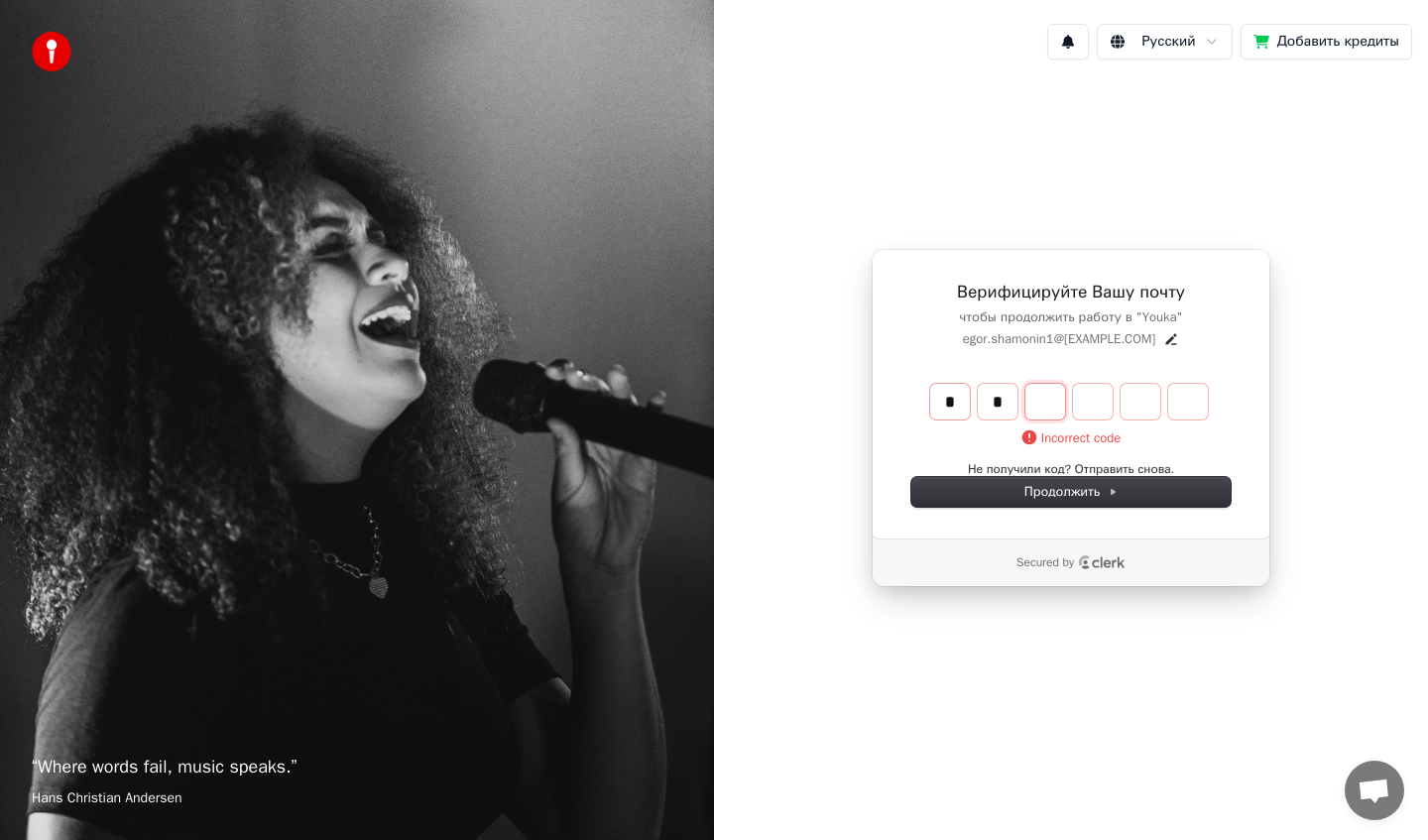 type on "**" 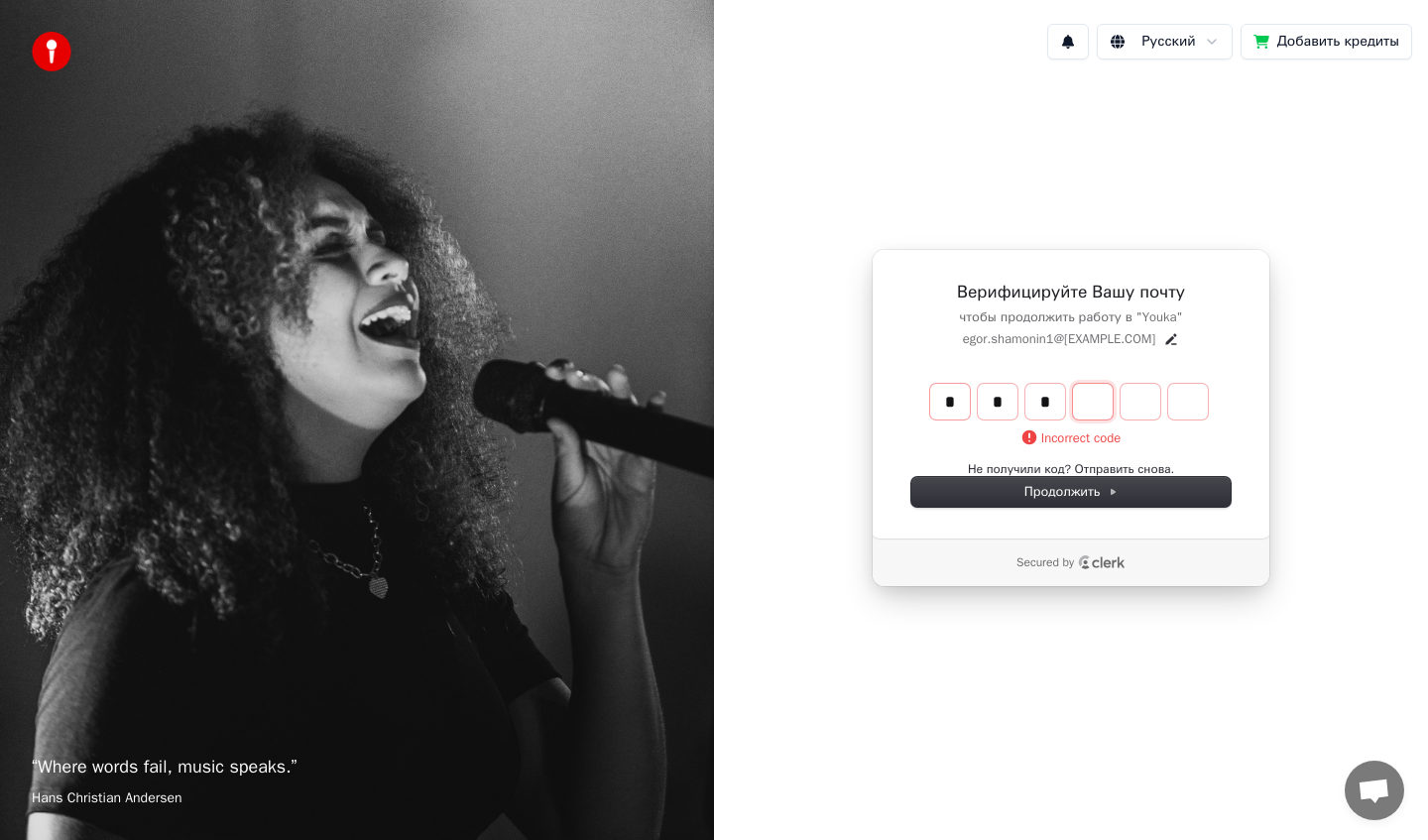 type on "***" 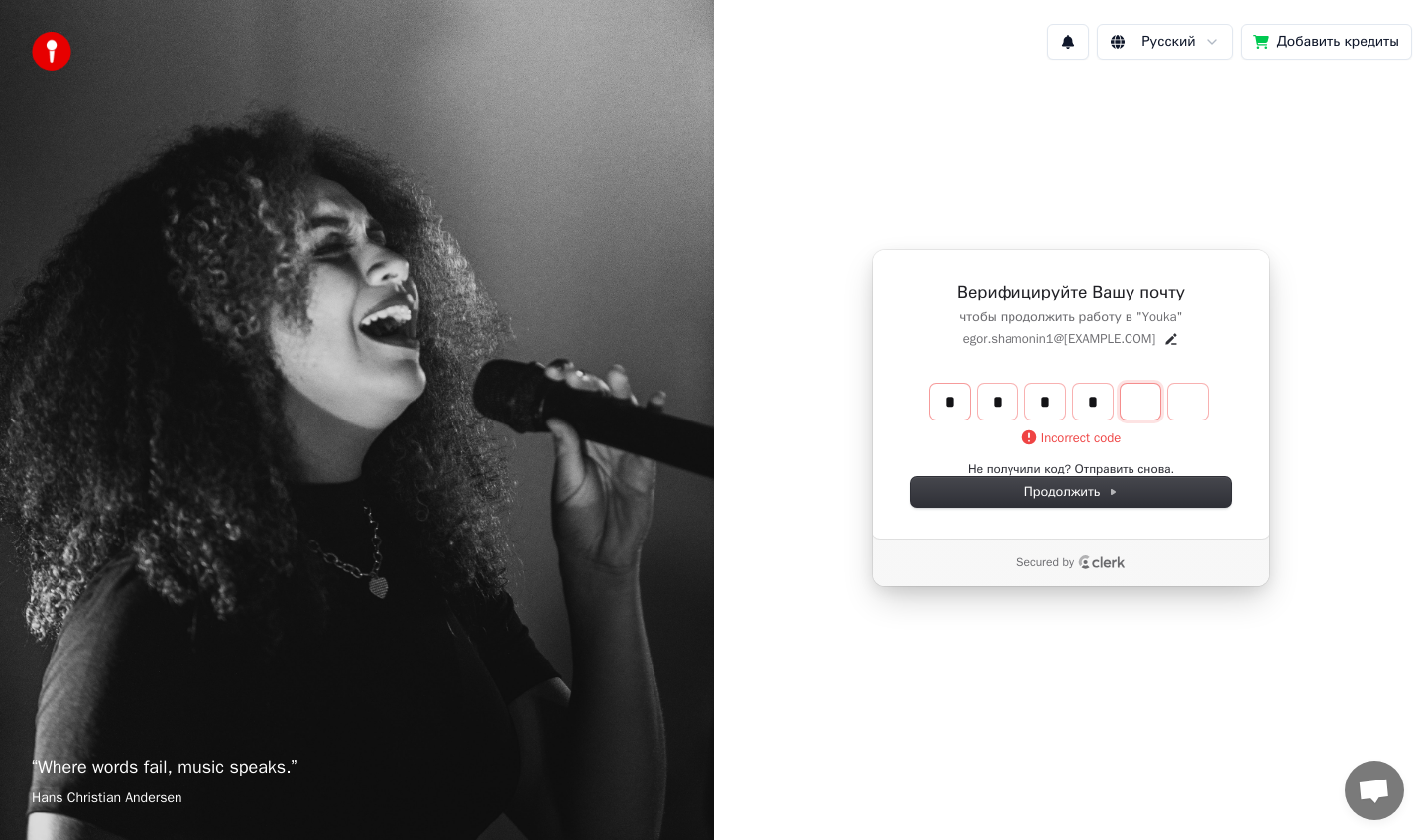 type on "****" 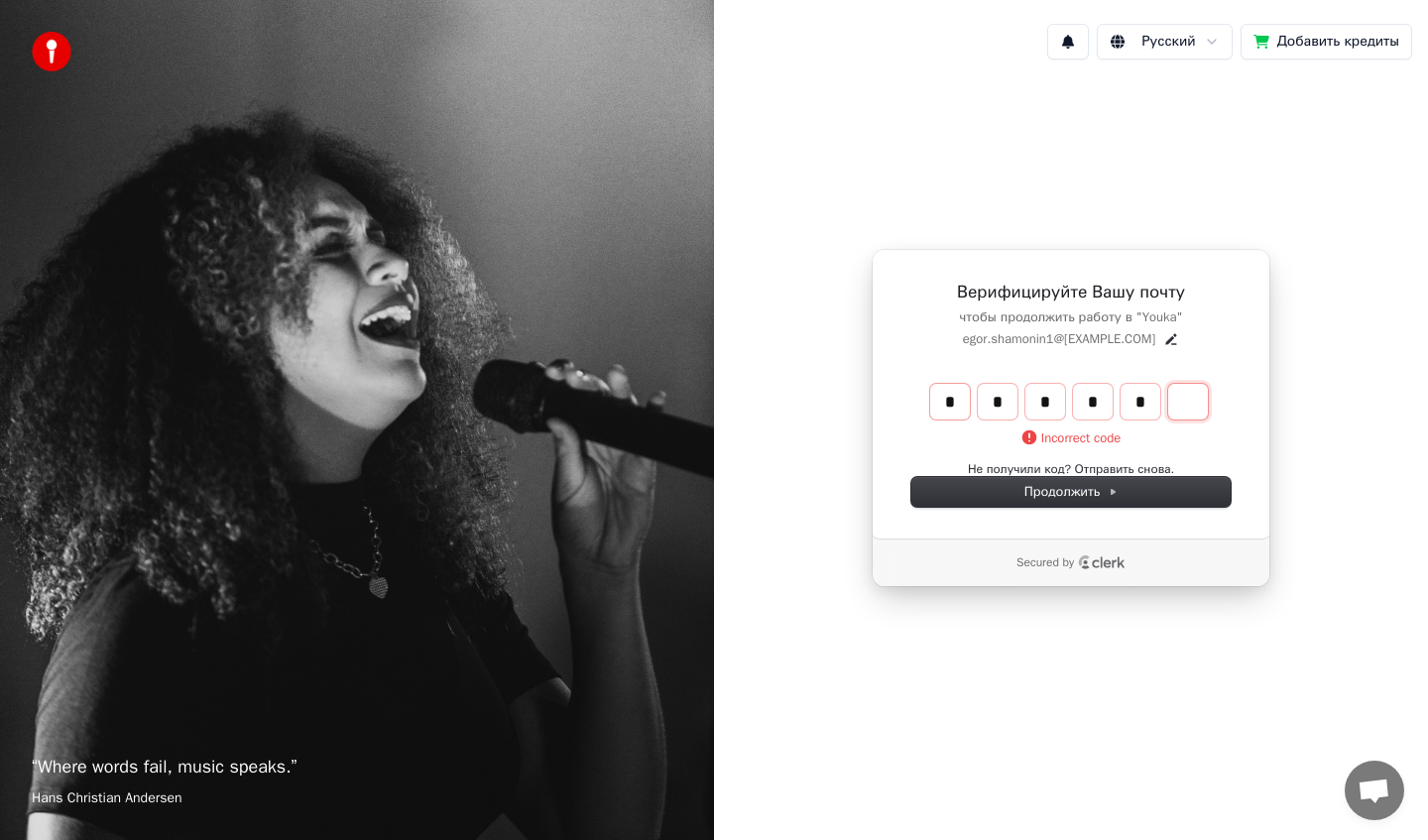 type on "******" 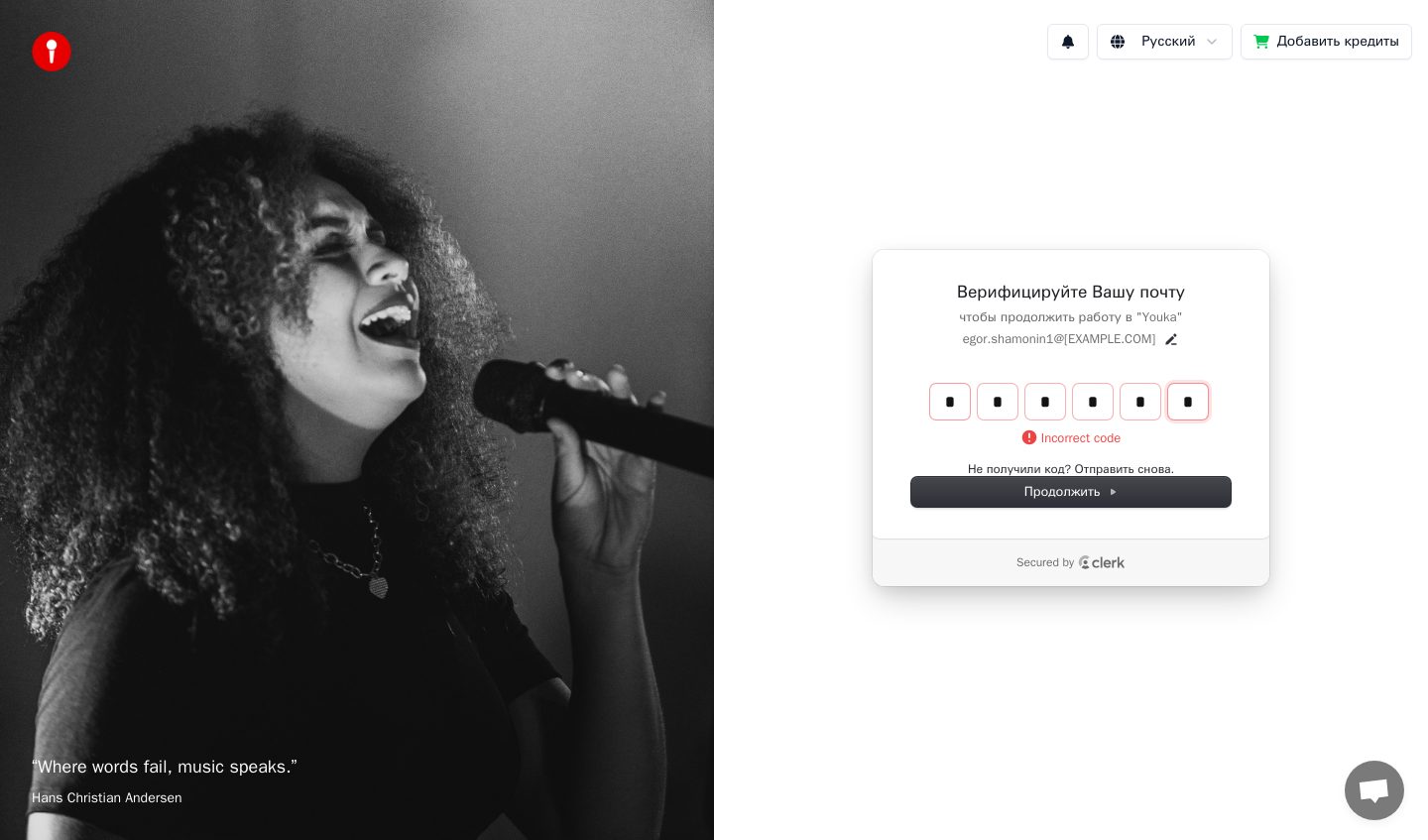 type on "*" 